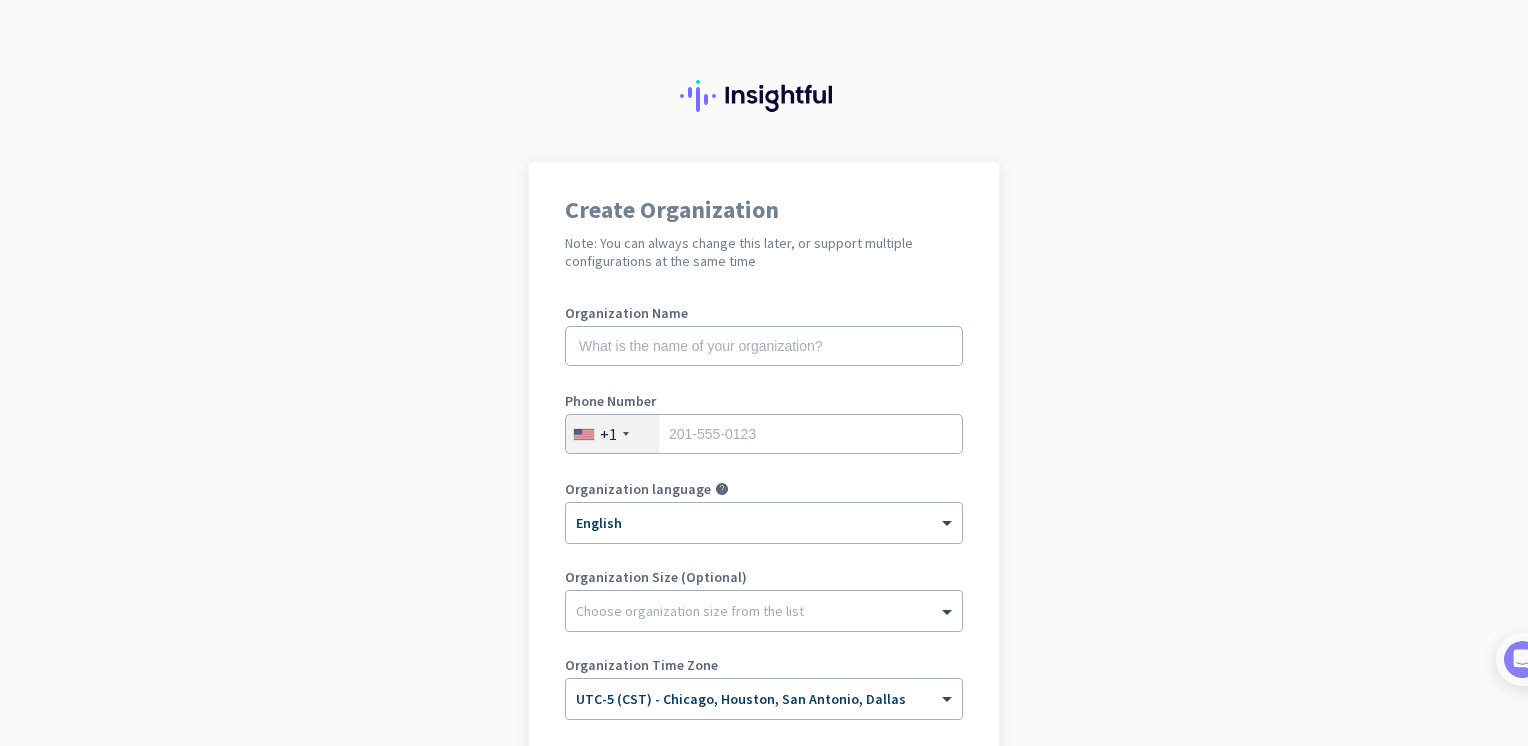 scroll, scrollTop: 0, scrollLeft: 0, axis: both 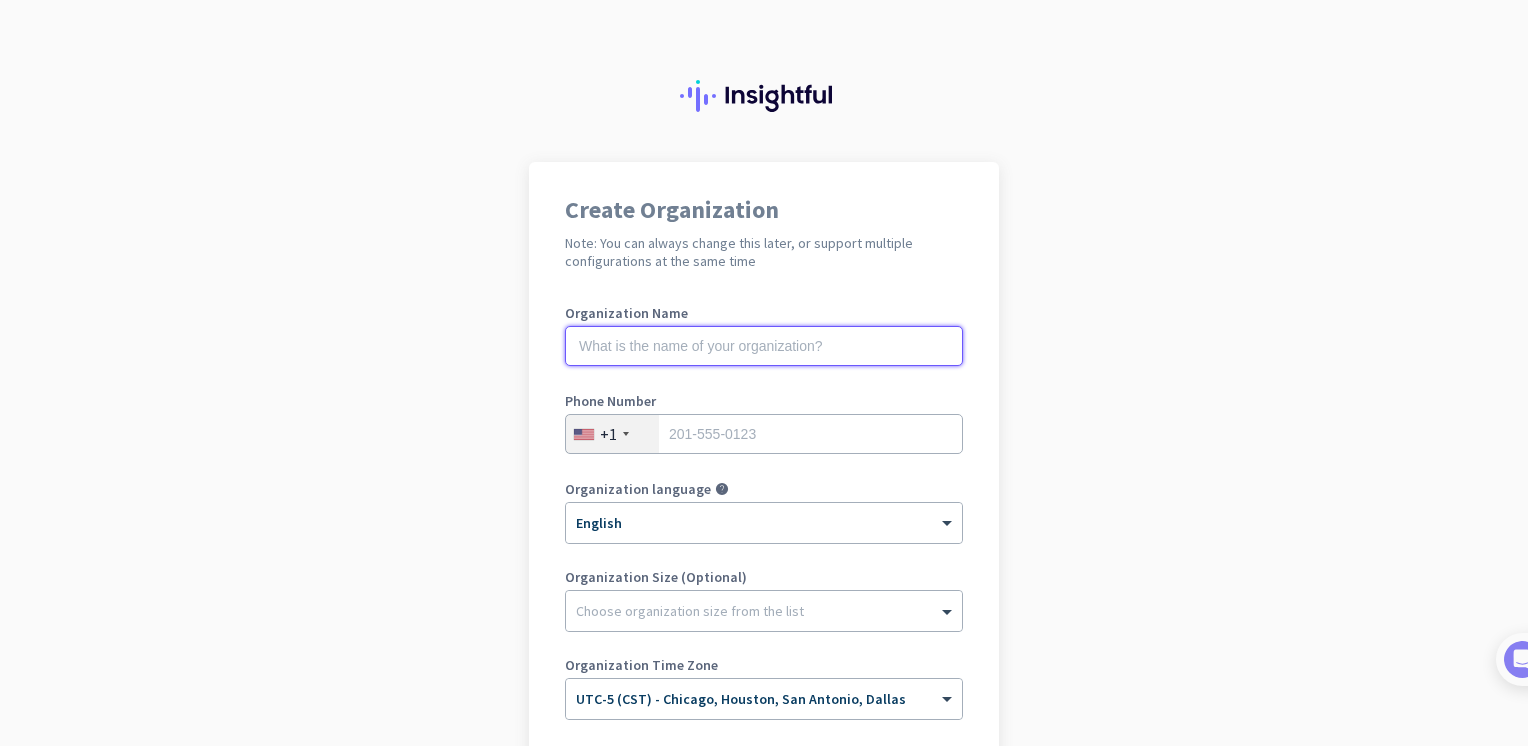 click 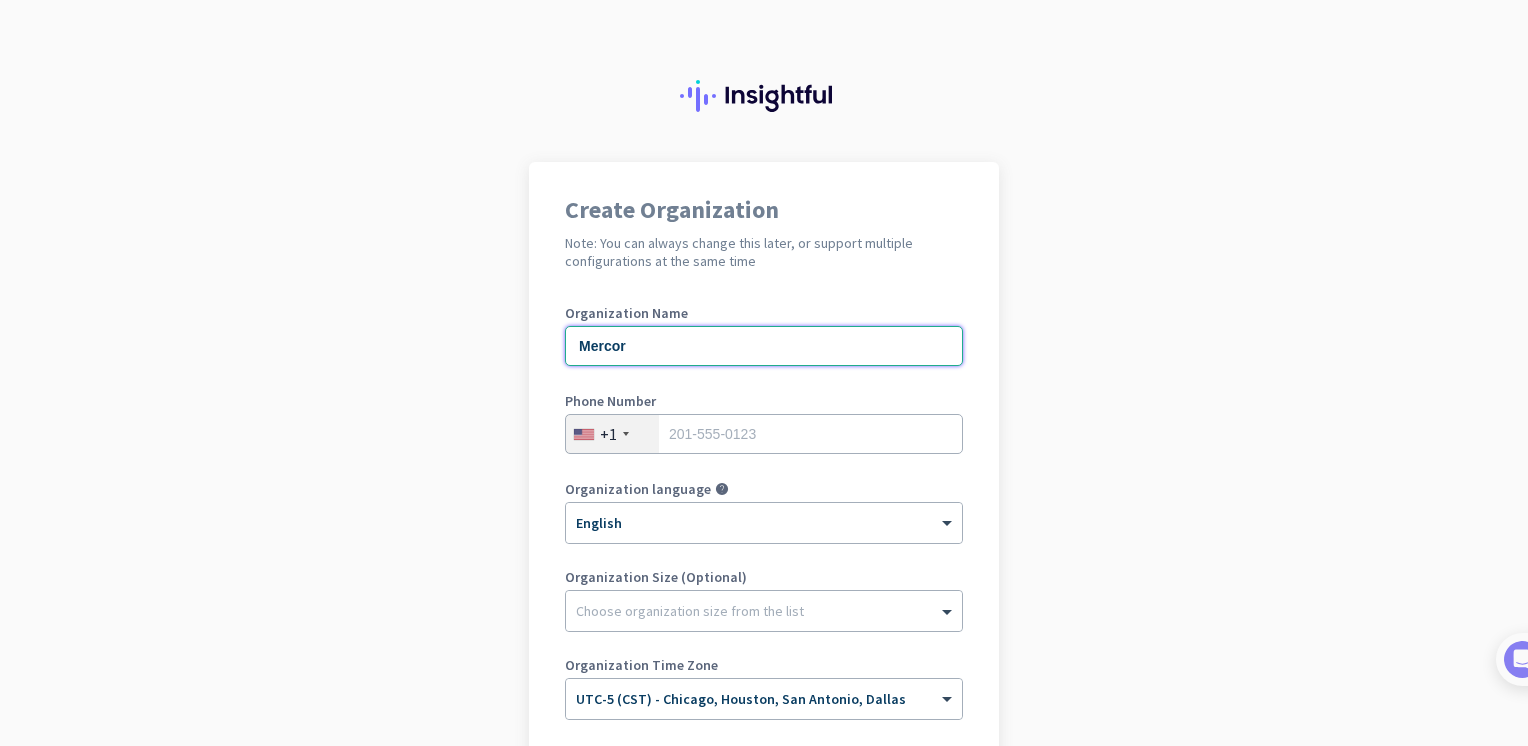 type on "Mercor" 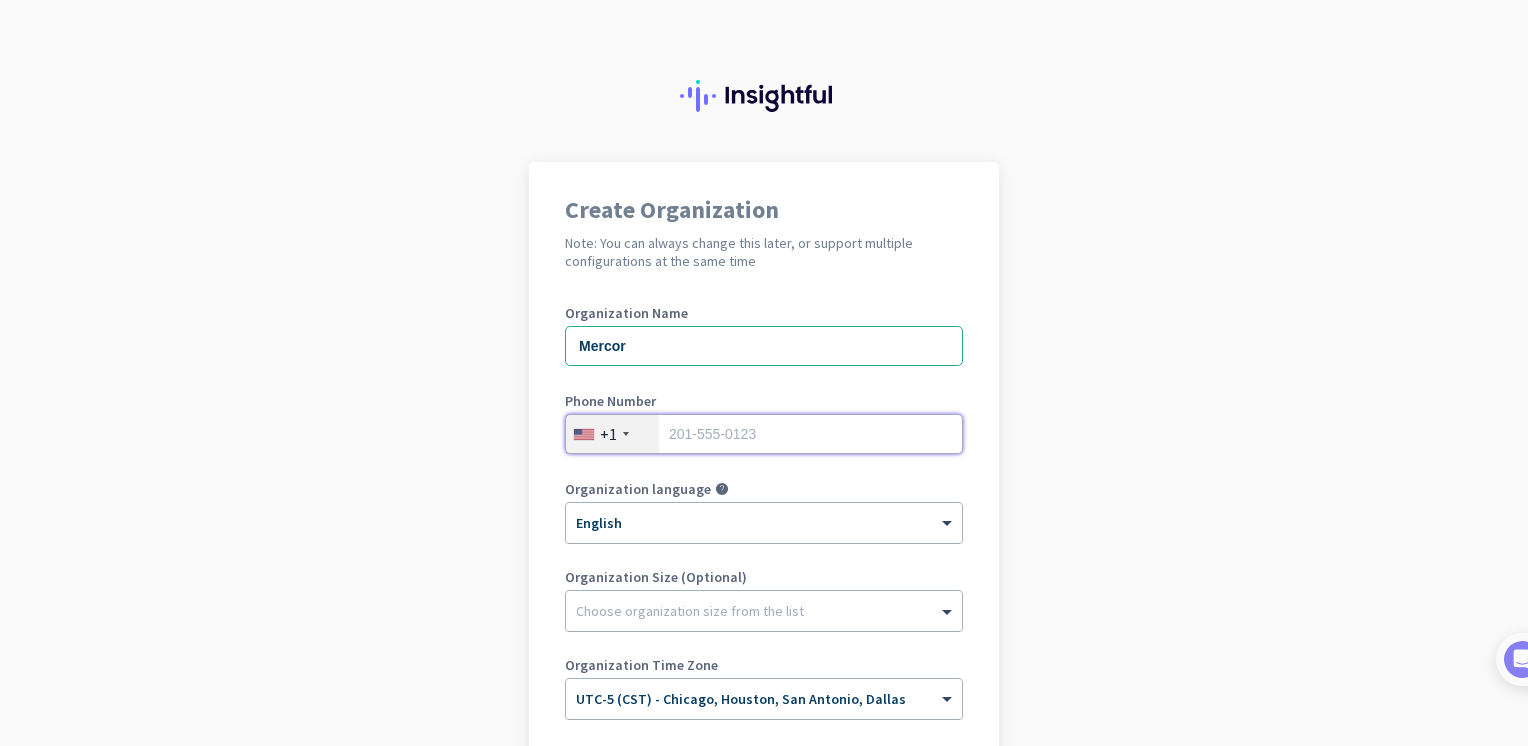 click at bounding box center [764, 434] 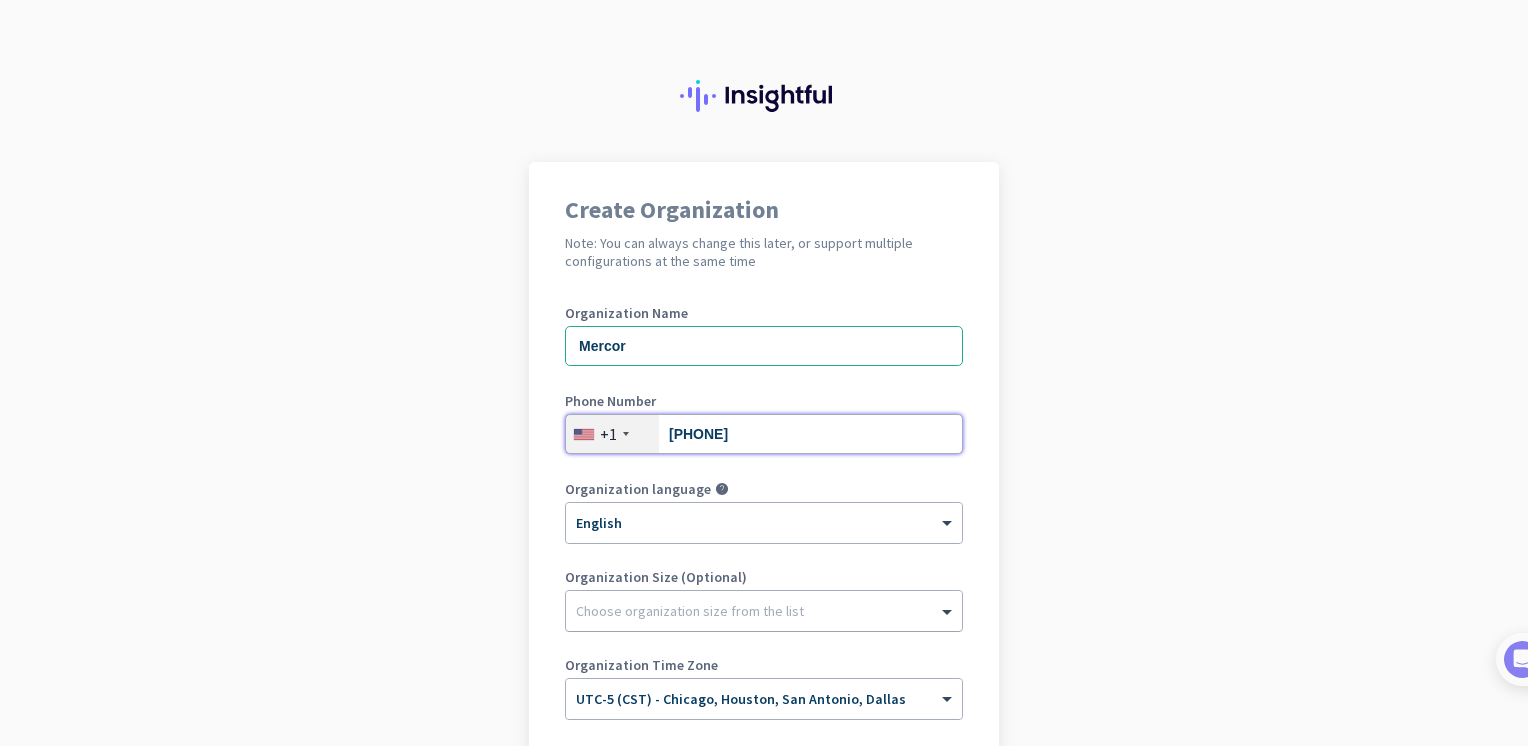 type on "[PHONE]" 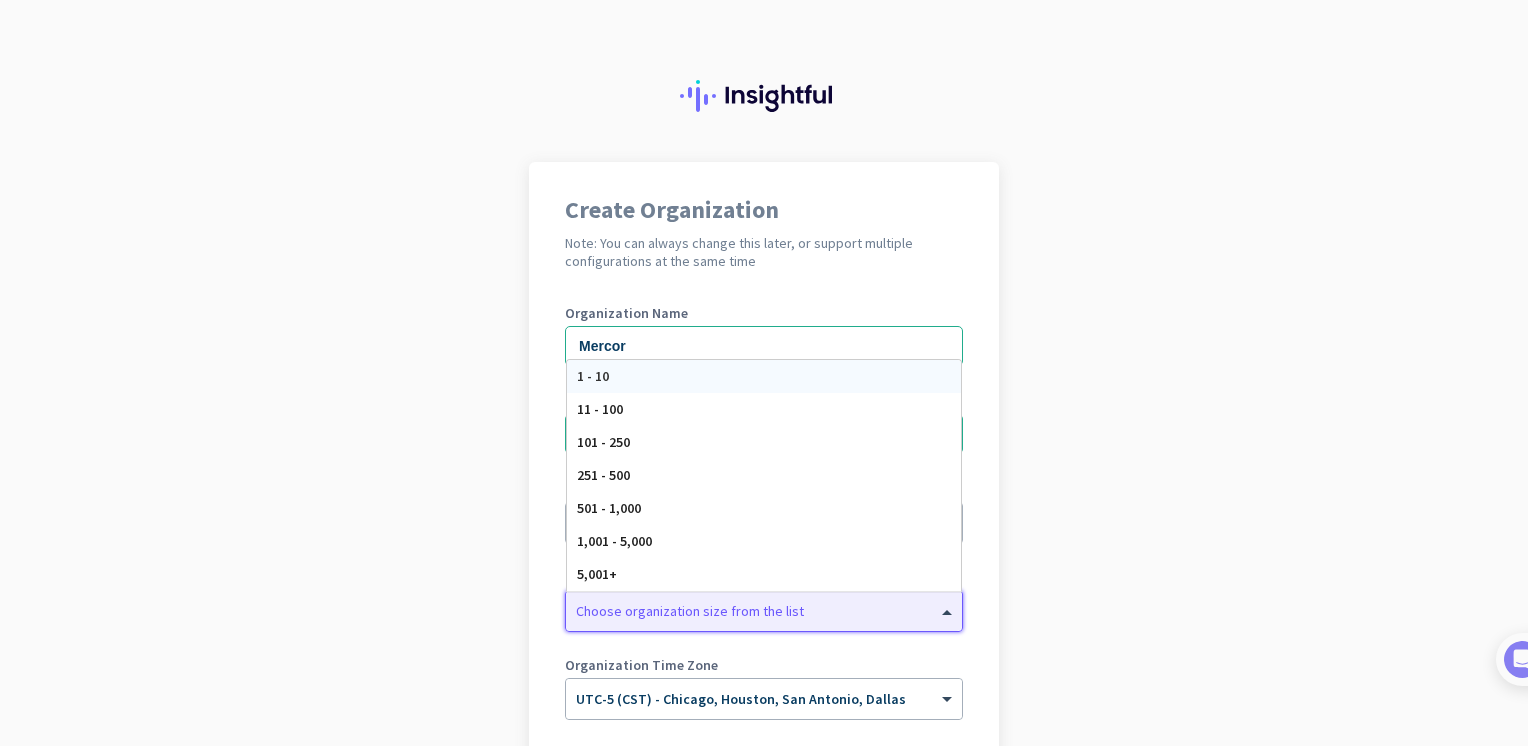 click 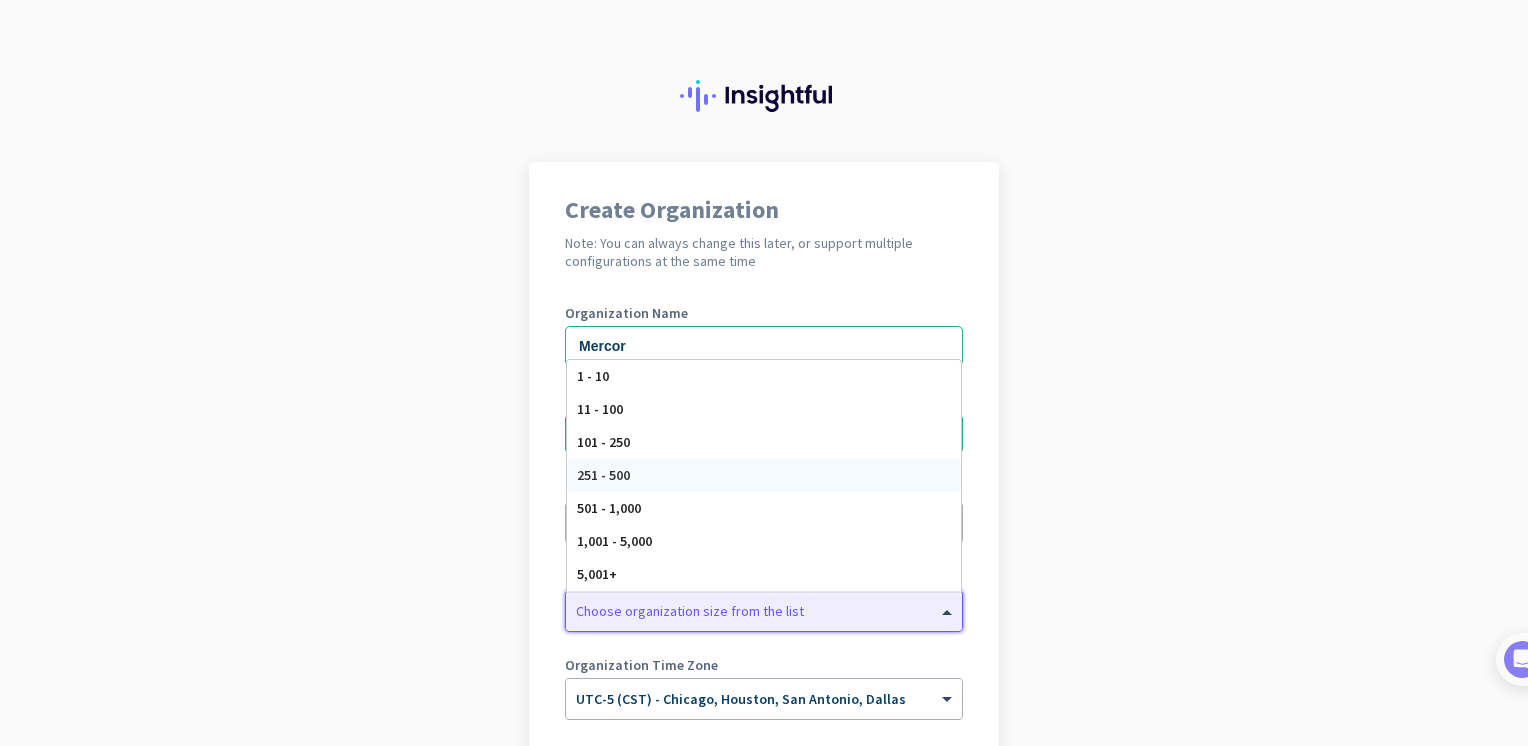 click on "Create Organization  Note: You can always change this later, or support multiple configurations at the same time  Organization Name Mercor Phone Number  +1  [PHONE] Organization language help × English Organization Size (Optional) Choose organization size from the list 1 - 10 11 - 100 101 - 250 251 - 500 501 - 1,000 1,001 - 5,000 5,001+ Organization Time Zone × UTC-5 (CST) - [CITY], [CITY], [CITY]  I agree to  Terms of Service  and  Privacy Policy   Create Organization     Go back" 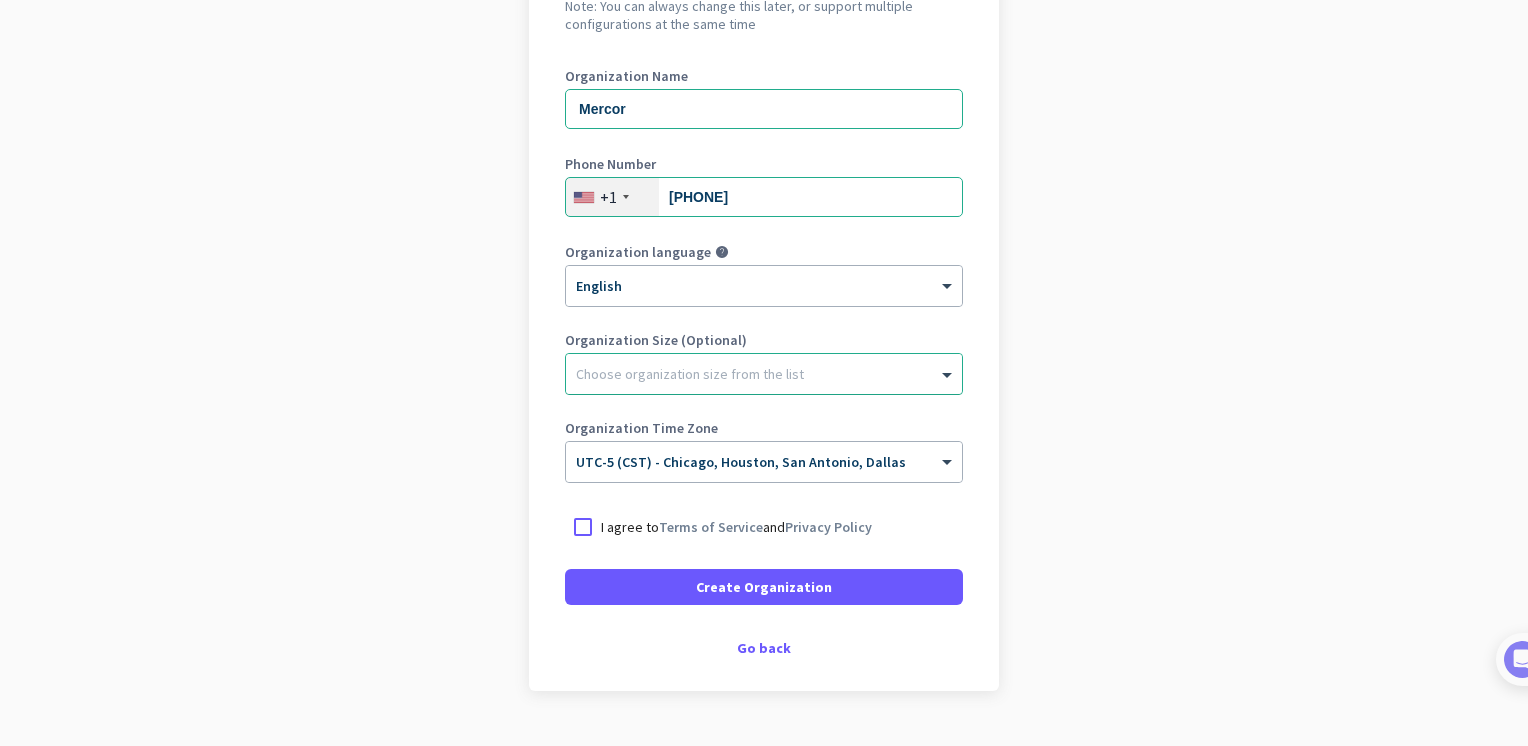 scroll, scrollTop: 281, scrollLeft: 0, axis: vertical 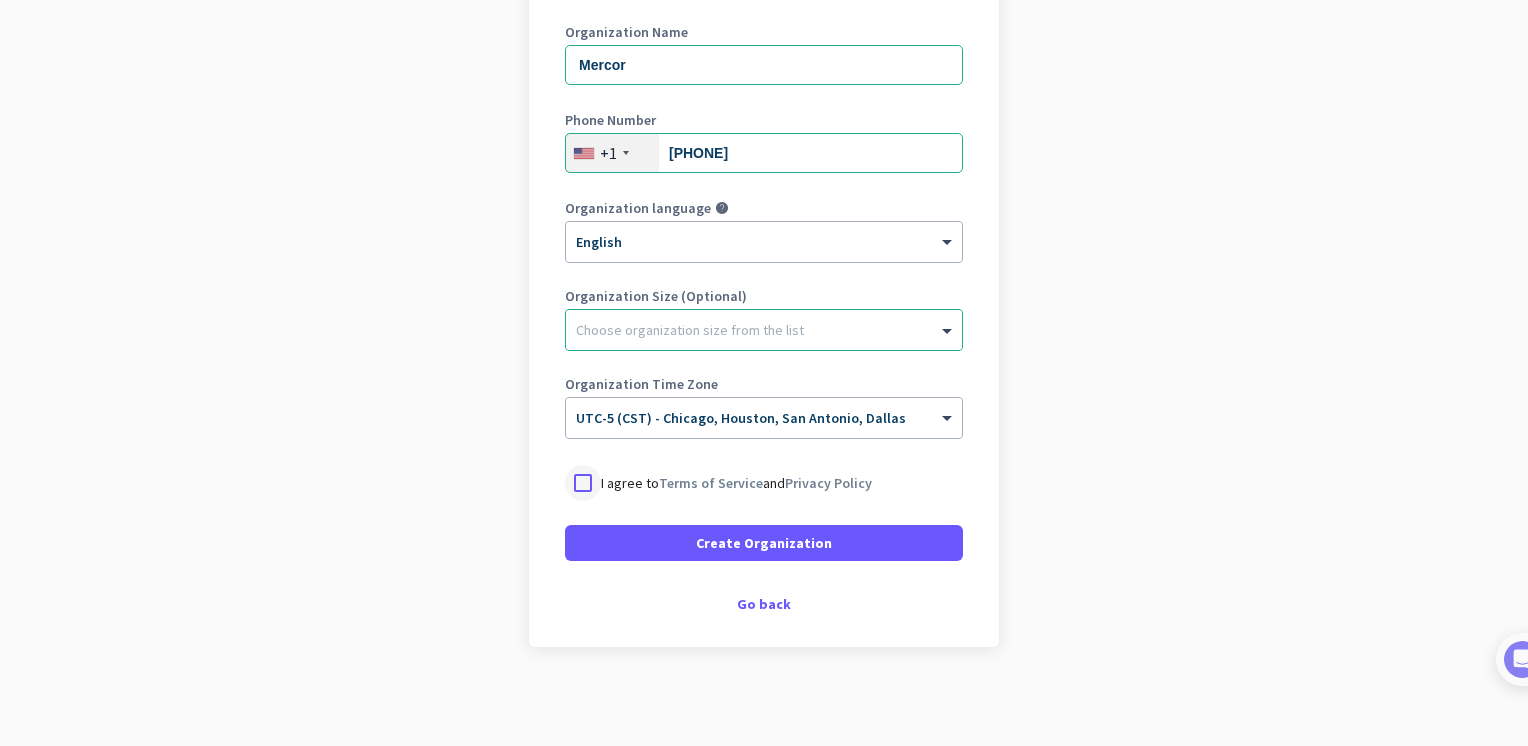 click at bounding box center [583, 483] 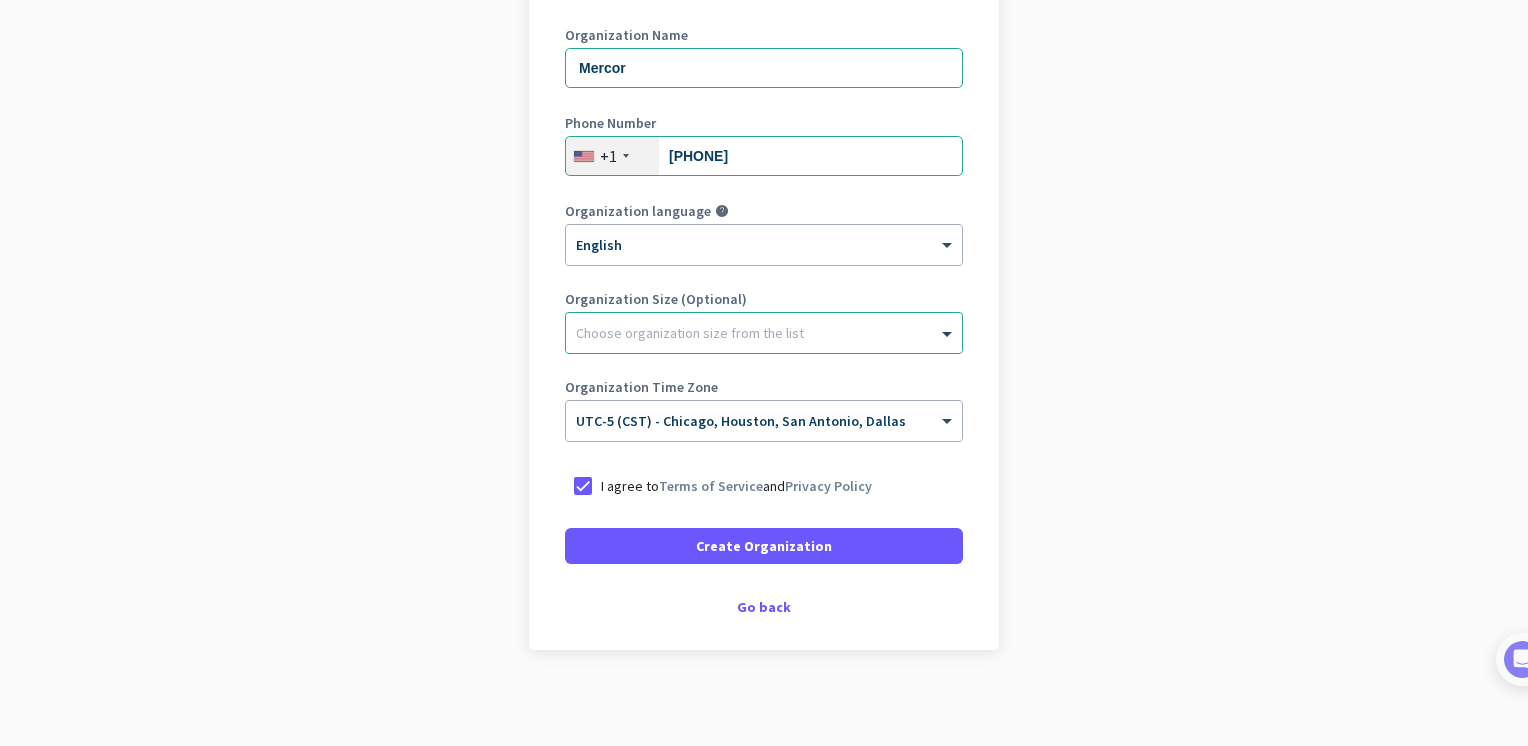 scroll, scrollTop: 281, scrollLeft: 0, axis: vertical 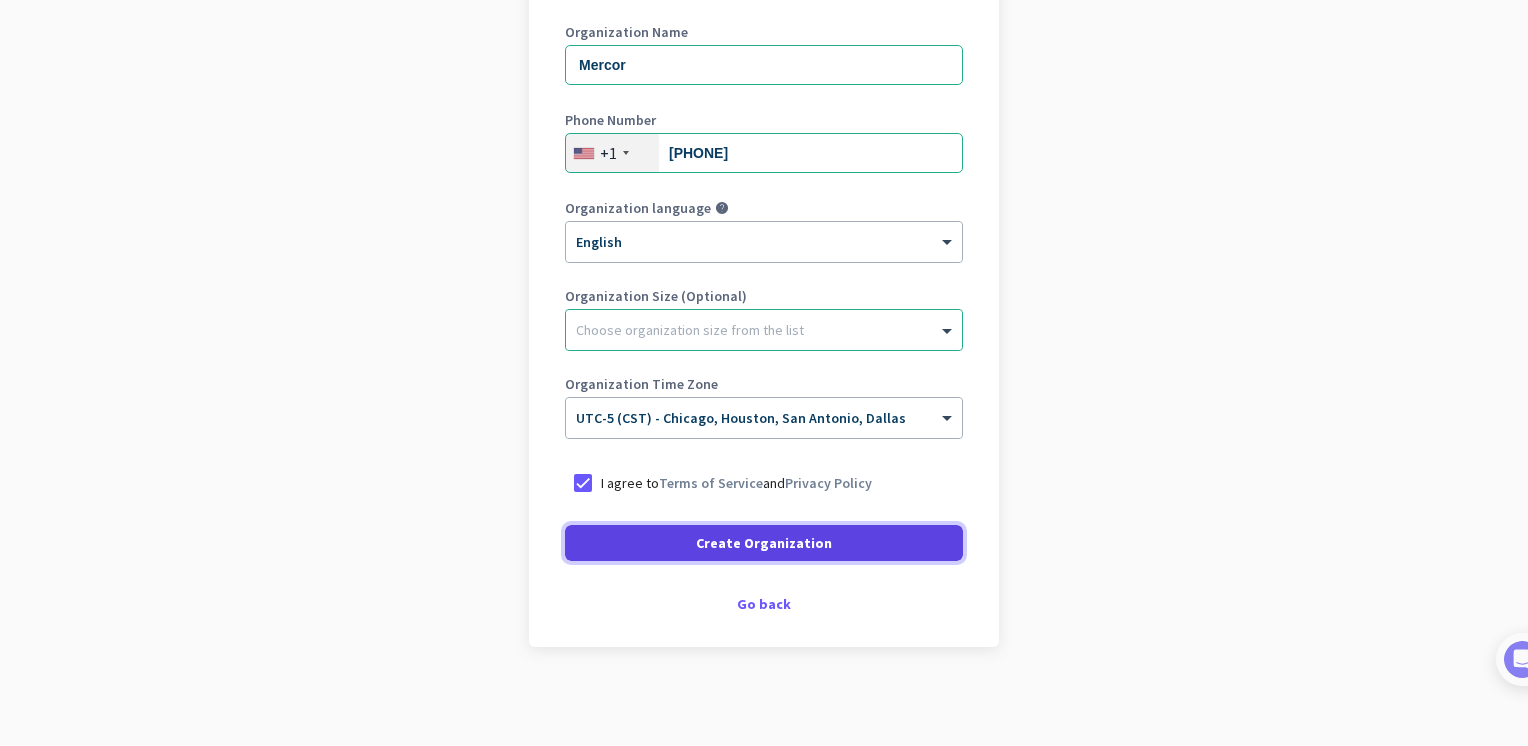click on "Create Organization" 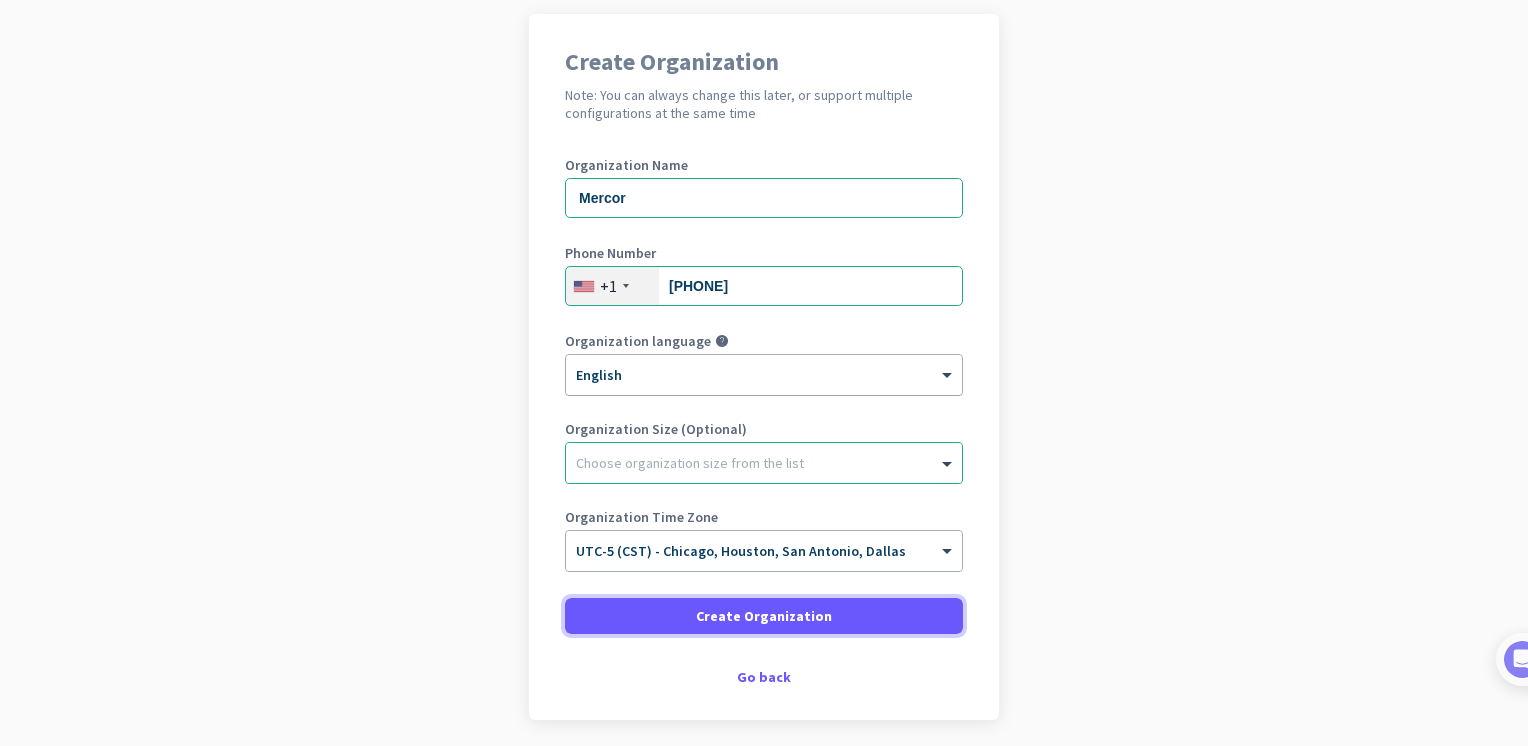 scroll, scrollTop: 23, scrollLeft: 0, axis: vertical 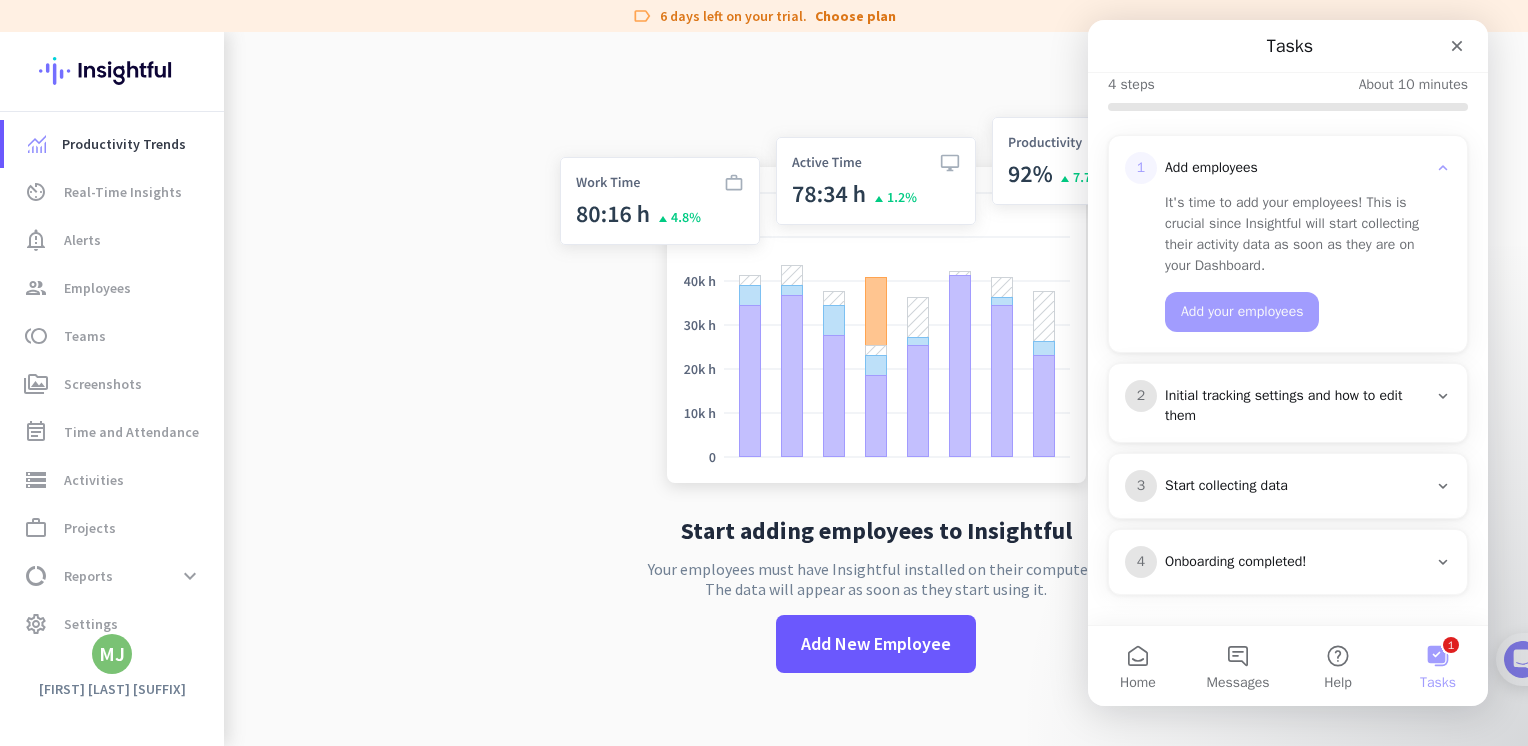 click 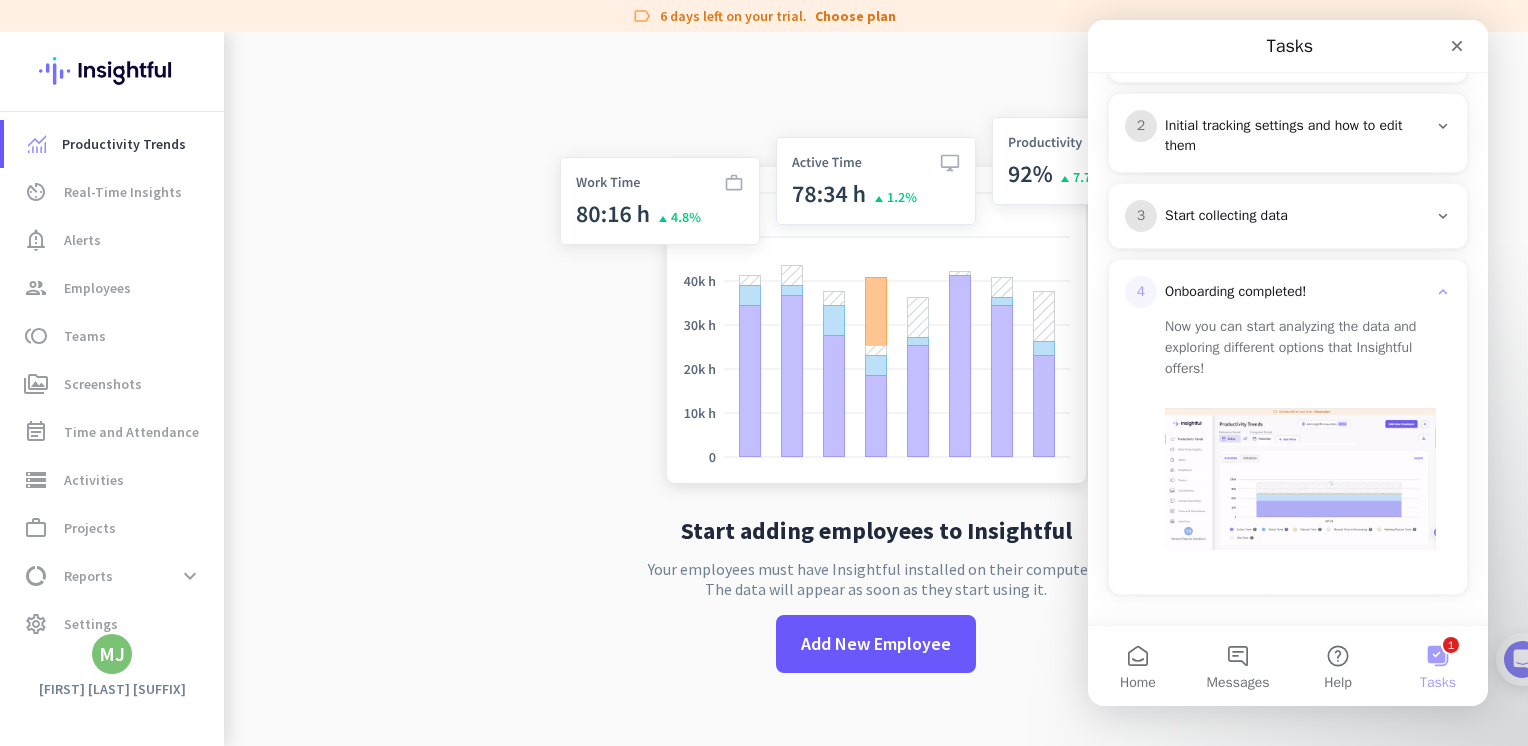 scroll, scrollTop: 324, scrollLeft: 0, axis: vertical 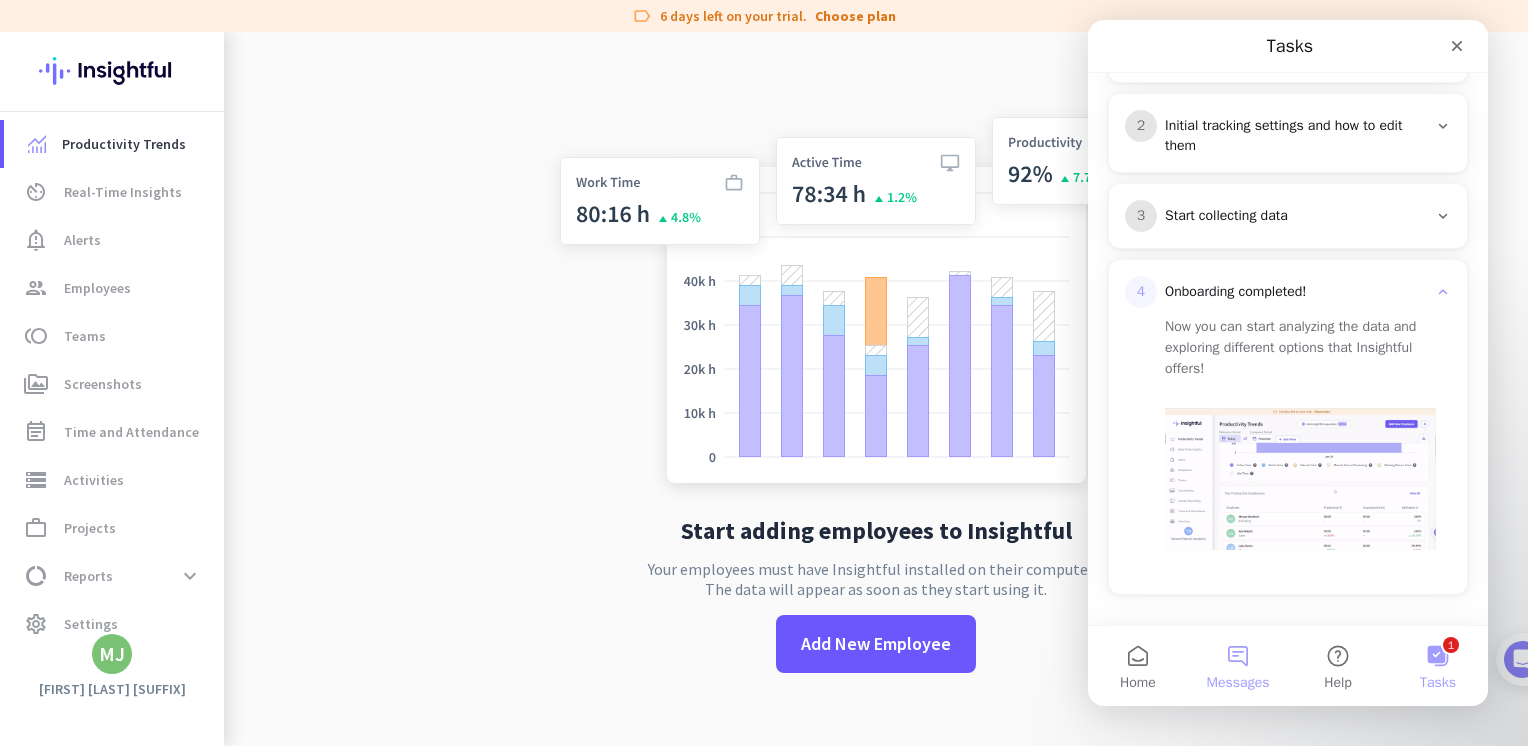 click on "Messages" at bounding box center [1238, 666] 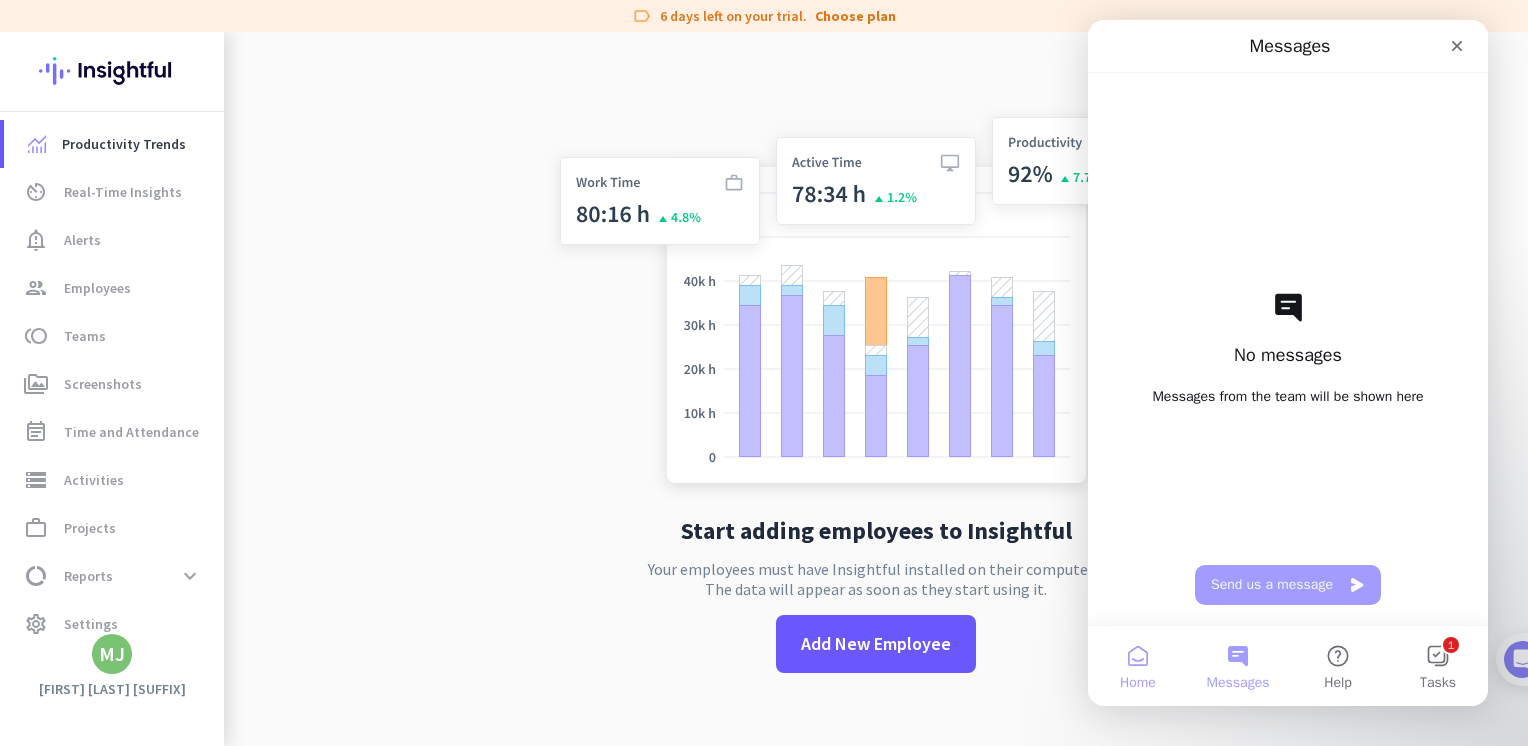 click on "Home" at bounding box center (1138, 666) 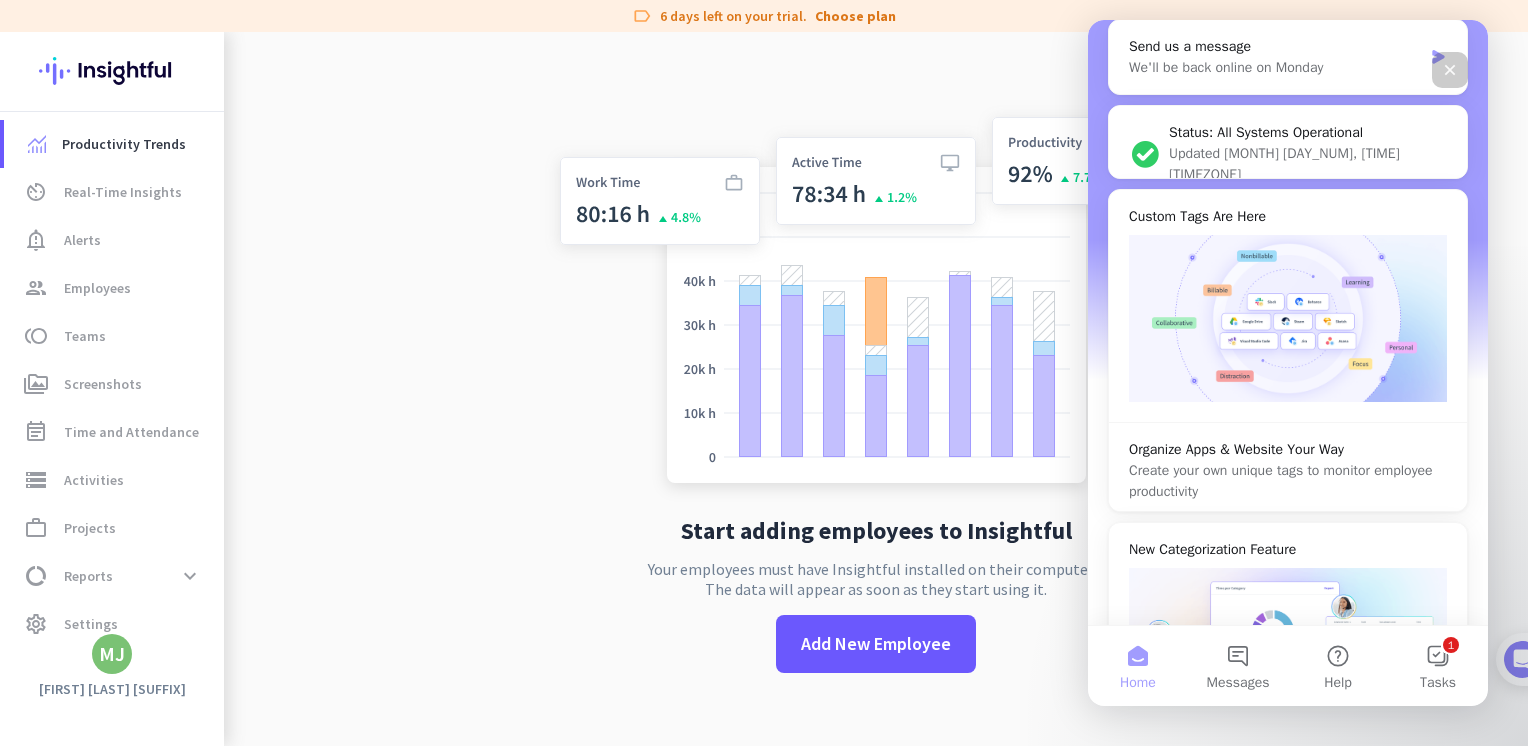 scroll, scrollTop: 81, scrollLeft: 0, axis: vertical 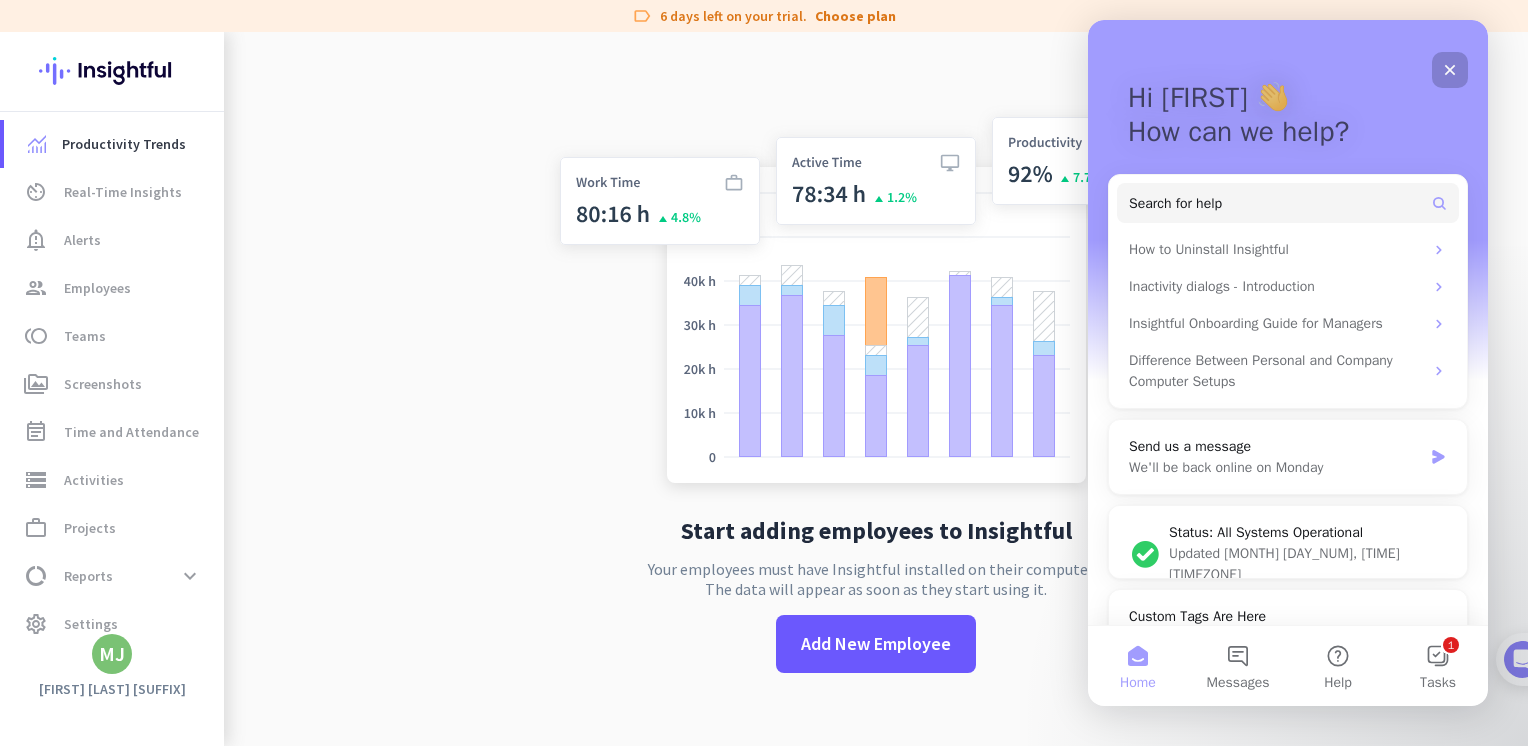 click 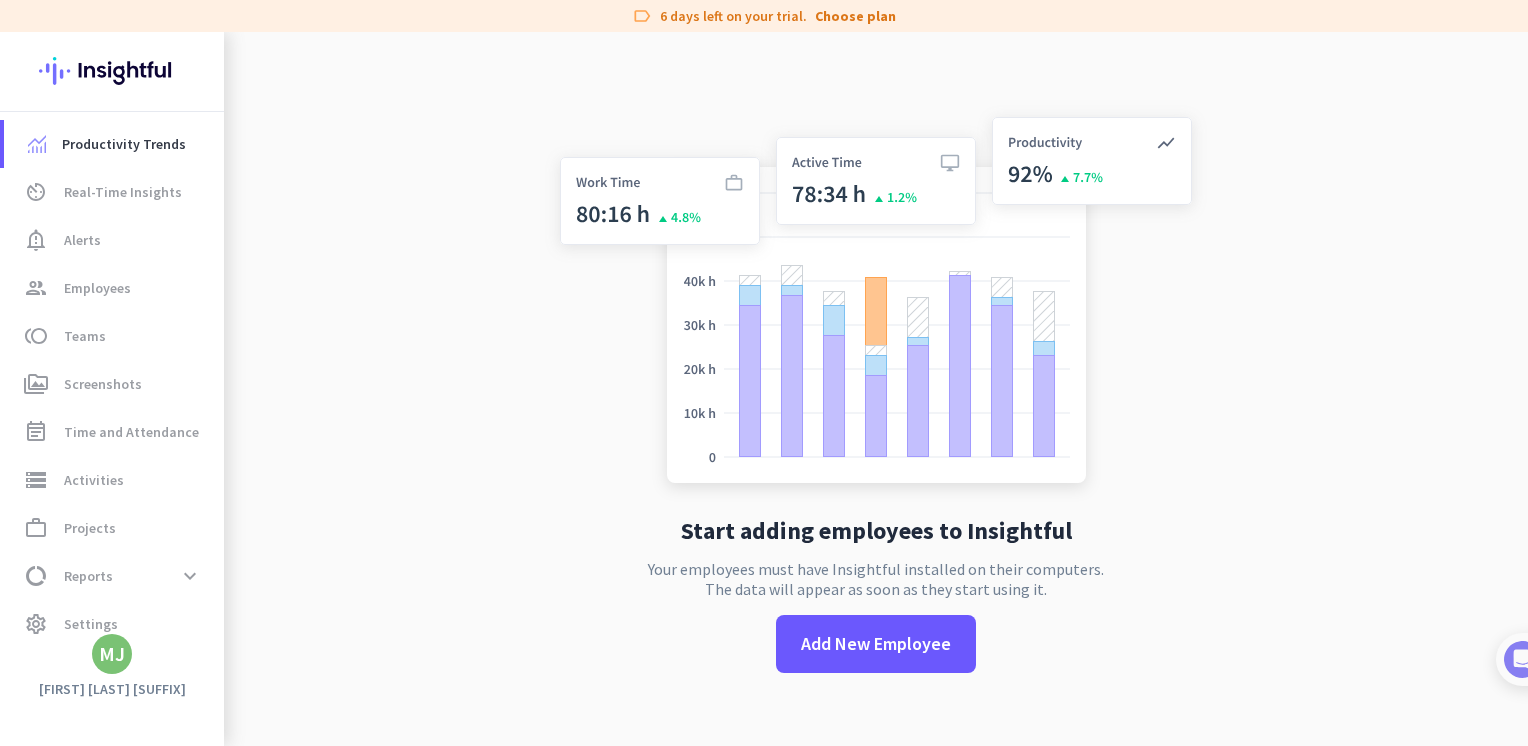 scroll, scrollTop: 0, scrollLeft: 0, axis: both 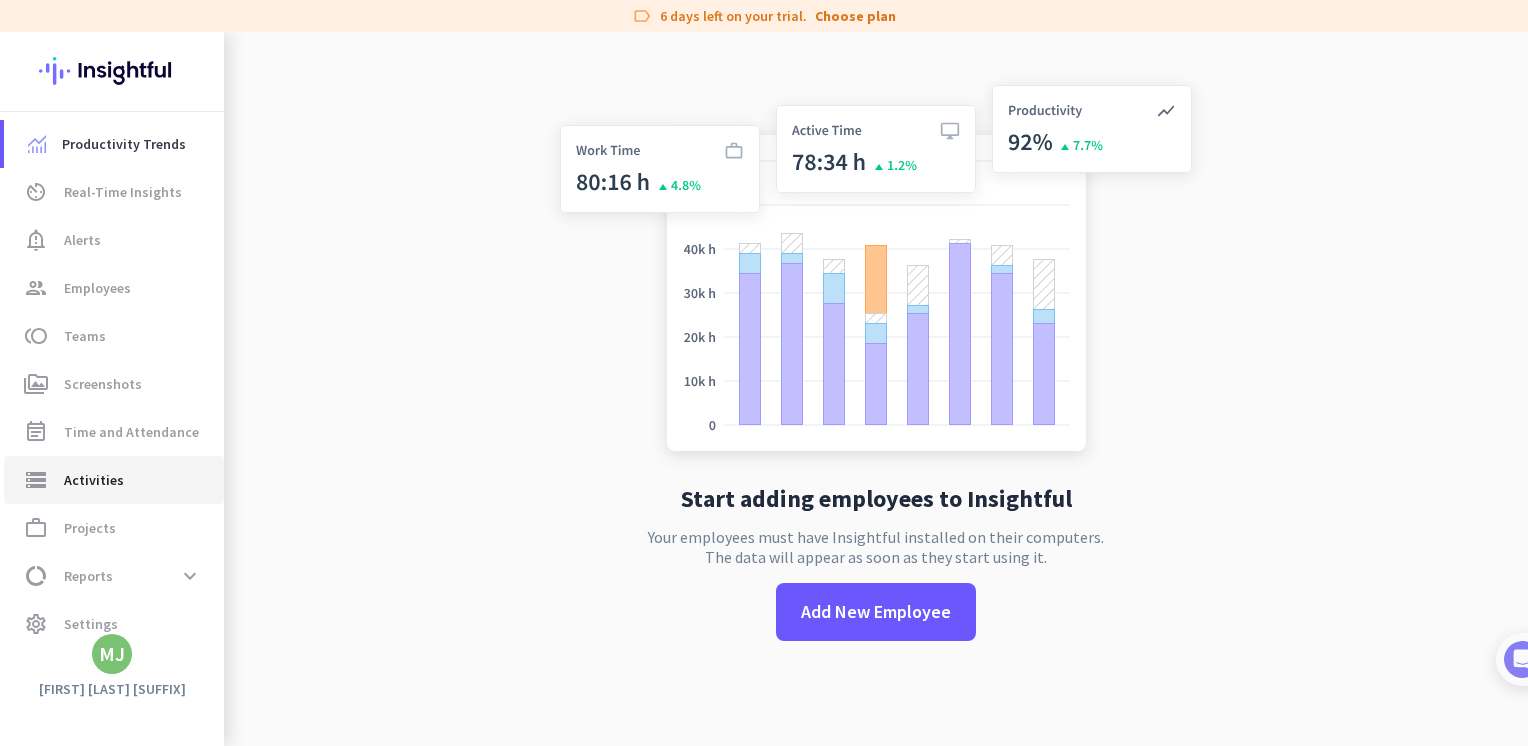click on "Activities" 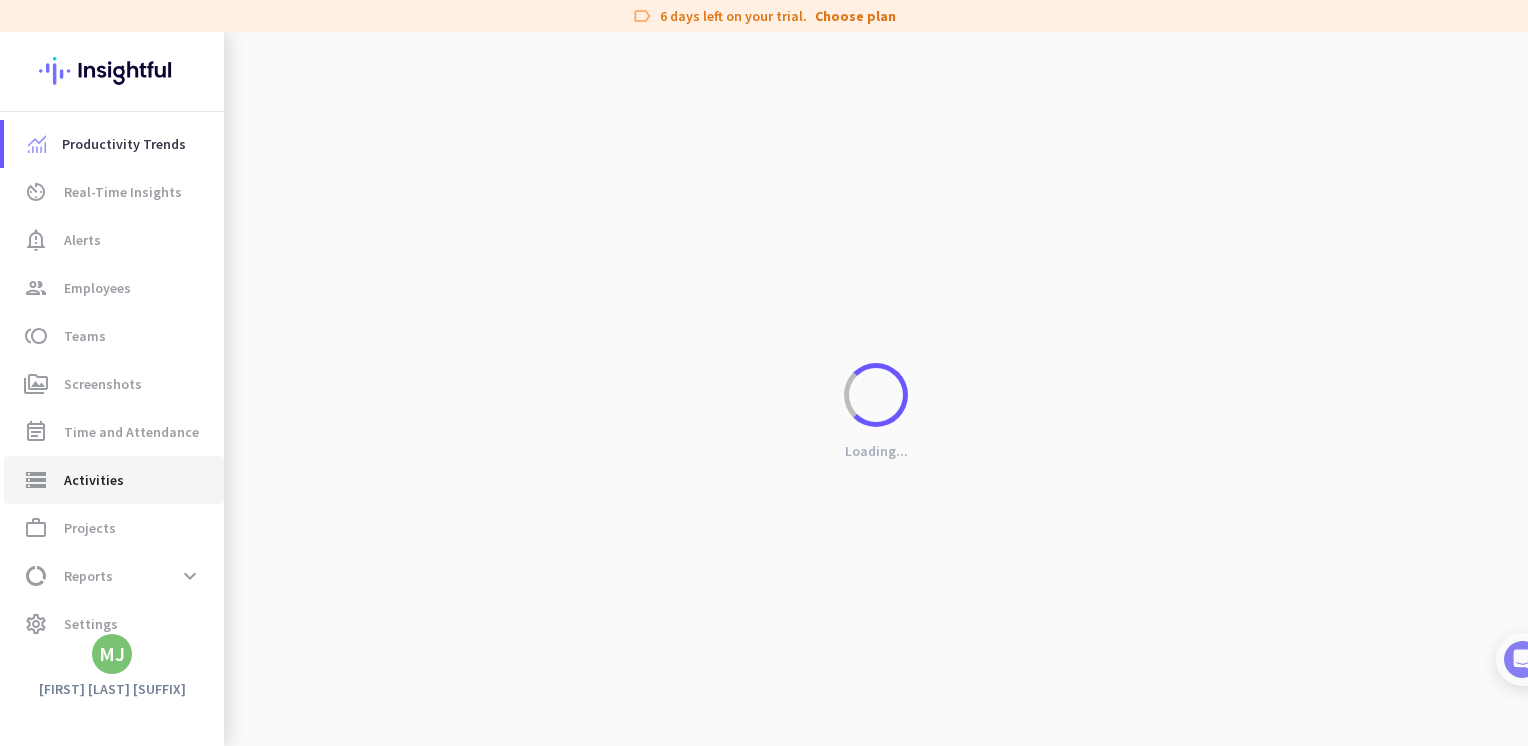 scroll, scrollTop: 0, scrollLeft: 0, axis: both 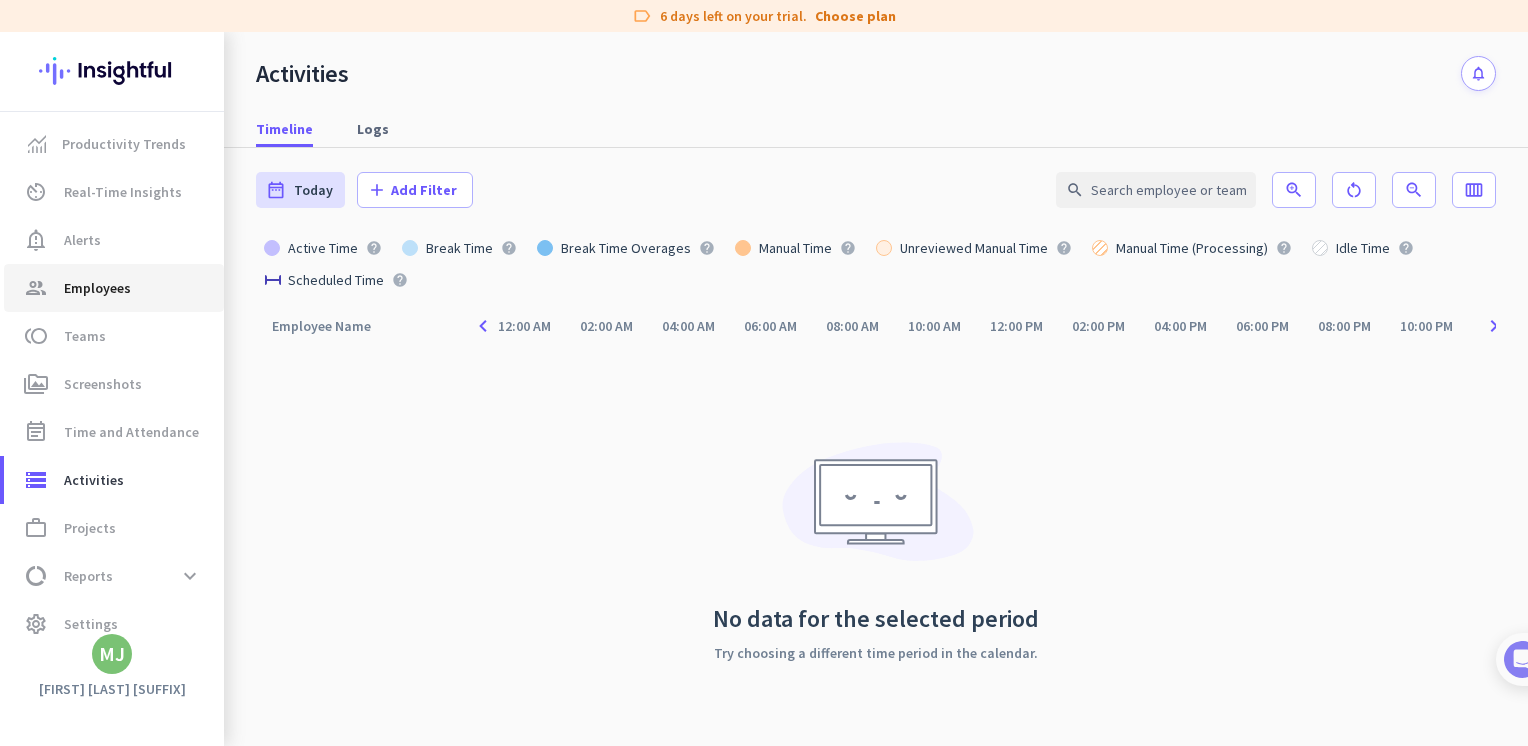 click on "Employees" 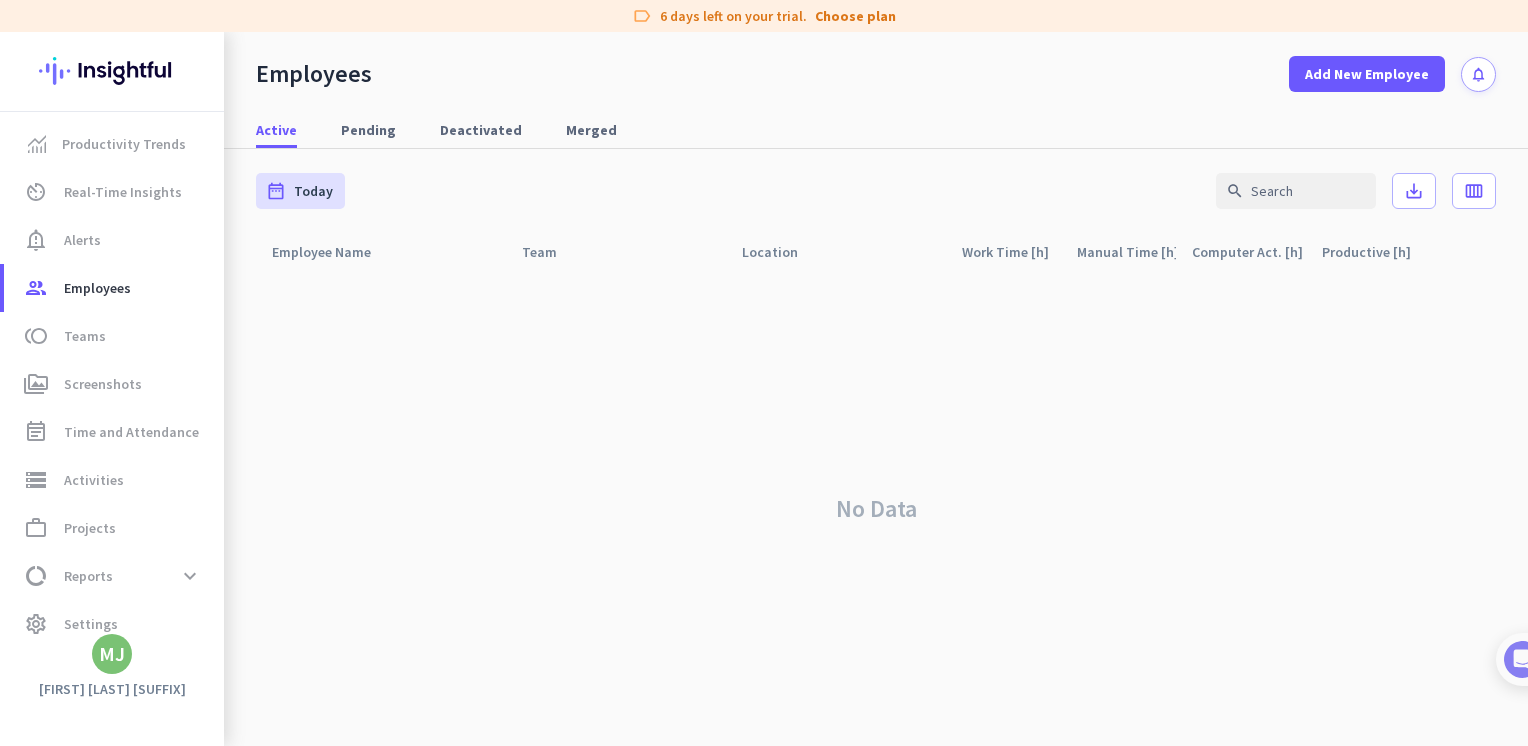 click on "MJ" 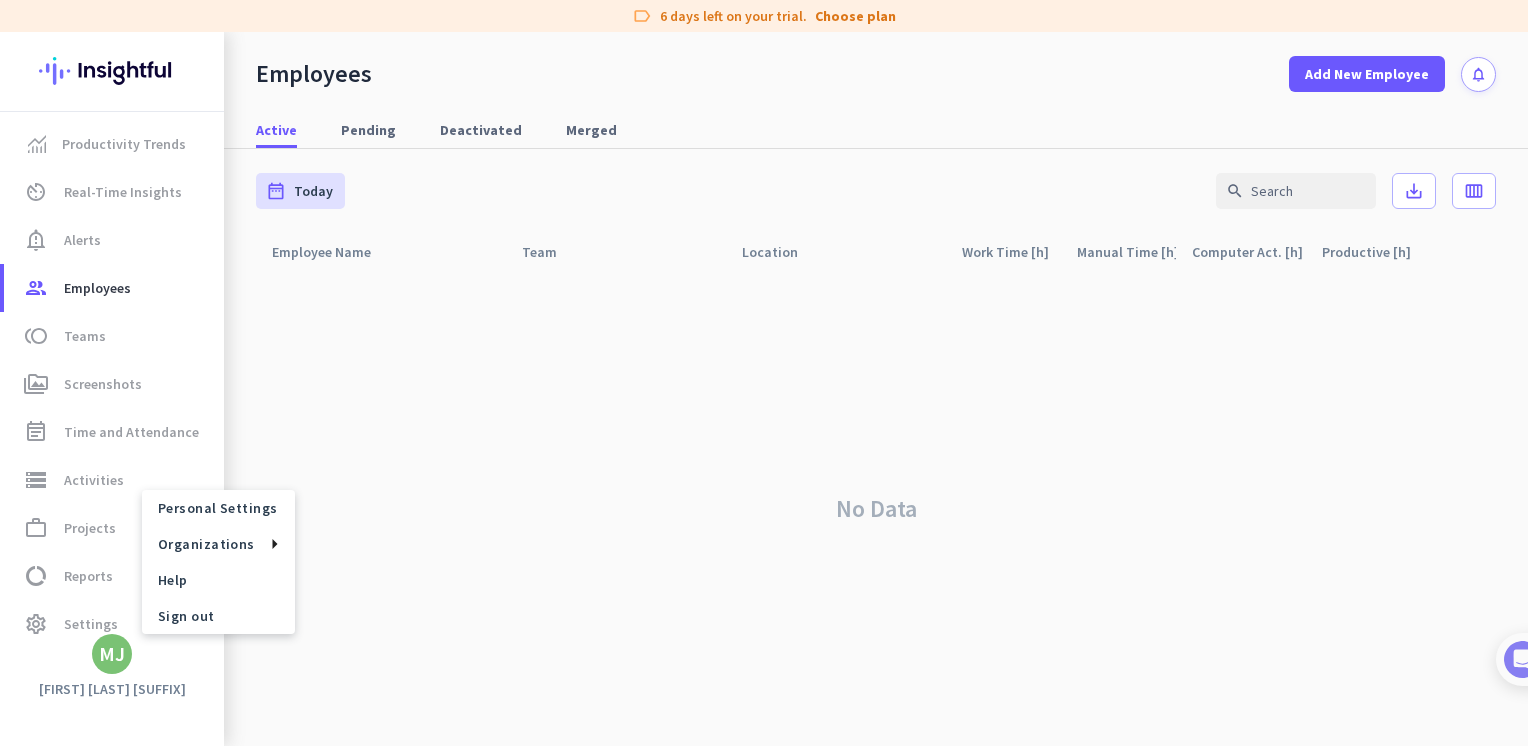 drag, startPoint x: 390, startPoint y: 411, endPoint x: 375, endPoint y: 422, distance: 18.601076 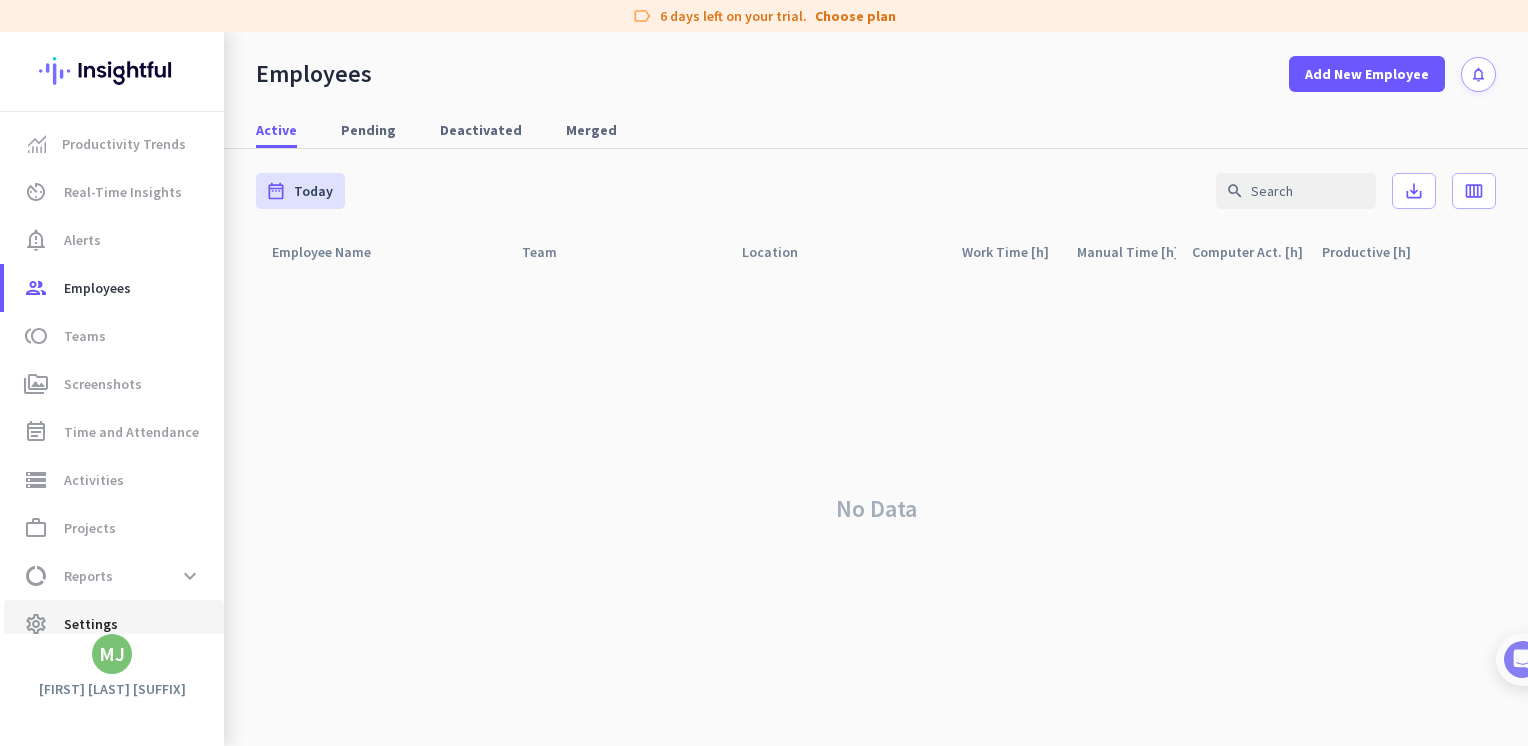 click on "Settings" 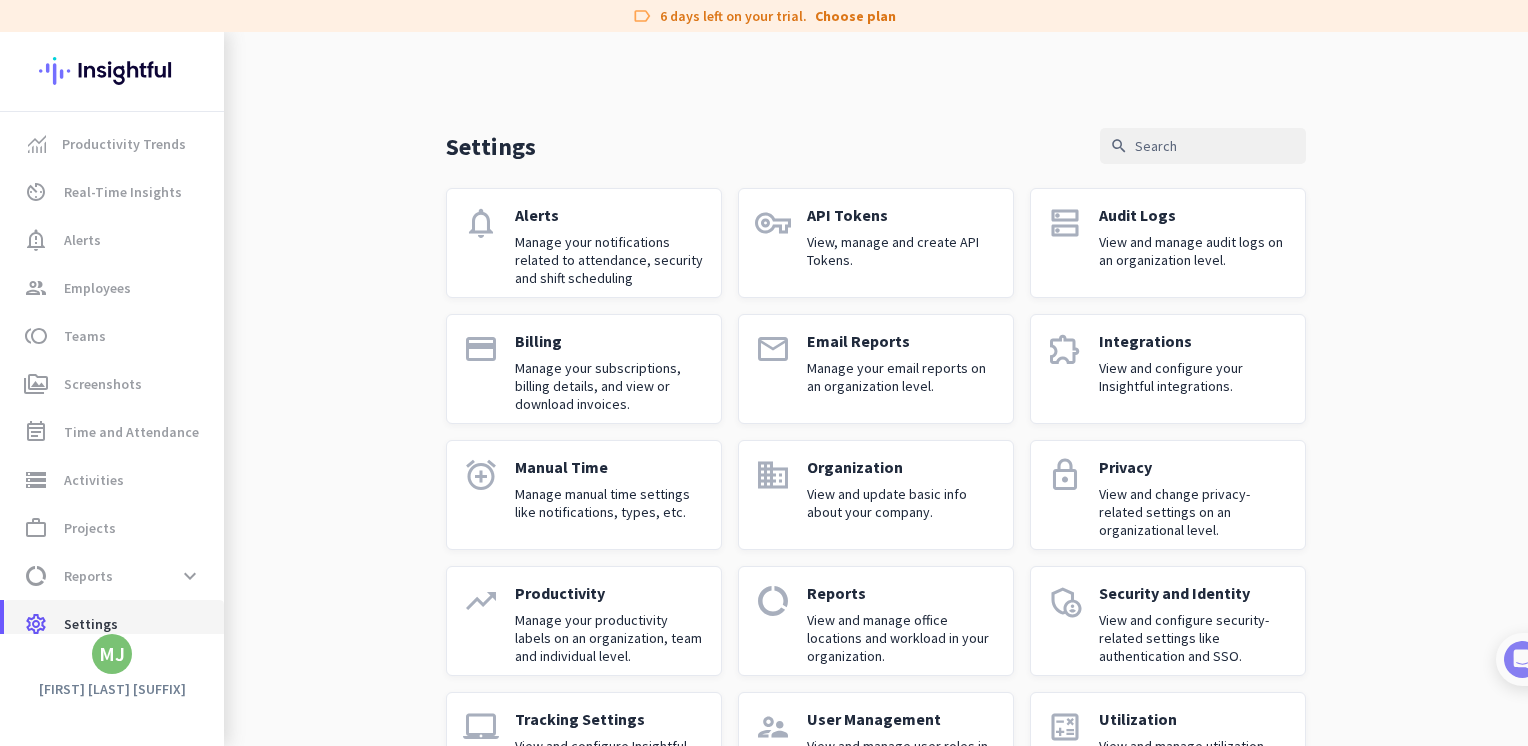 scroll, scrollTop: 88, scrollLeft: 0, axis: vertical 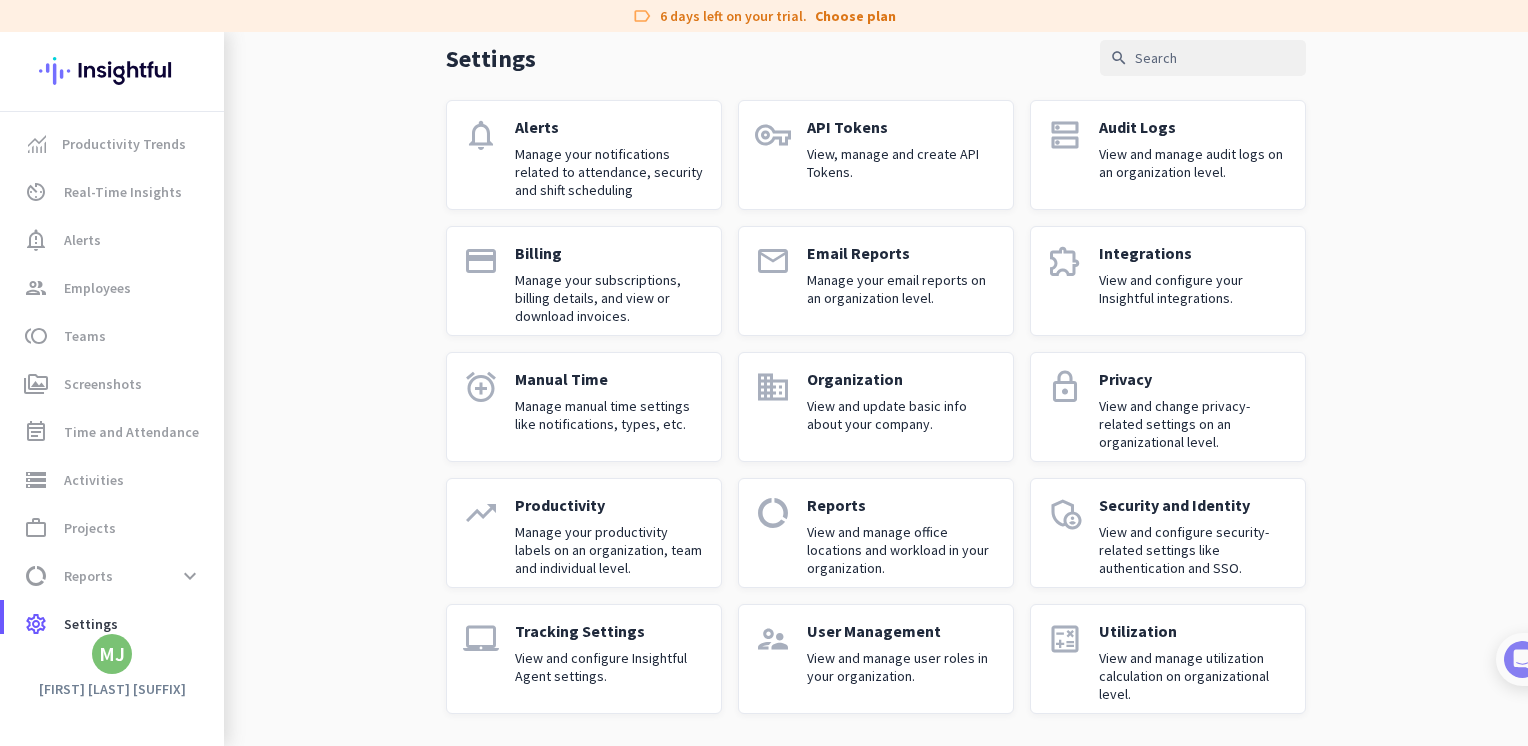 click on "Settings search notifications Alerts Manage your notifications related to attendance, security and shift scheduling vpn_key API Tokens View, manage and create API Tokens. dns Audit Logs View and manage audit logs on an organization level. payment Billing Manage your subscriptions, billing details, and view or download invoices. email Email Reports Manage your email reports on an organization level. extension Integrations View and configure your Insightful integrations. alarm_add Manual Time Manage manual time settings like notifications, types, etc. domain Organization View and update basic info about your company. lock Privacy View and change privacy-related settings on an organizational level. trending_up Productivity Manage your productivity labels on an organization, team and individual level. data_usage Reports View and manage office locations and workload in your organization. admin_panel_settings Security and Identity View and configure security-related settings like authentication and SSO. laptop_mac" 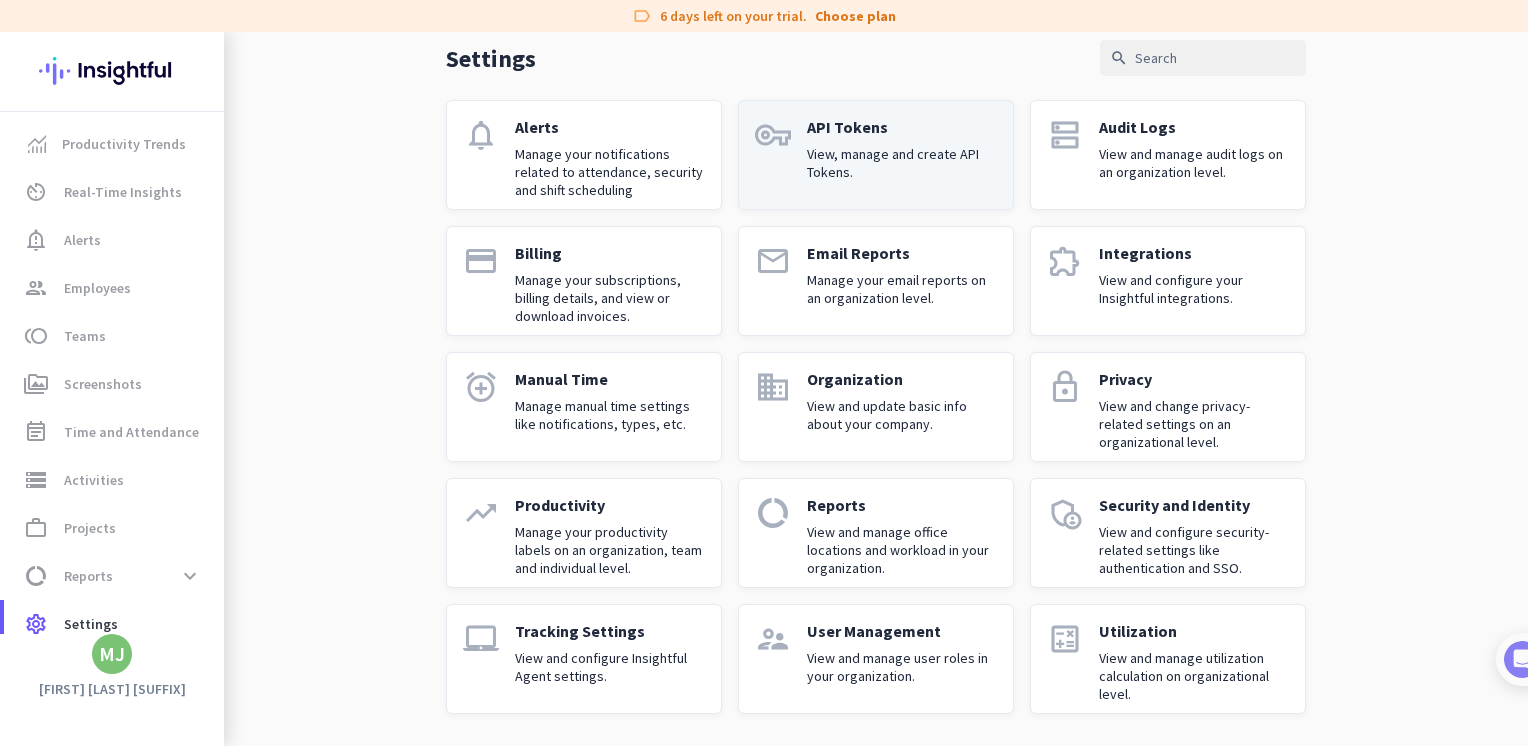 scroll, scrollTop: 0, scrollLeft: 0, axis: both 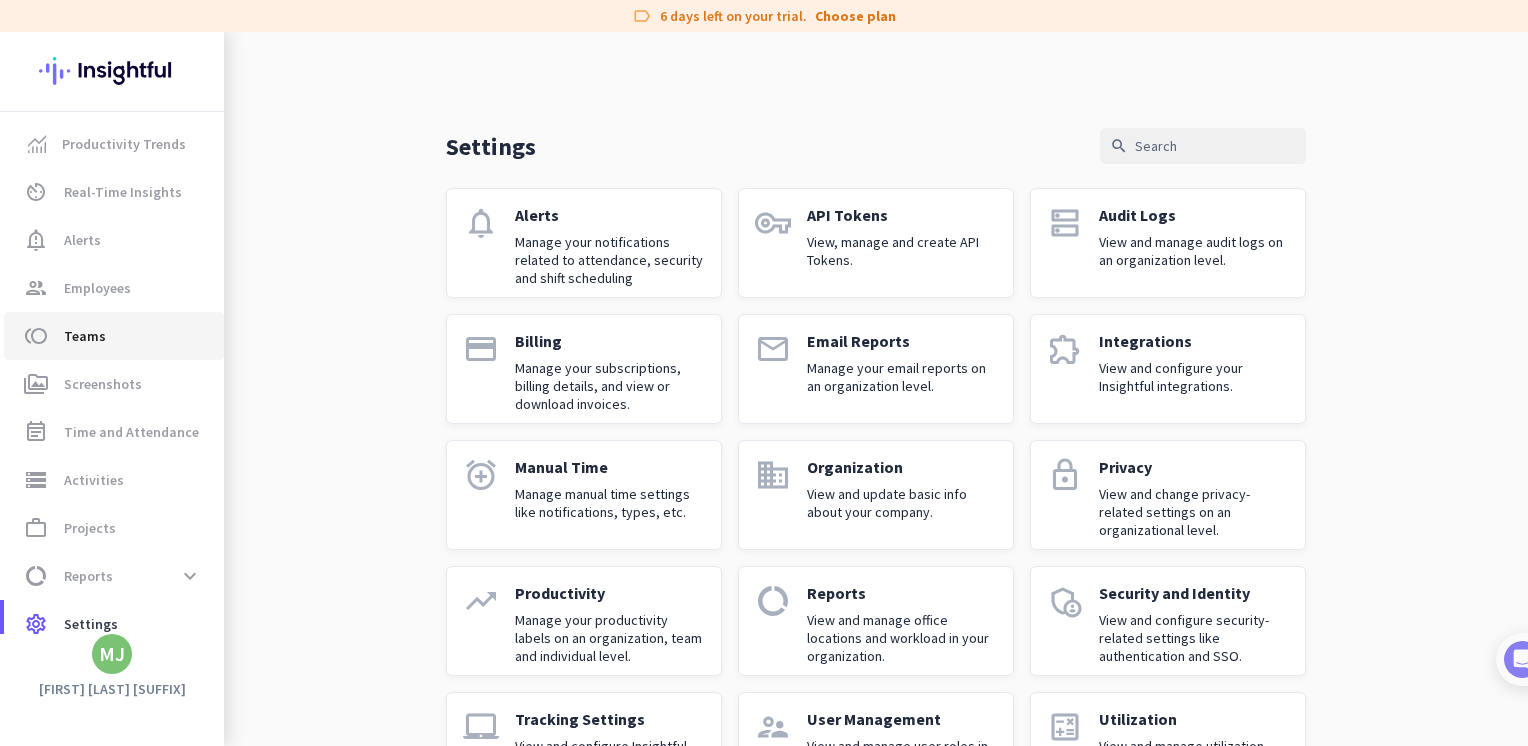 click on "toll  Teams" 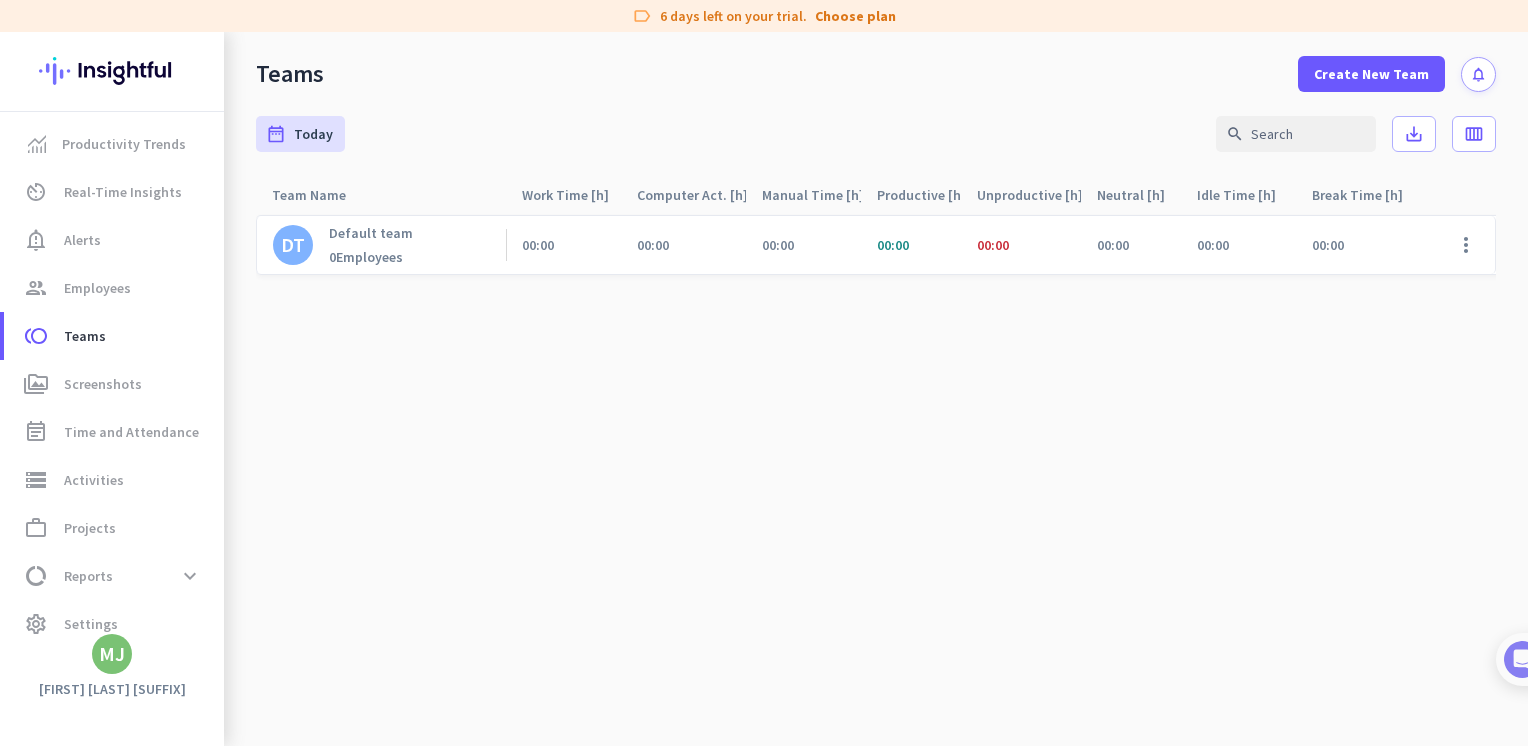 click on "MJ" 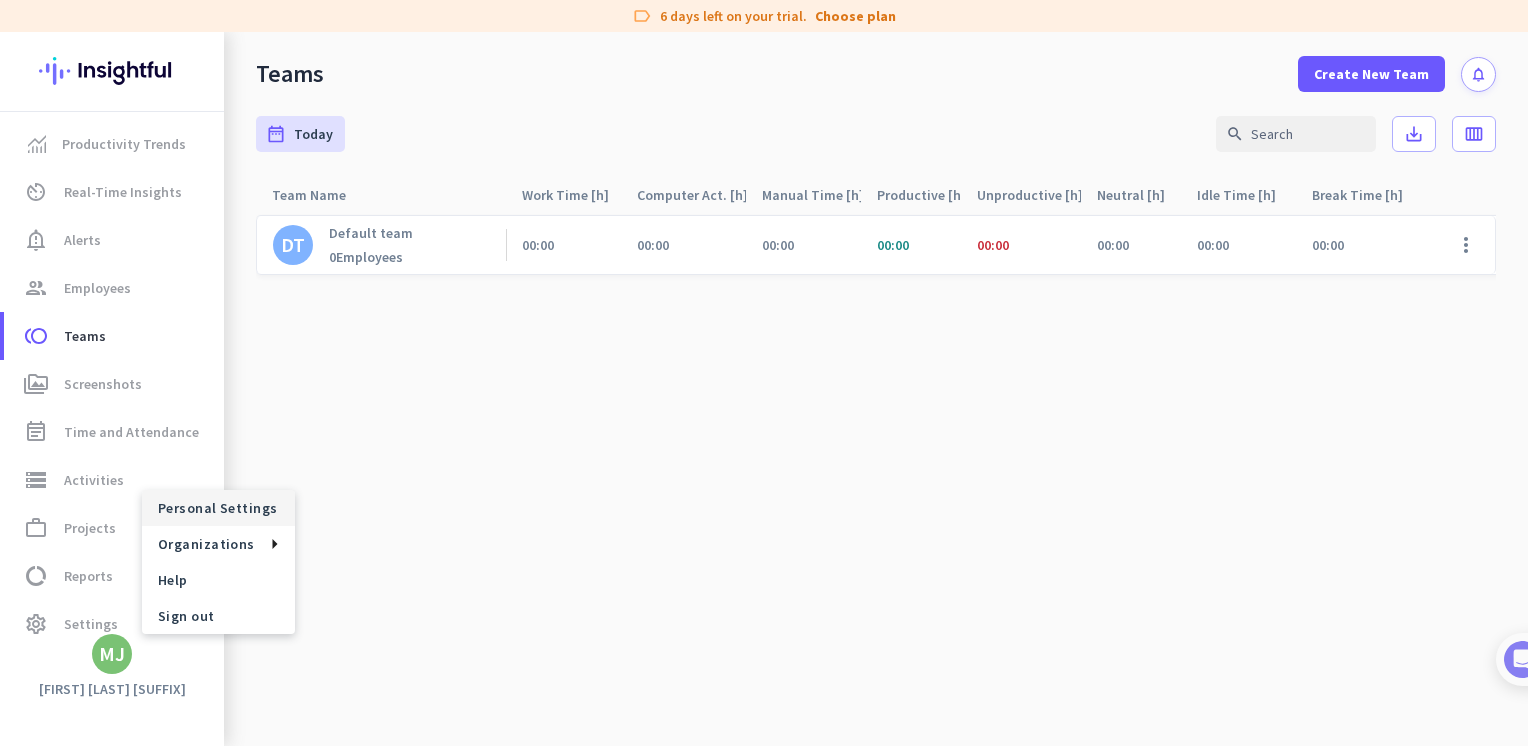click on "Personal Settings" at bounding box center (218, 508) 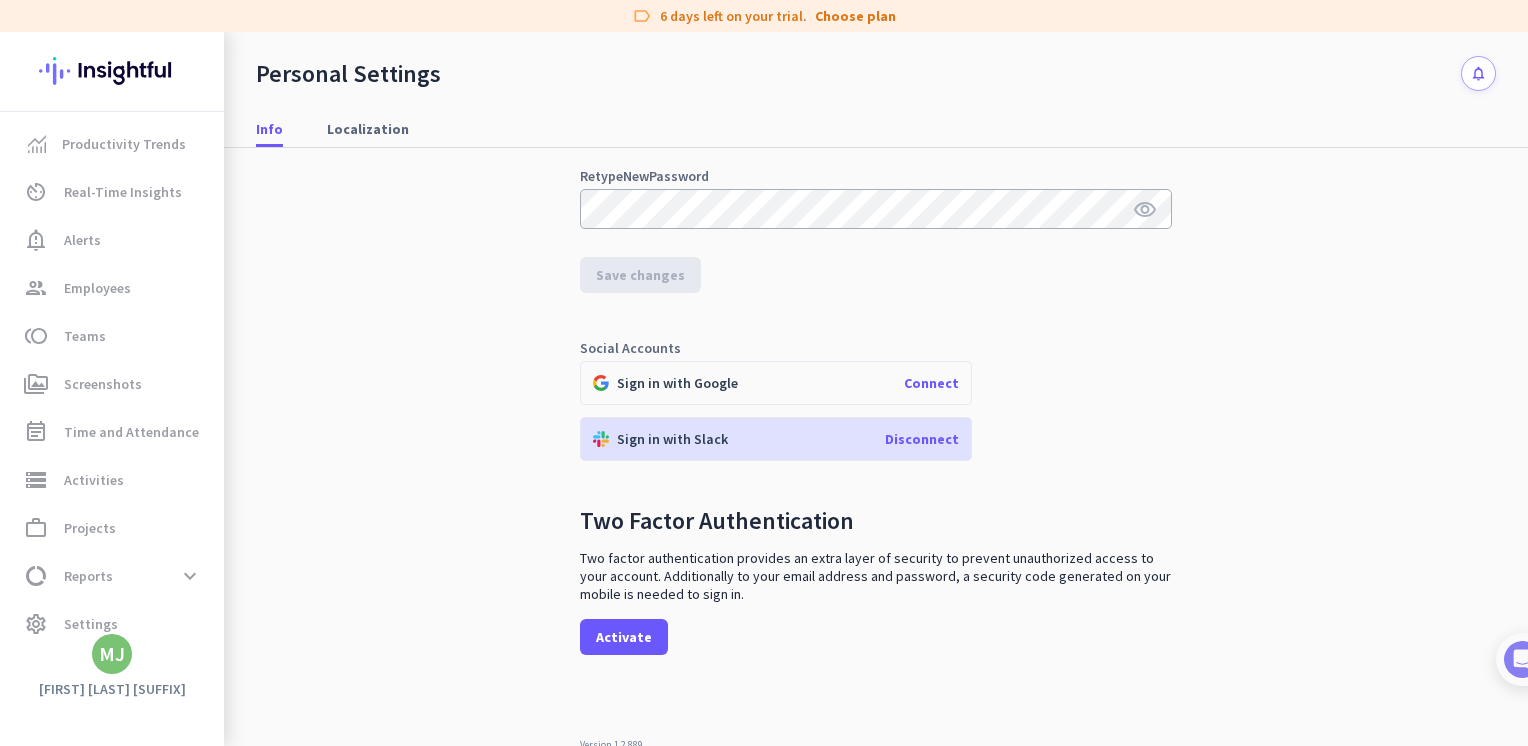 scroll, scrollTop: 340, scrollLeft: 0, axis: vertical 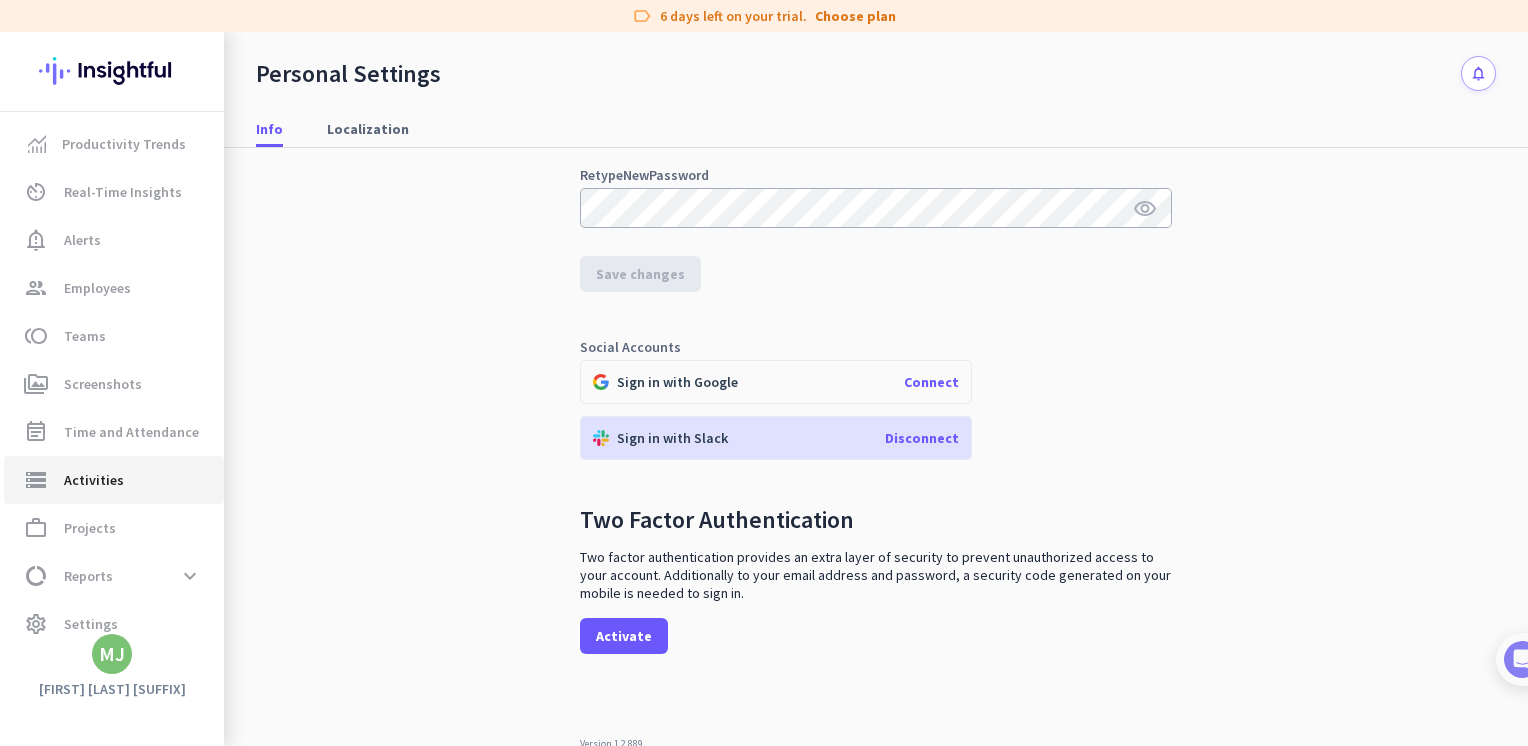click on "storage  Activities" 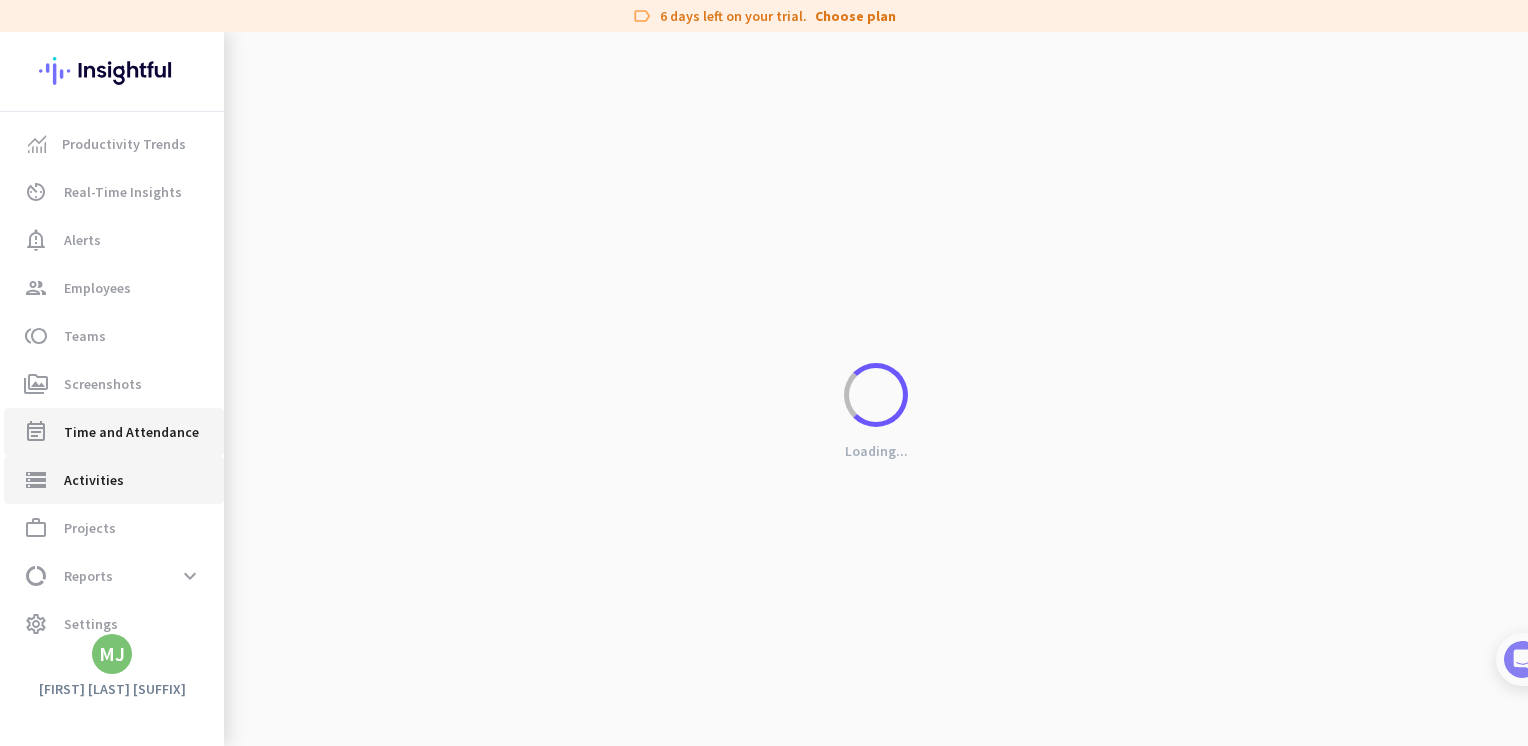 scroll, scrollTop: 0, scrollLeft: 0, axis: both 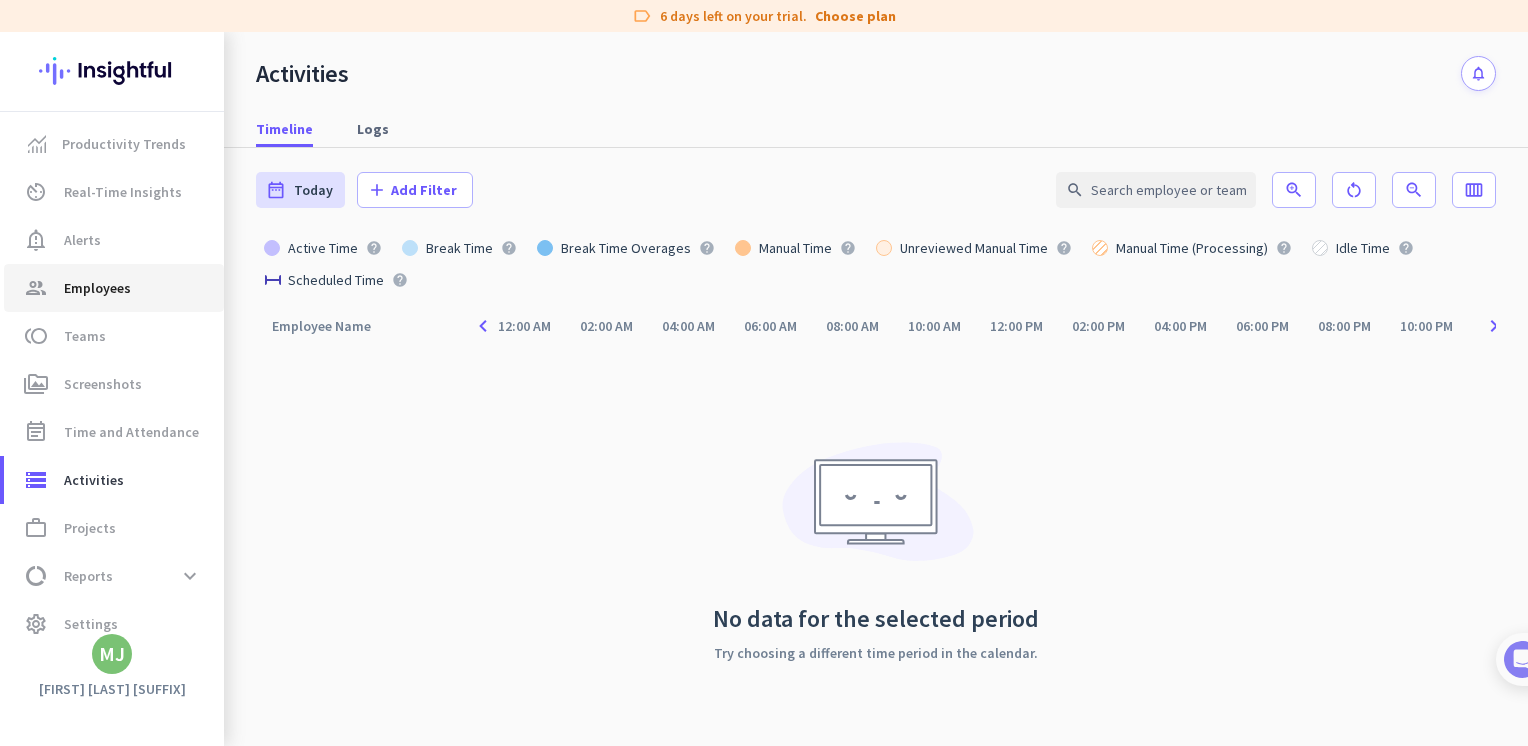click on "group  Employees" 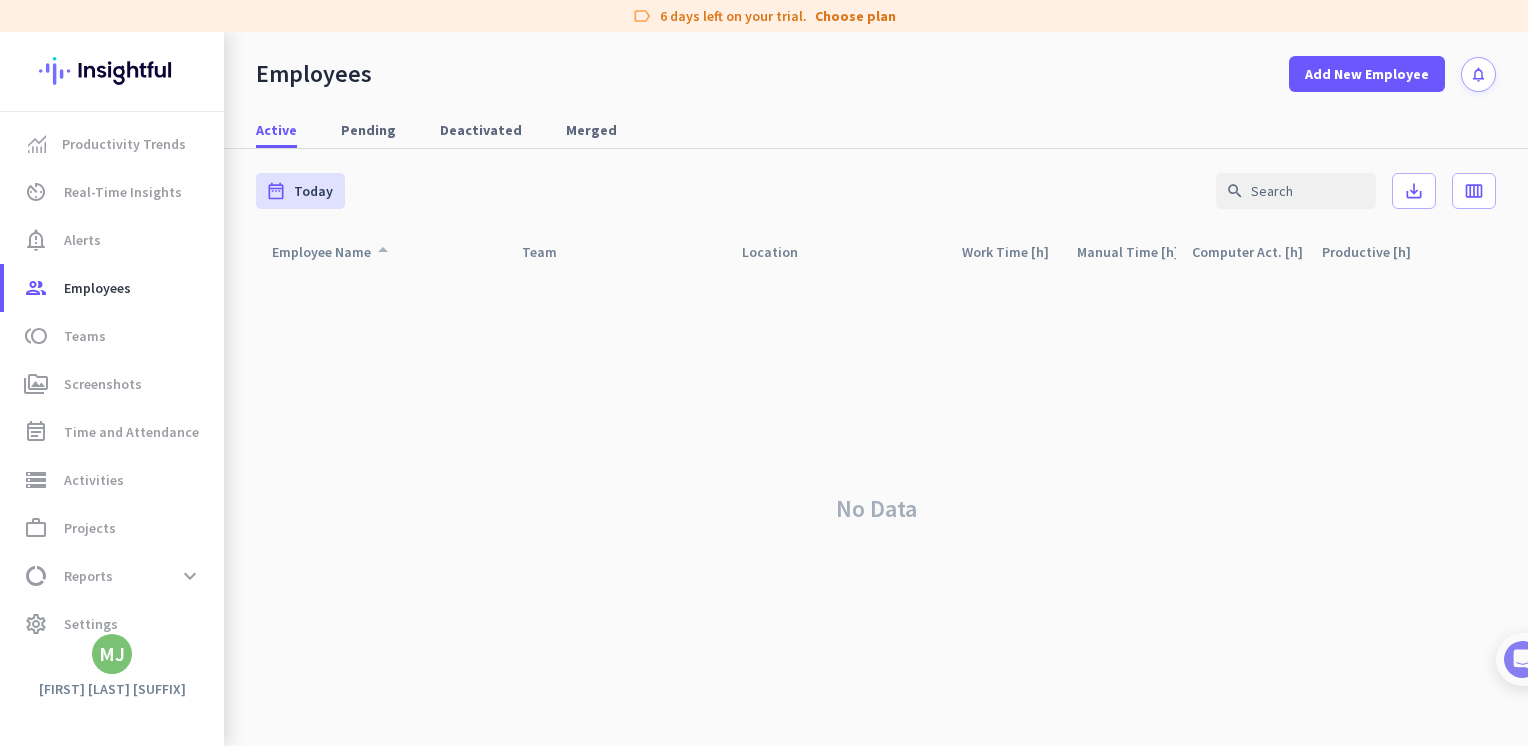 click on "Employee Name  arrow_drop_up" 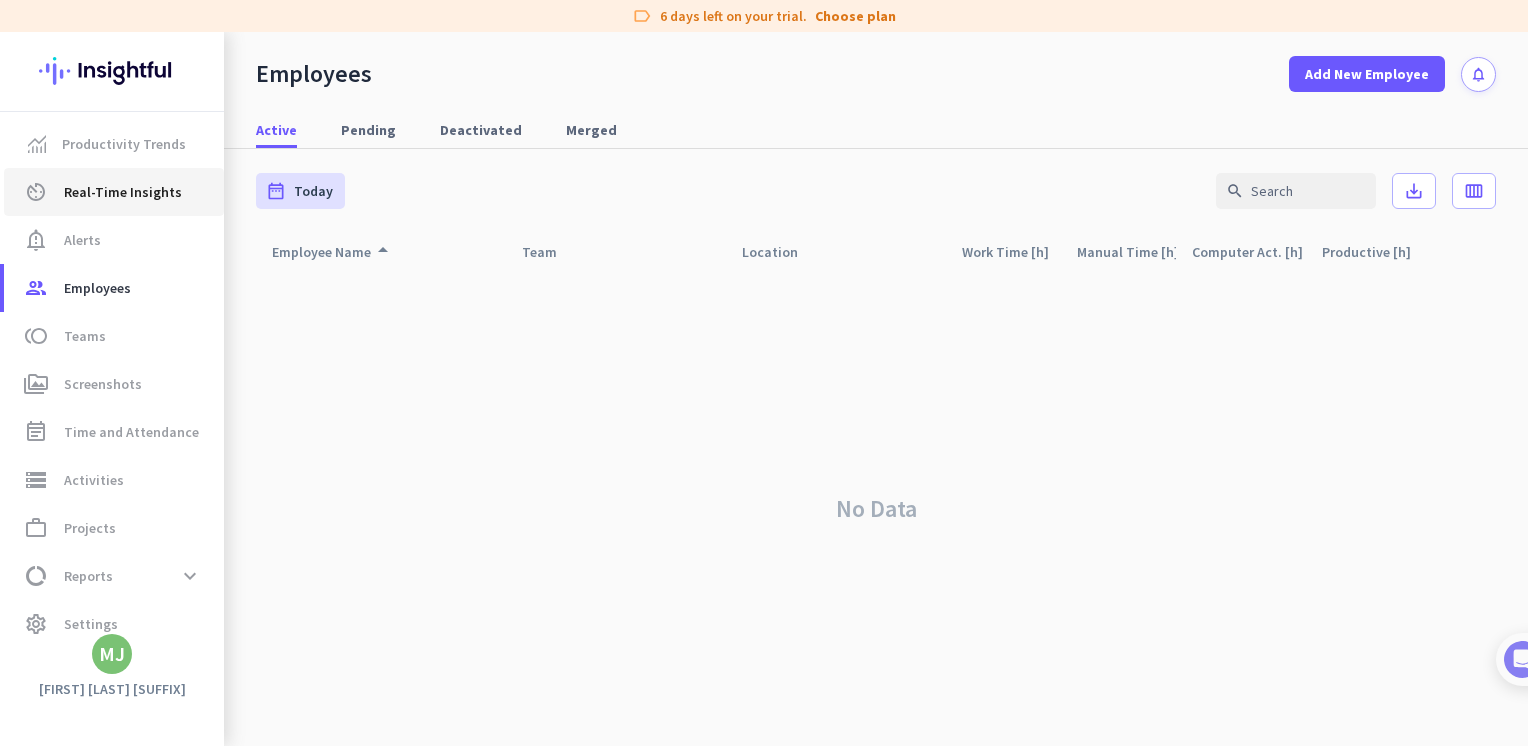 click on "Real-Time Insights" 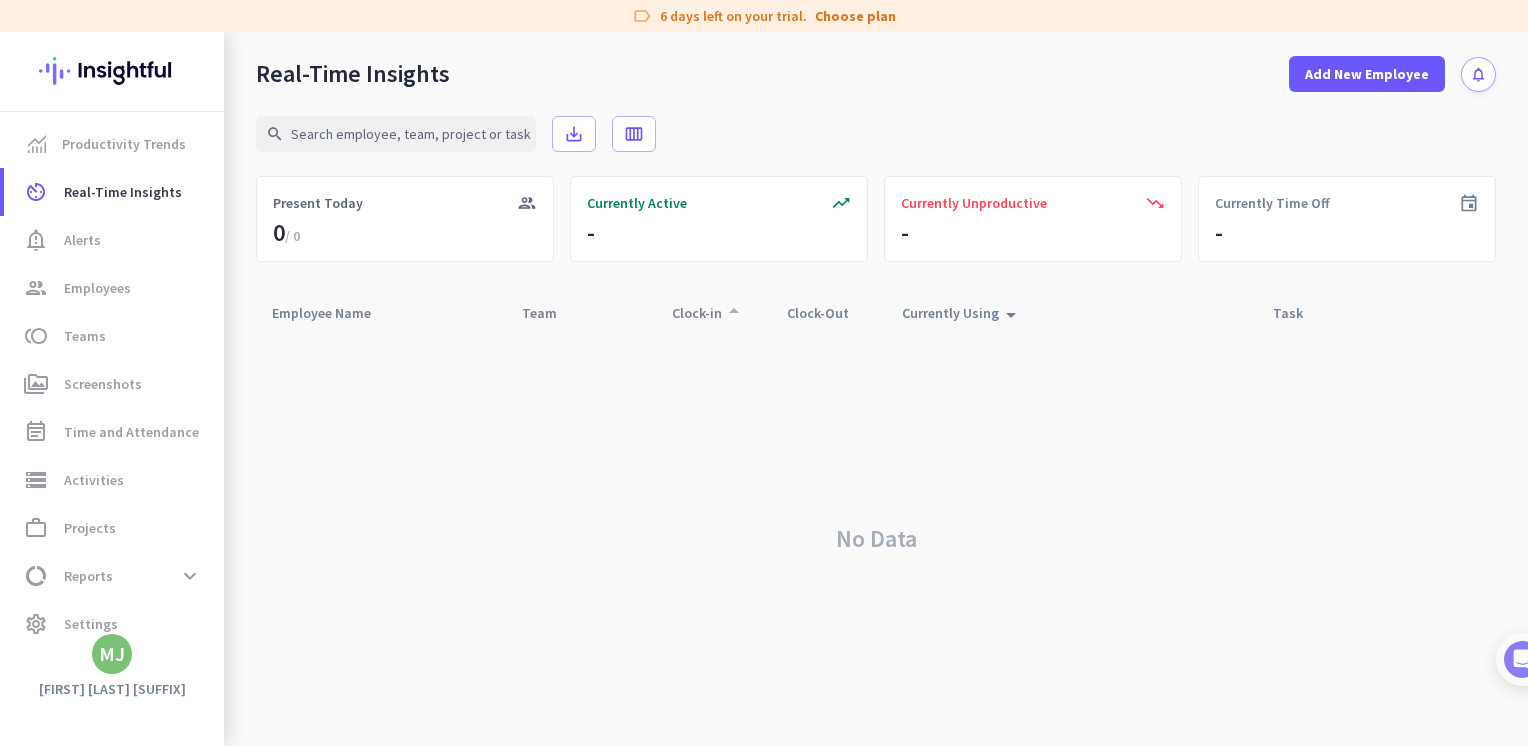 click on "Clock-in  arrow_drop_up" 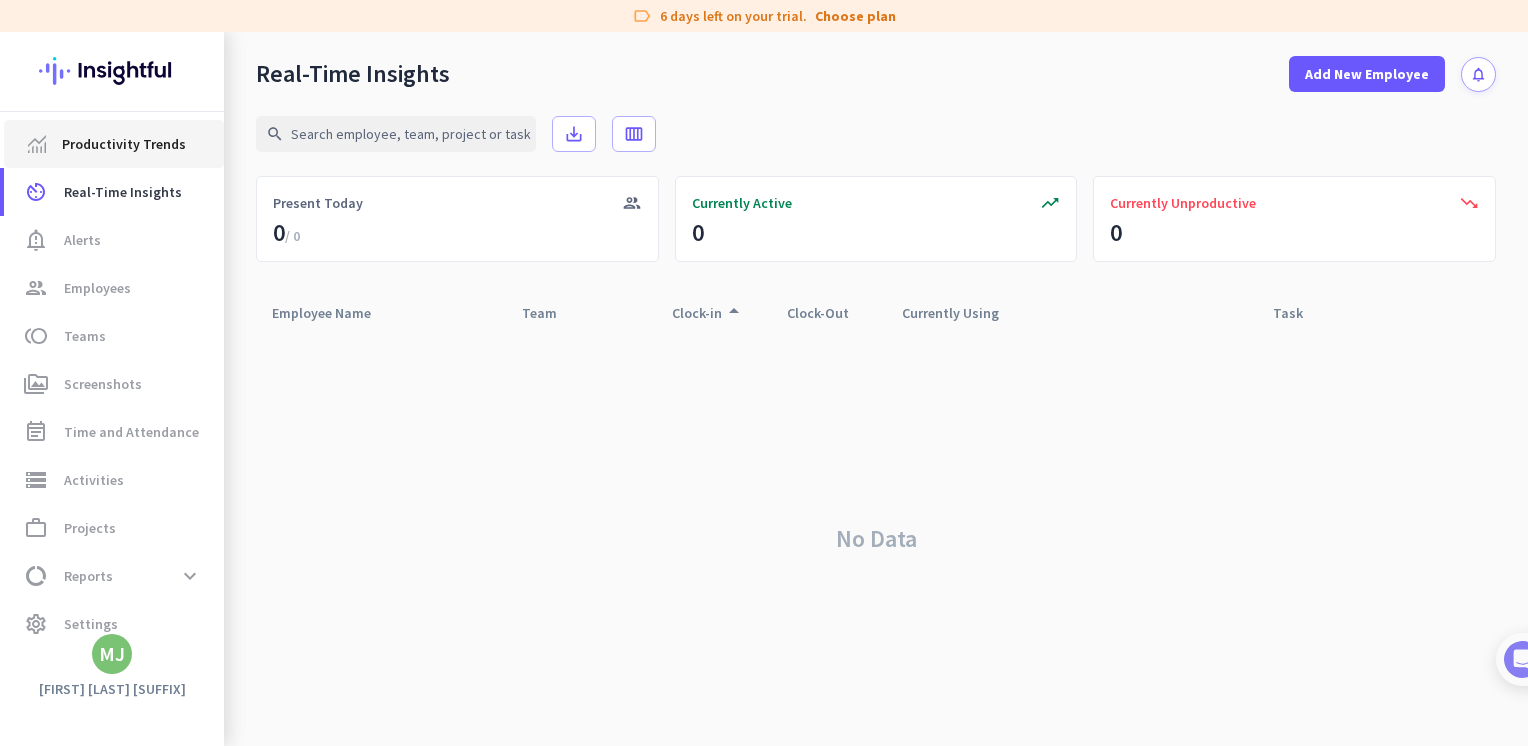 click on "Productivity Trends" 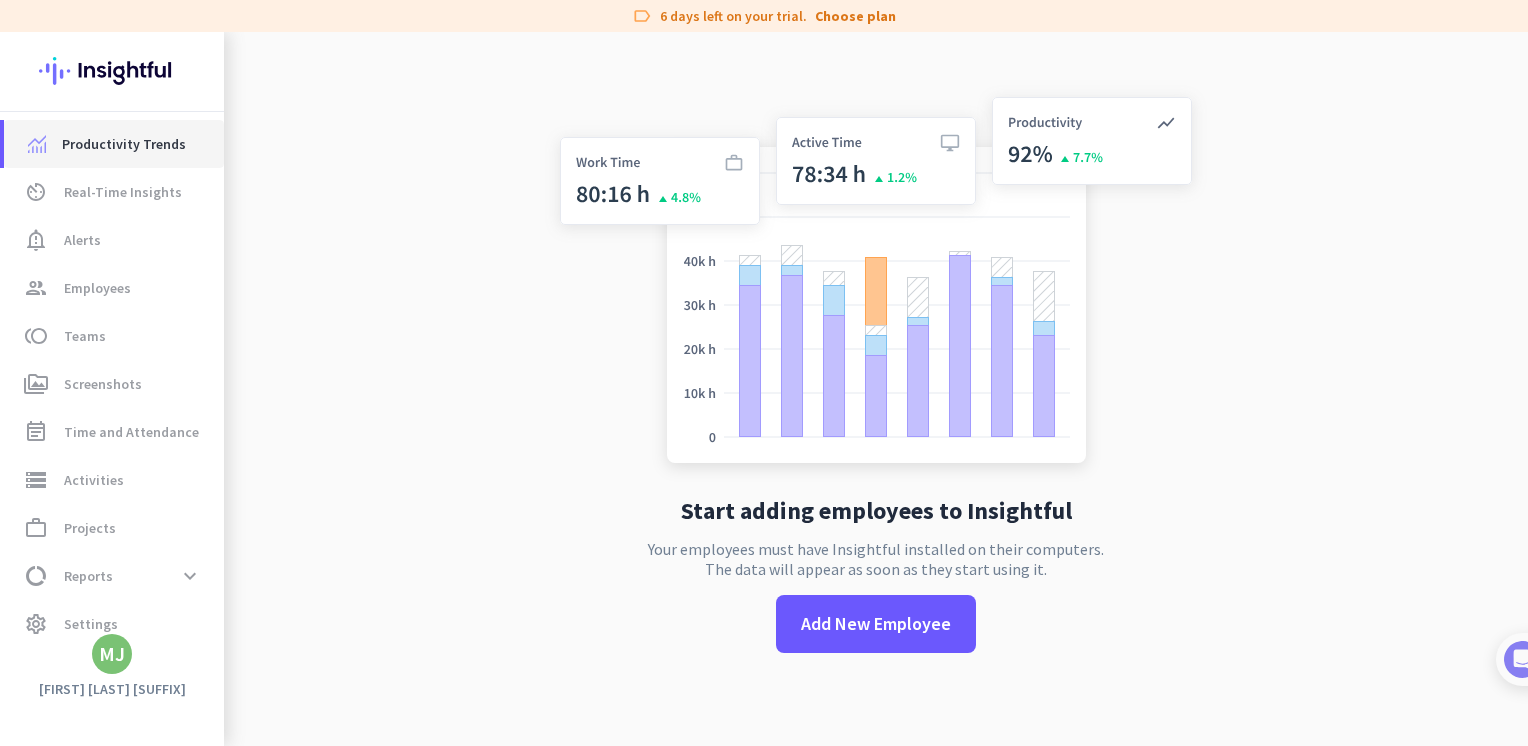 scroll, scrollTop: 32, scrollLeft: 0, axis: vertical 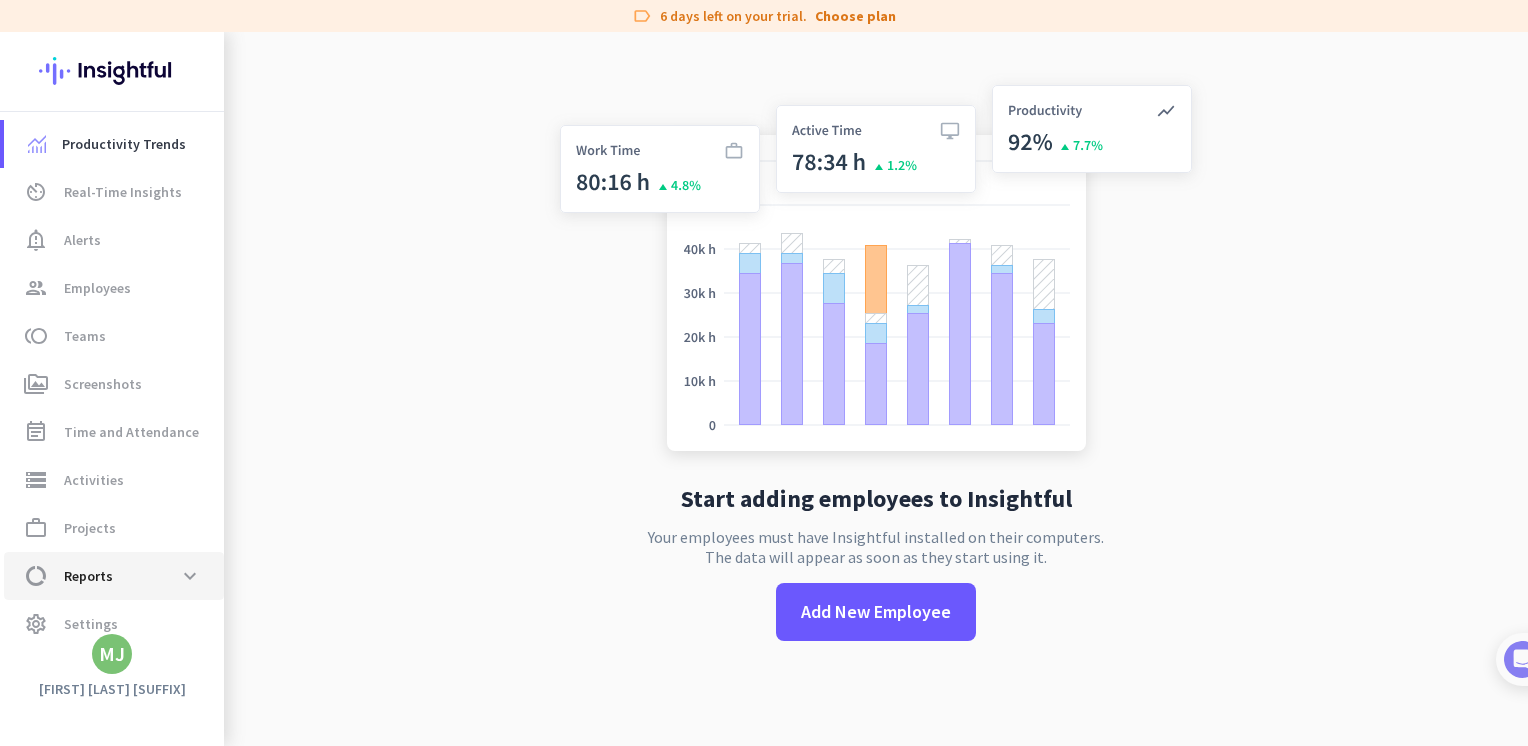 click on "Reports" 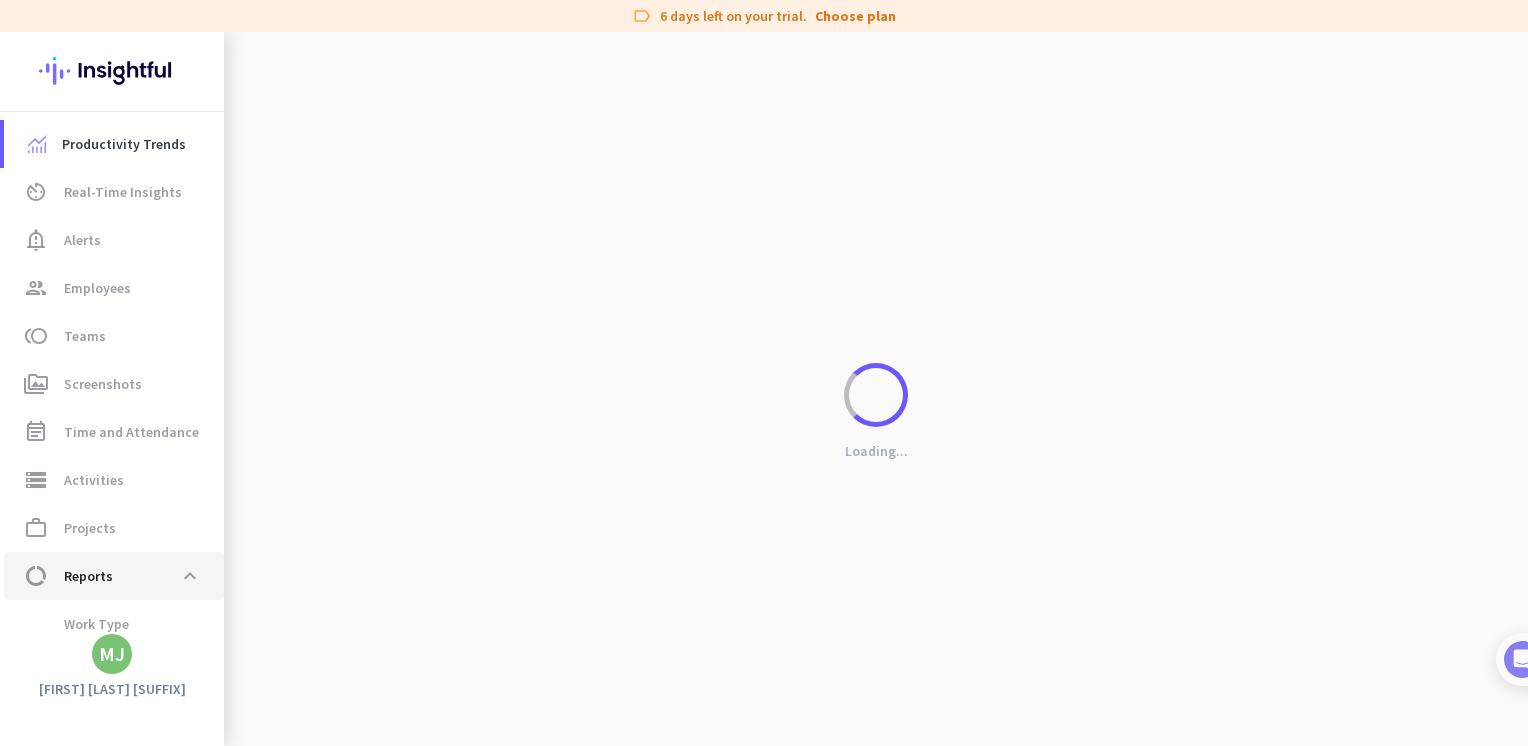 scroll, scrollTop: 0, scrollLeft: 0, axis: both 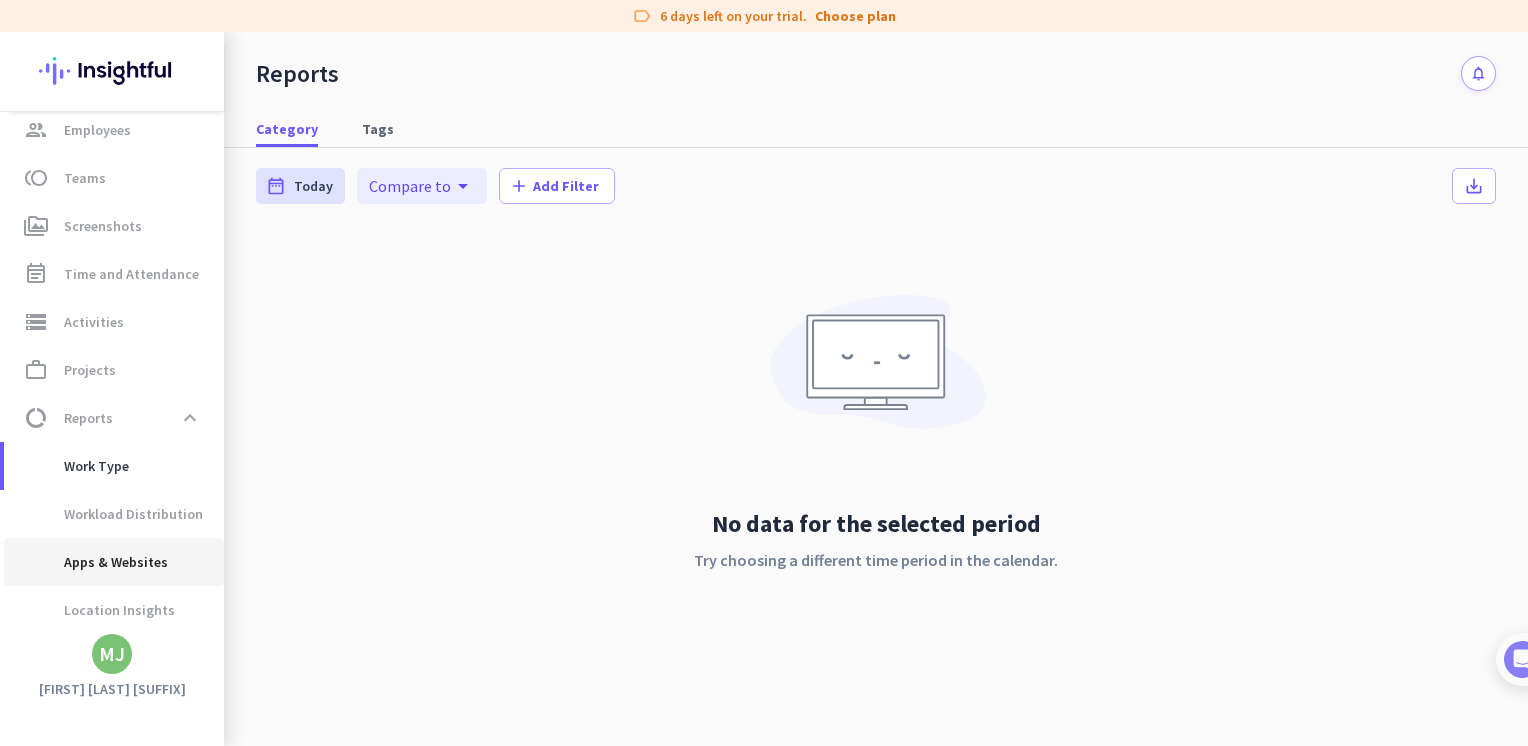 click on "Apps & Websites" 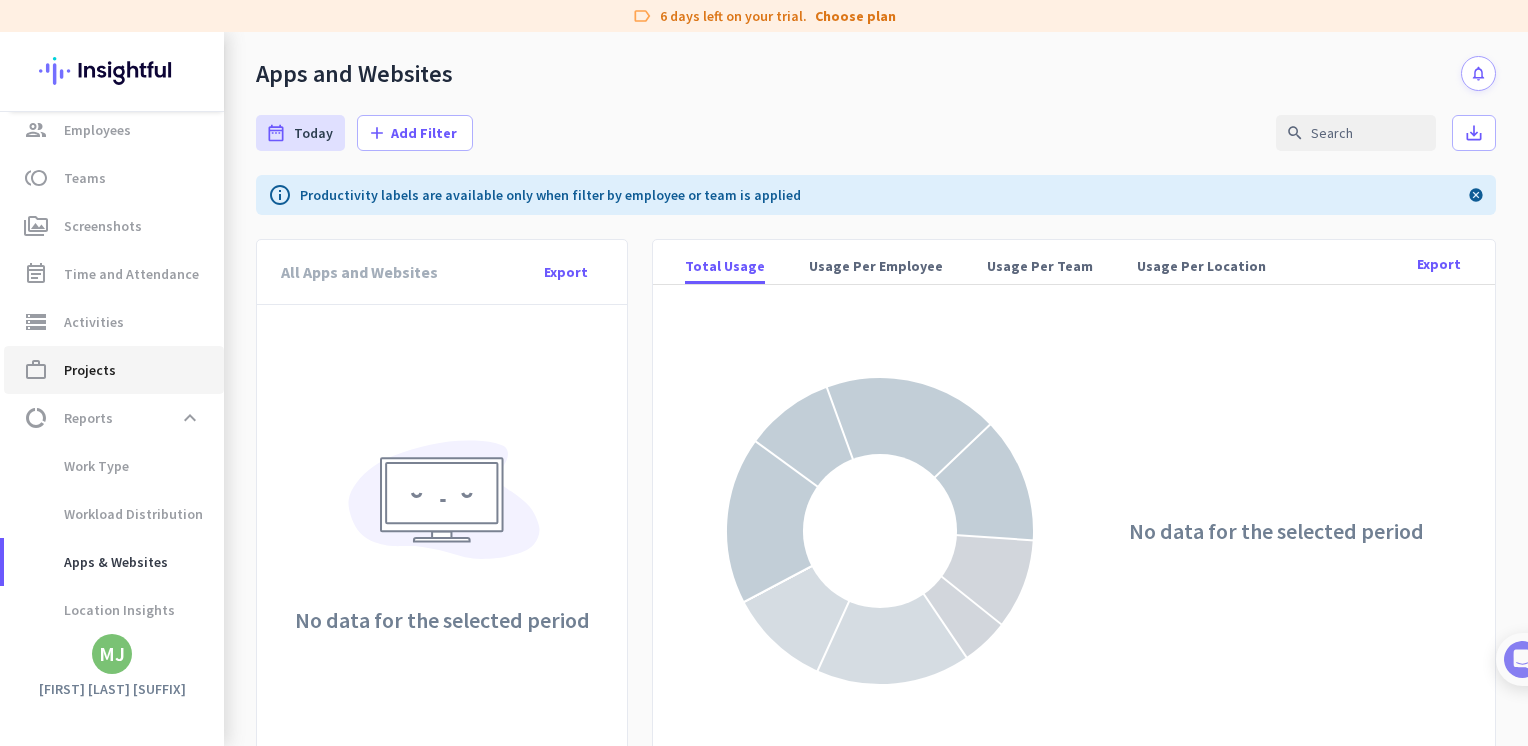 click on "work_outline  Projects" 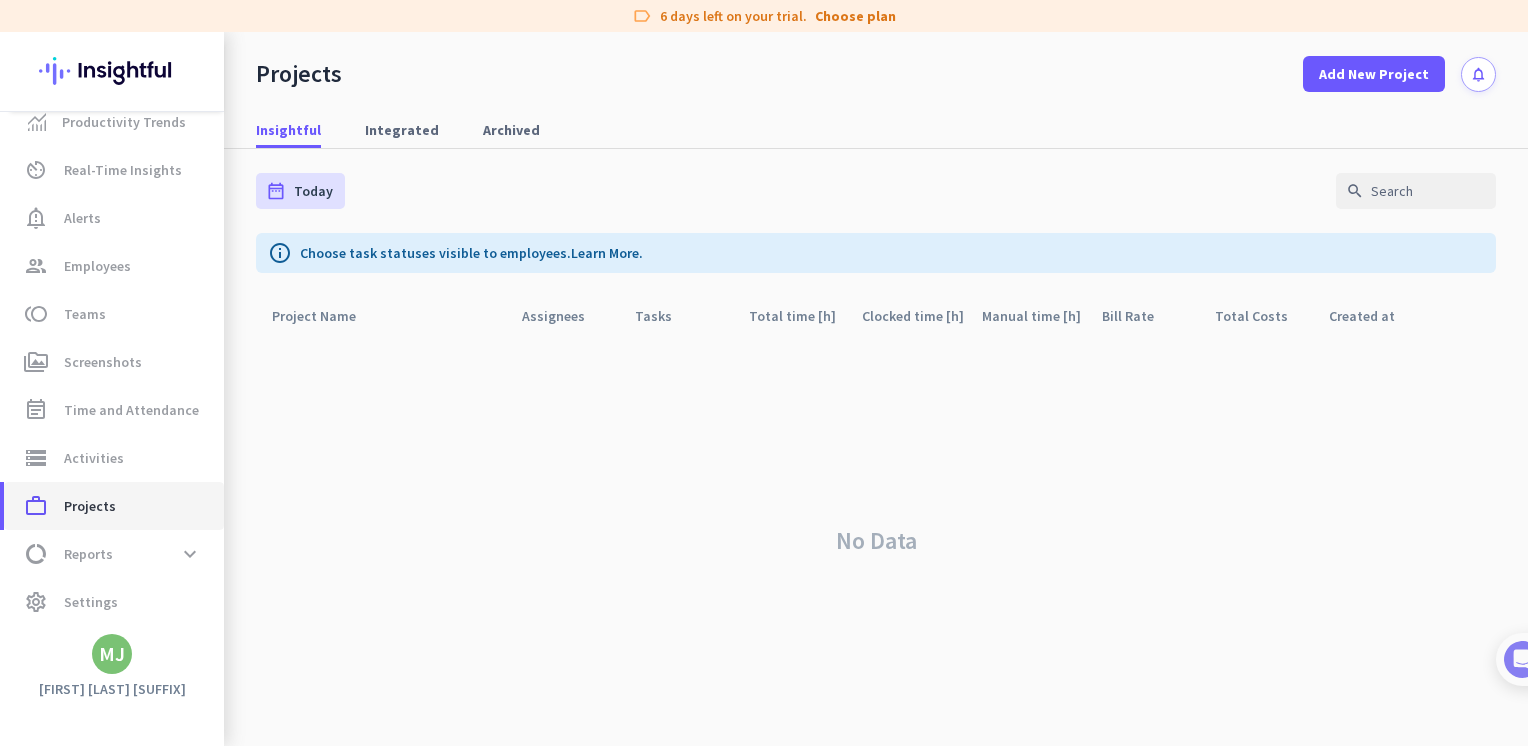 scroll, scrollTop: 21, scrollLeft: 0, axis: vertical 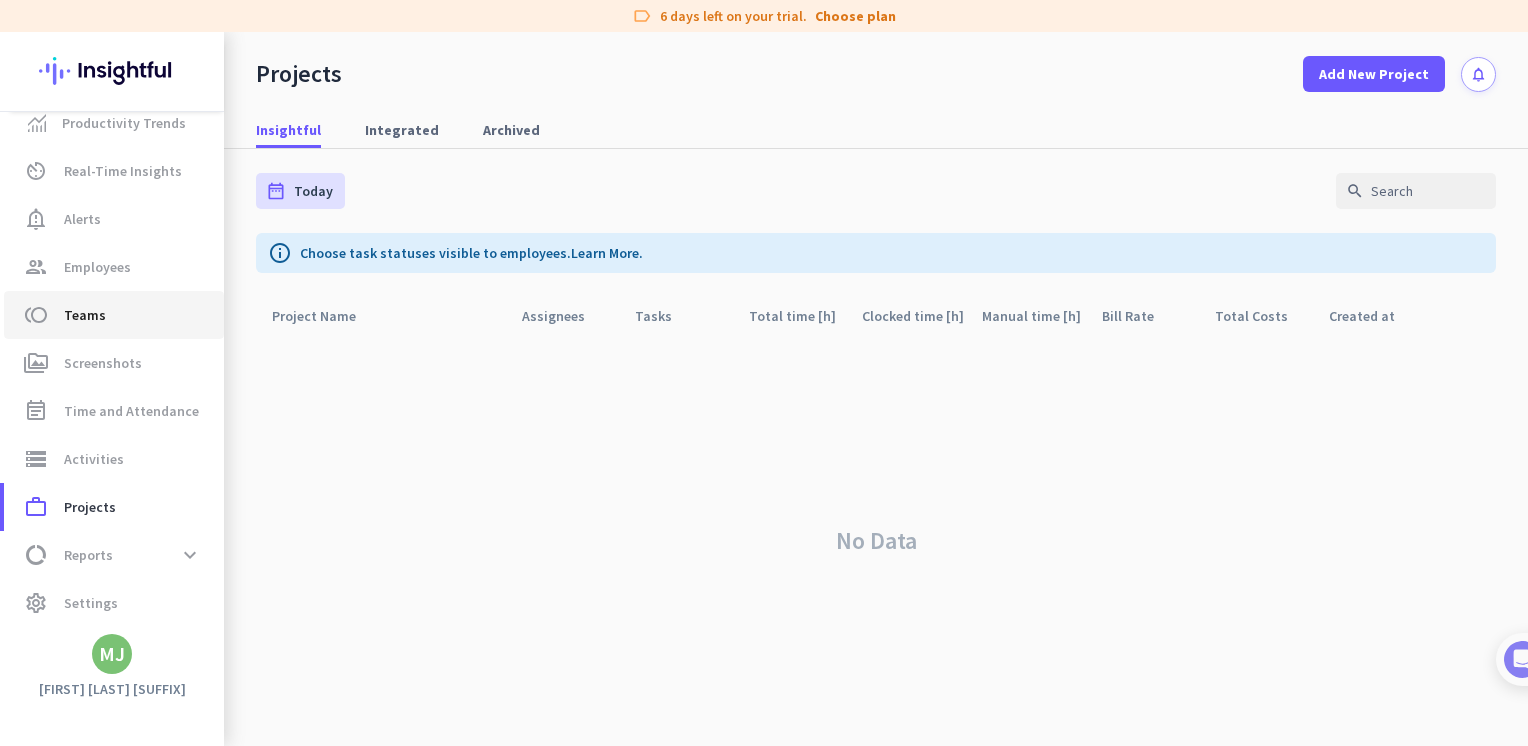 click on "toll  Teams" 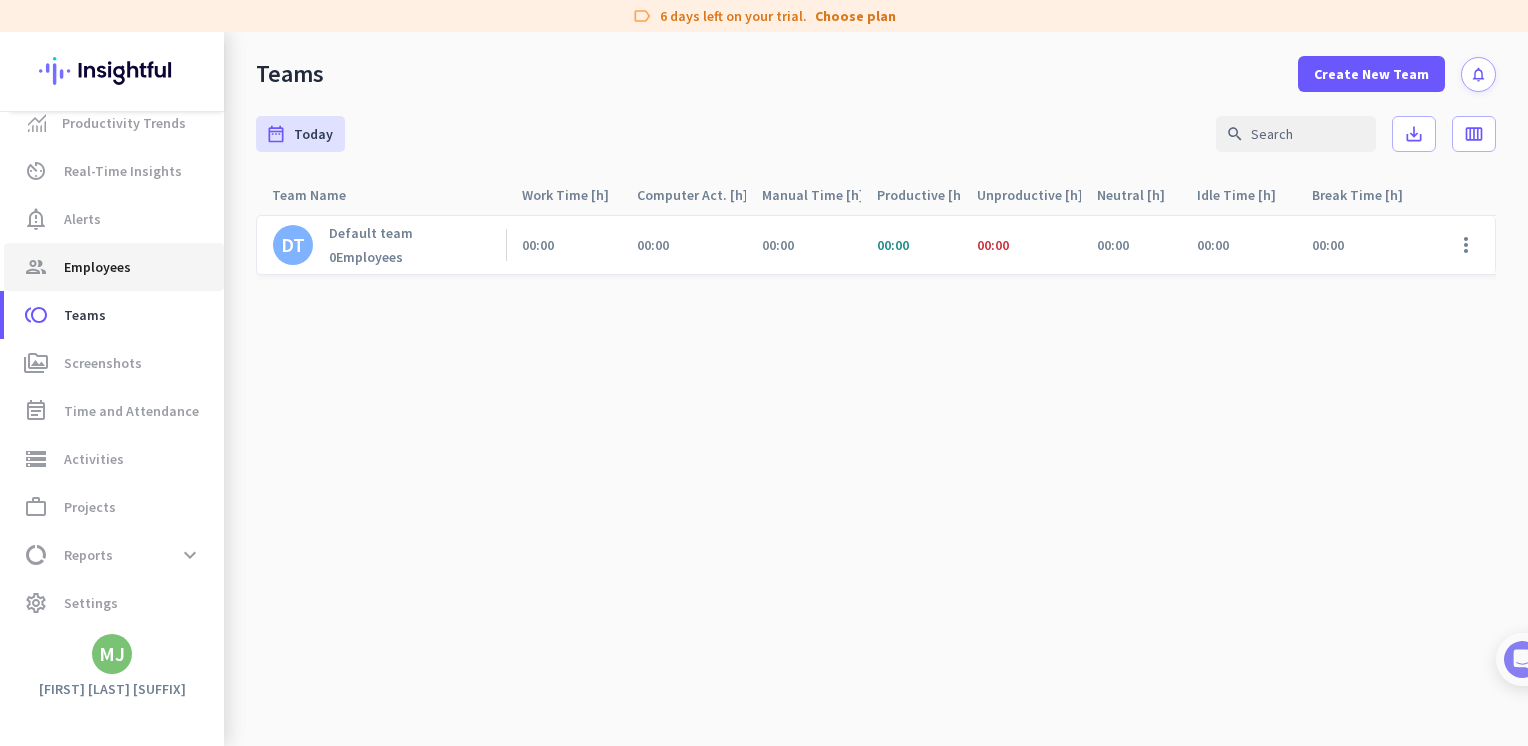 click on "group  Employees" 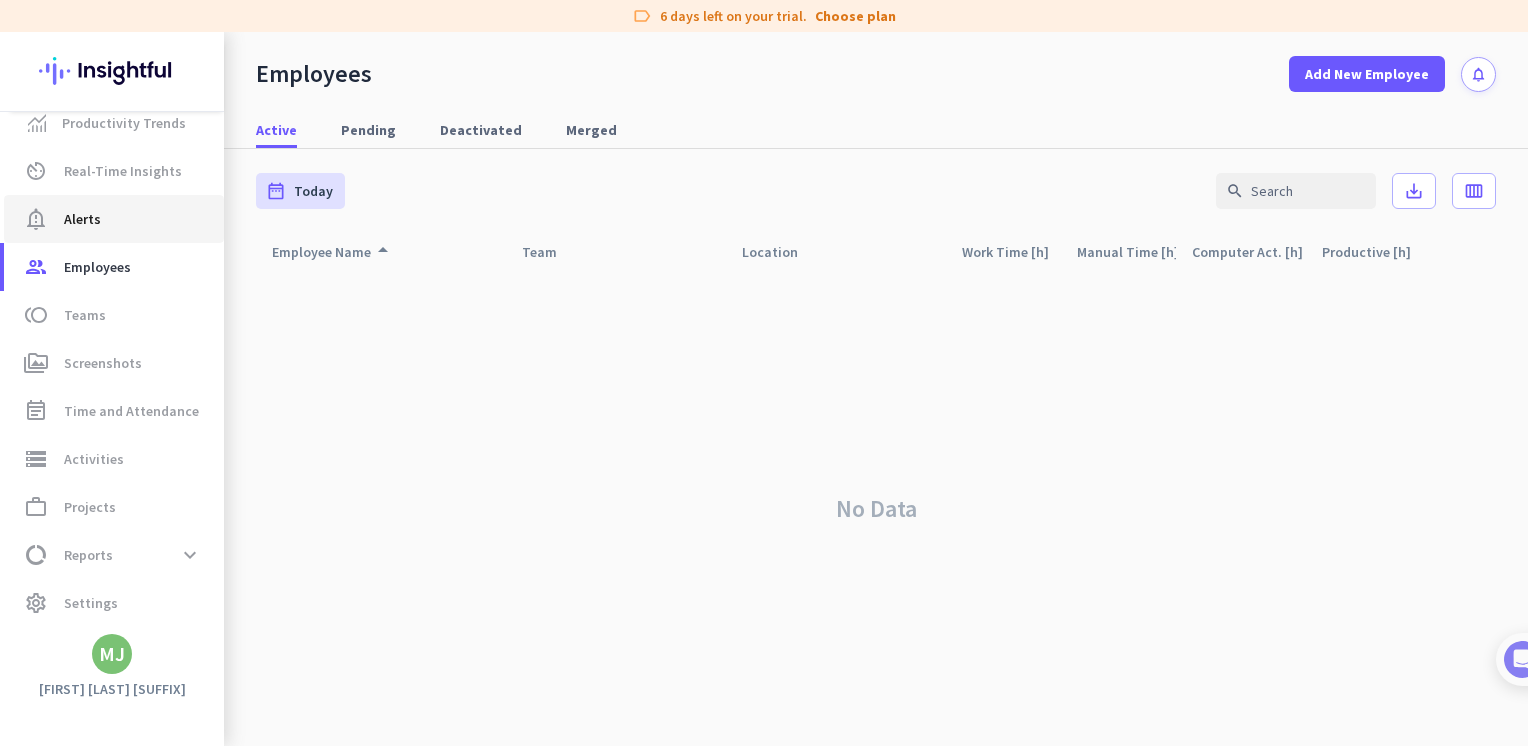 click on "notification_important  Alerts" 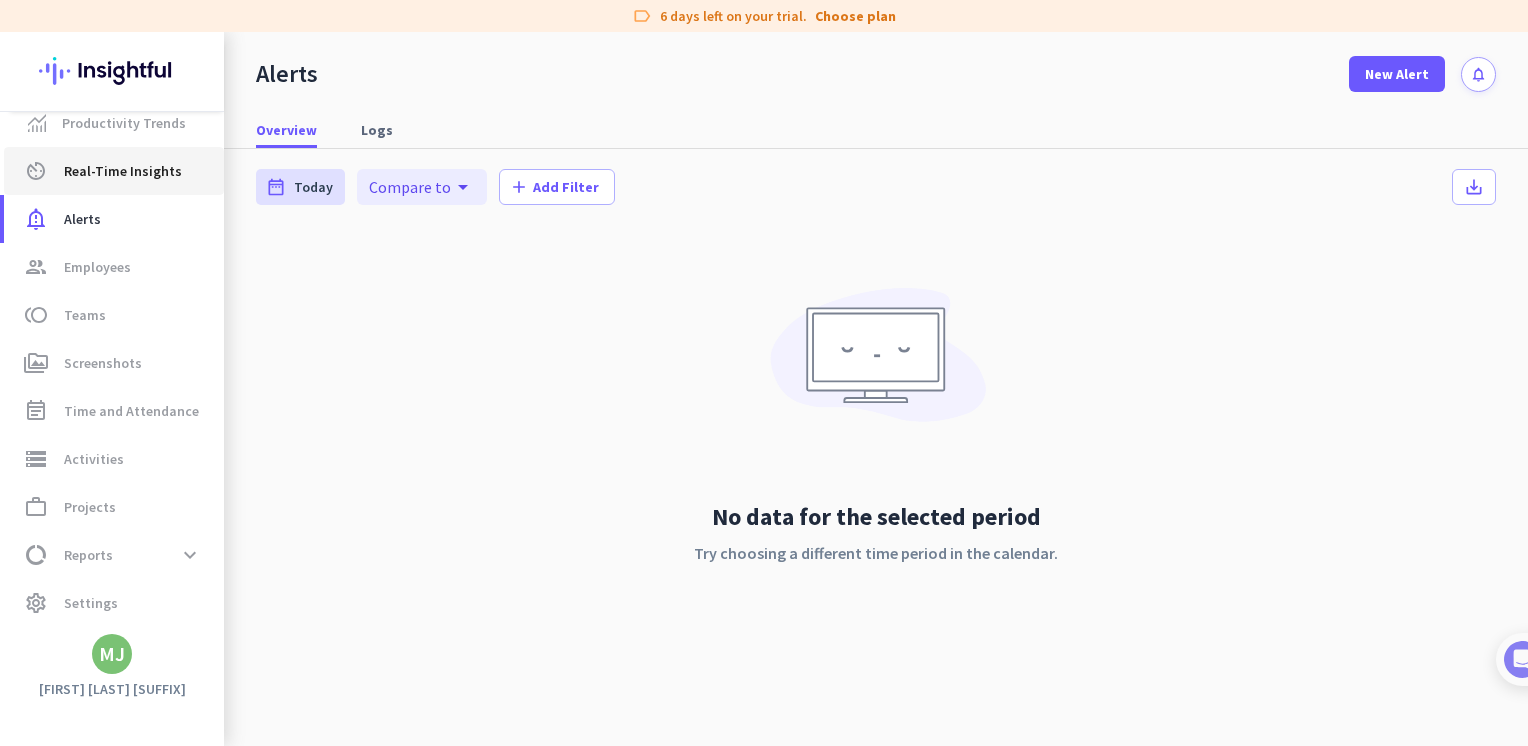 click on "Real-Time Insights" 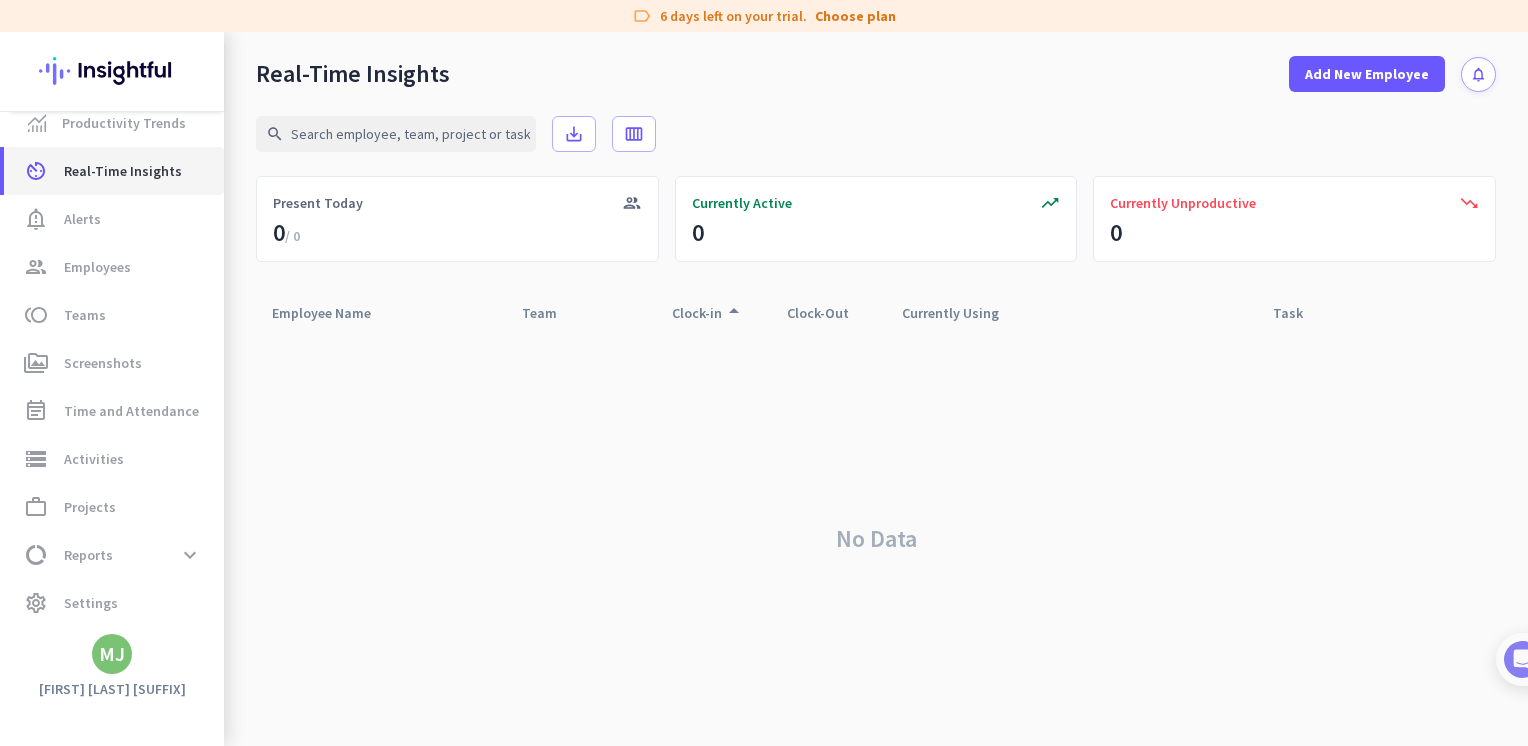 scroll, scrollTop: 0, scrollLeft: 0, axis: both 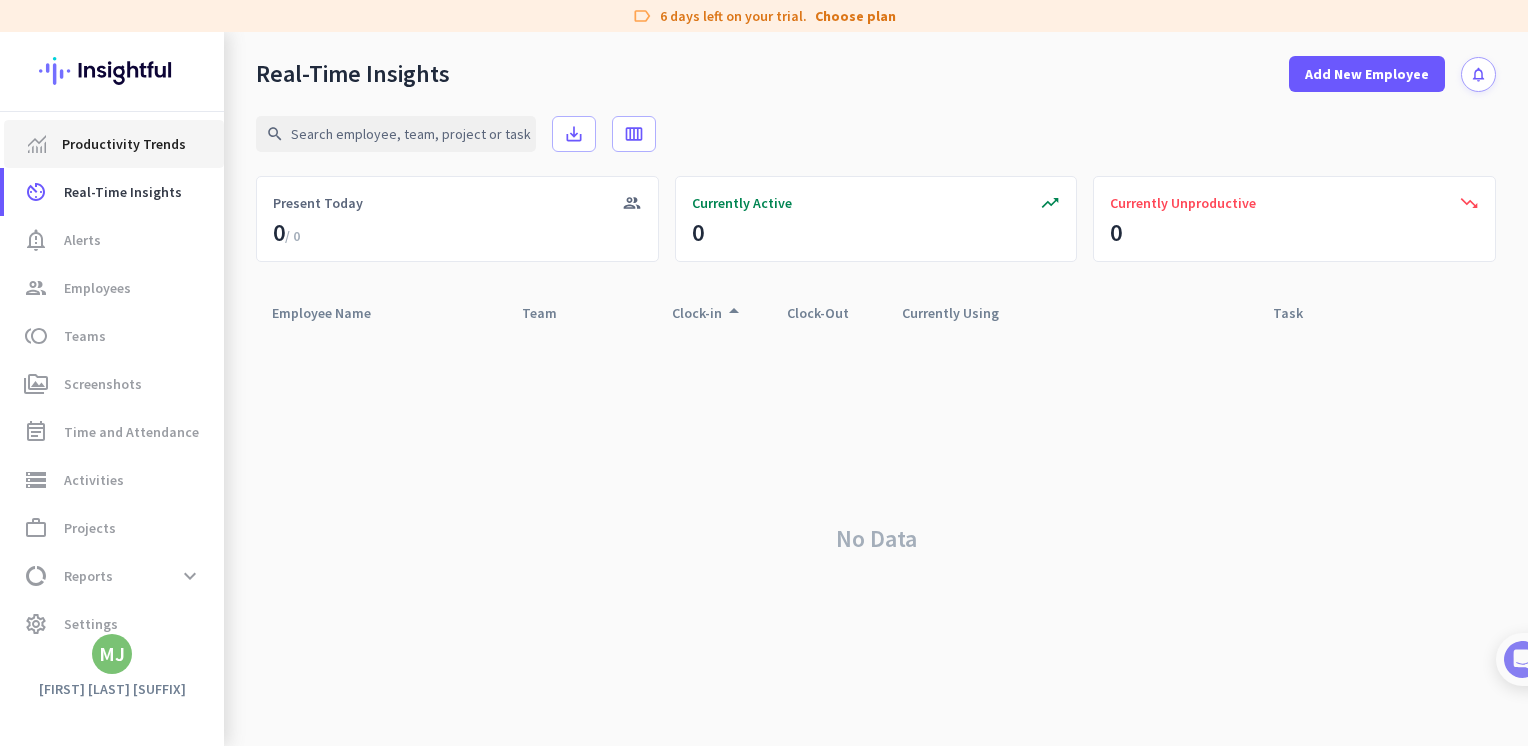 click on "Productivity Trends" 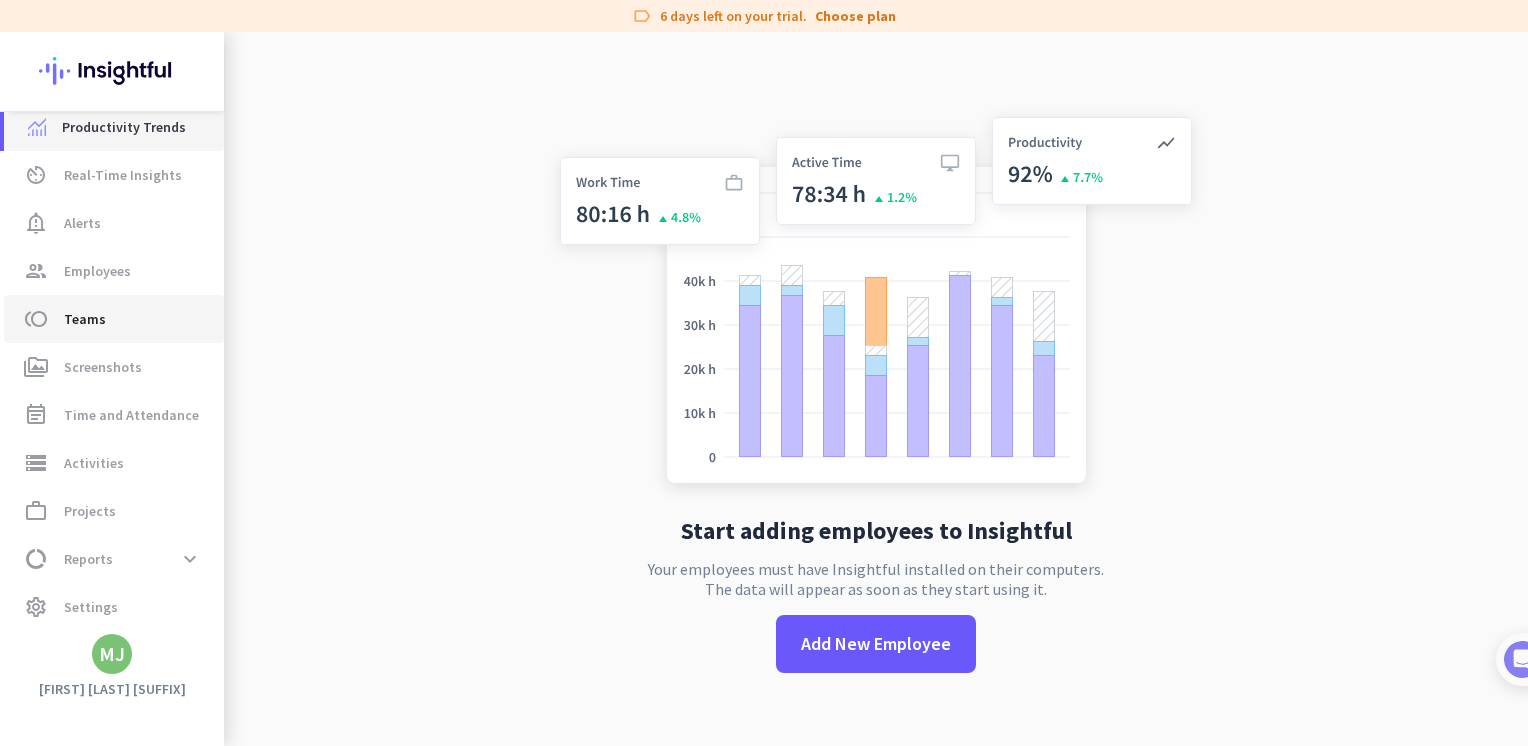 scroll, scrollTop: 21, scrollLeft: 0, axis: vertical 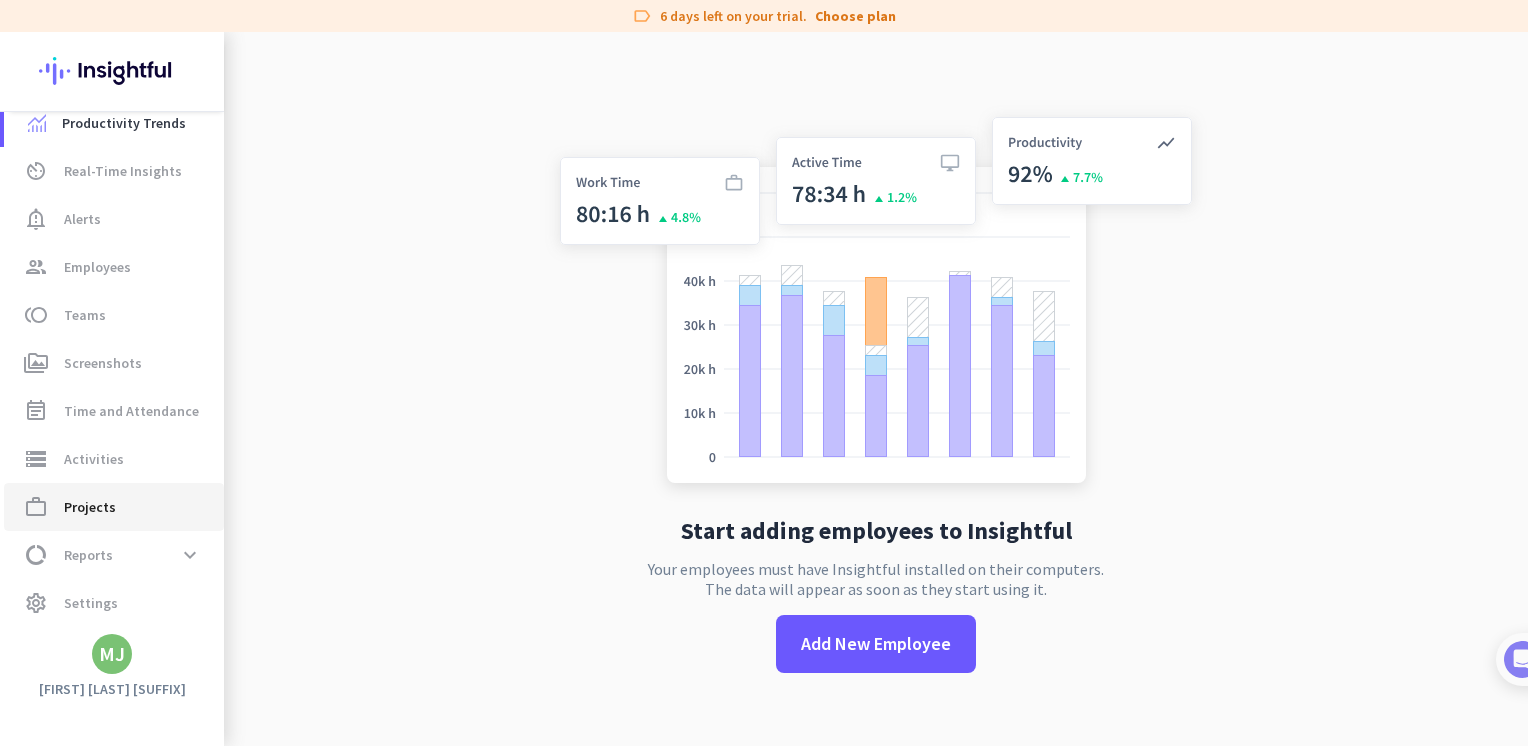 click on "work_outline  Projects" 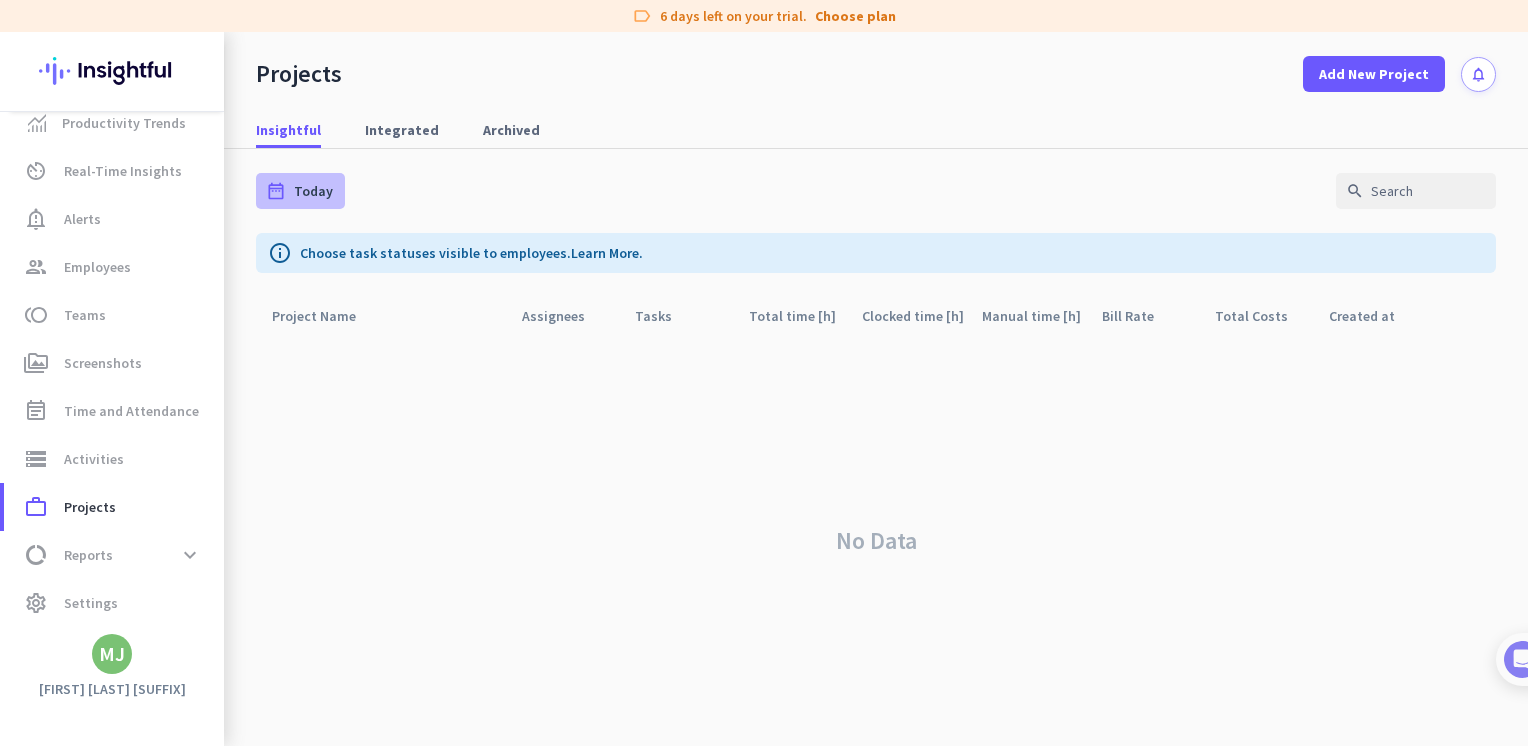 click on "Today" 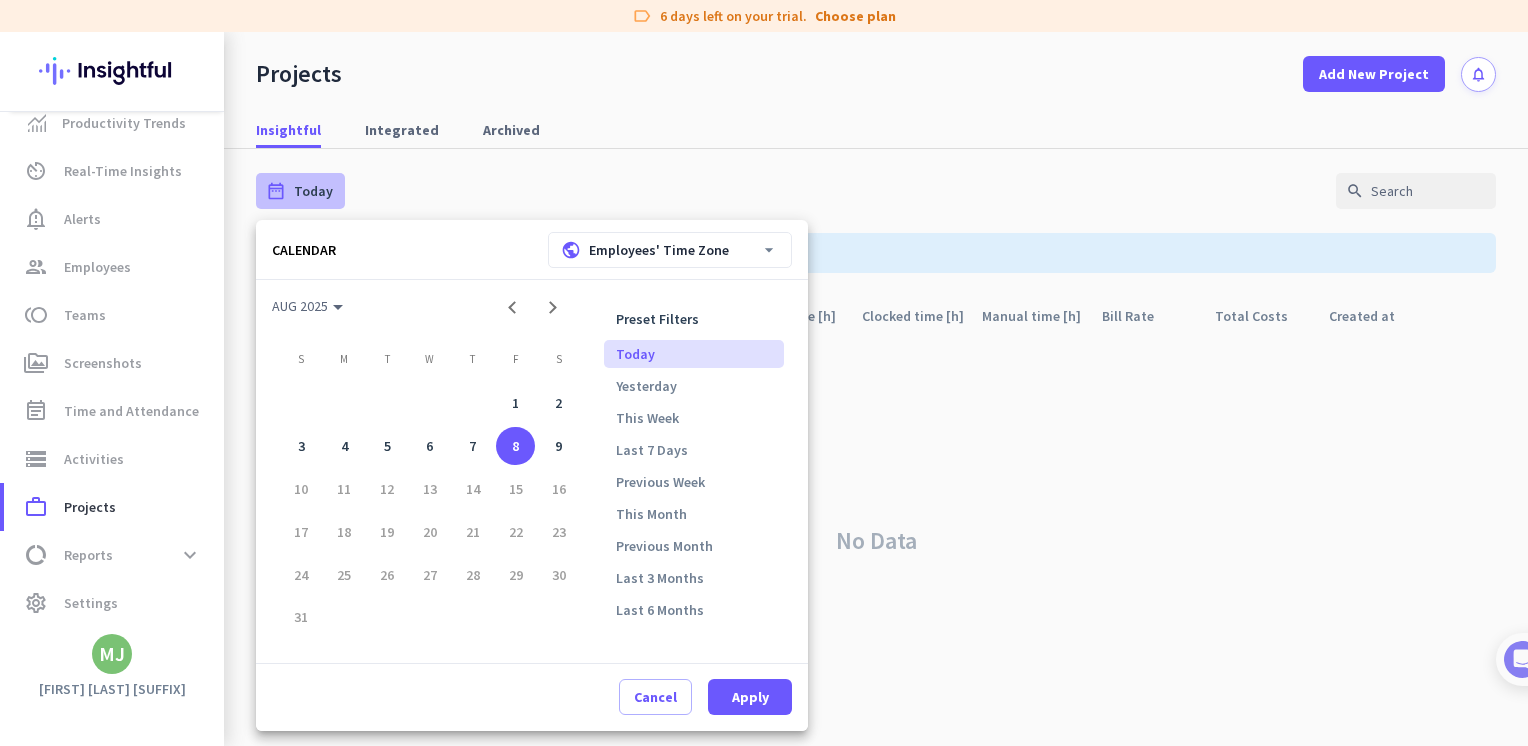 click at bounding box center [764, 373] 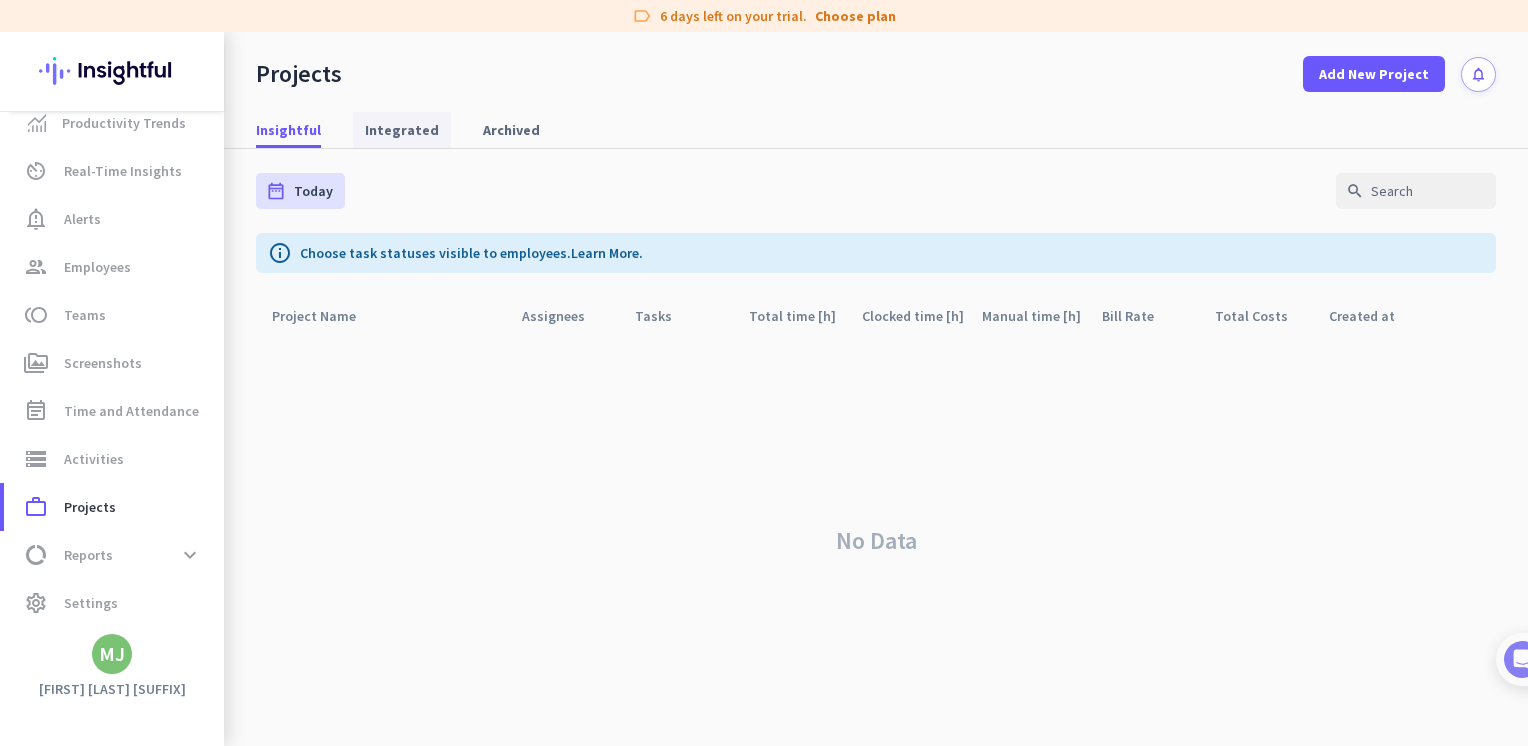 click on "Integrated" at bounding box center (402, 130) 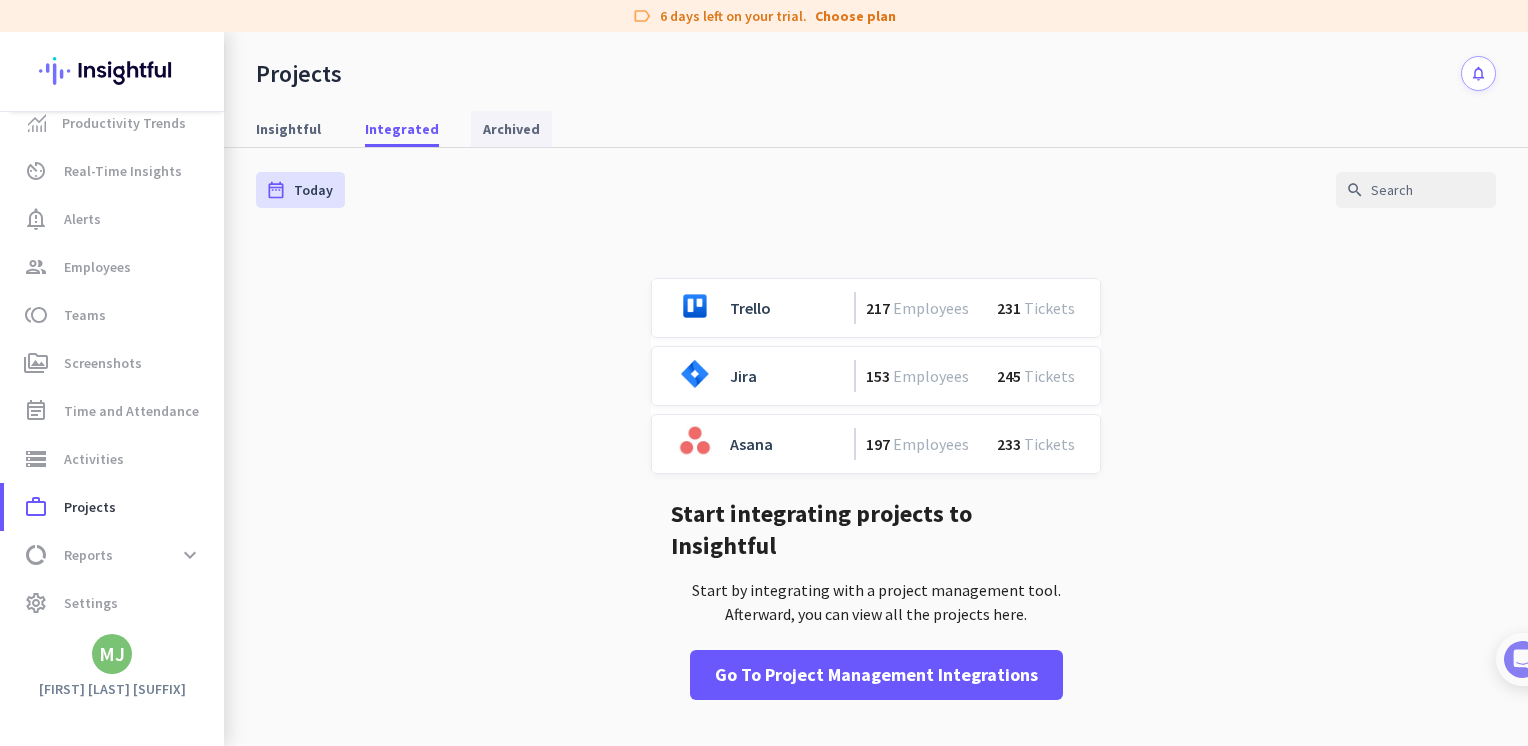 click on "Archived" at bounding box center [511, 129] 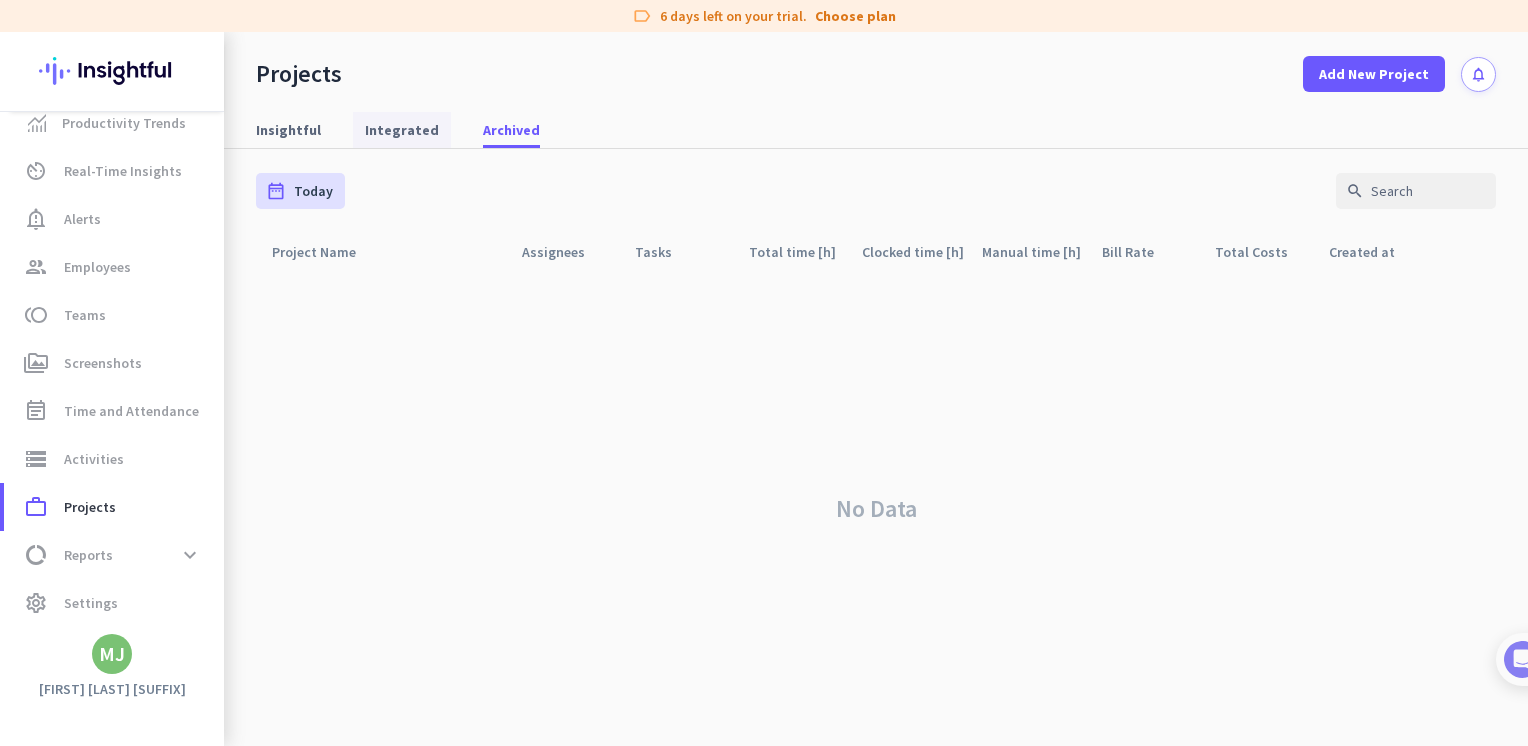 click on "Integrated" at bounding box center (402, 130) 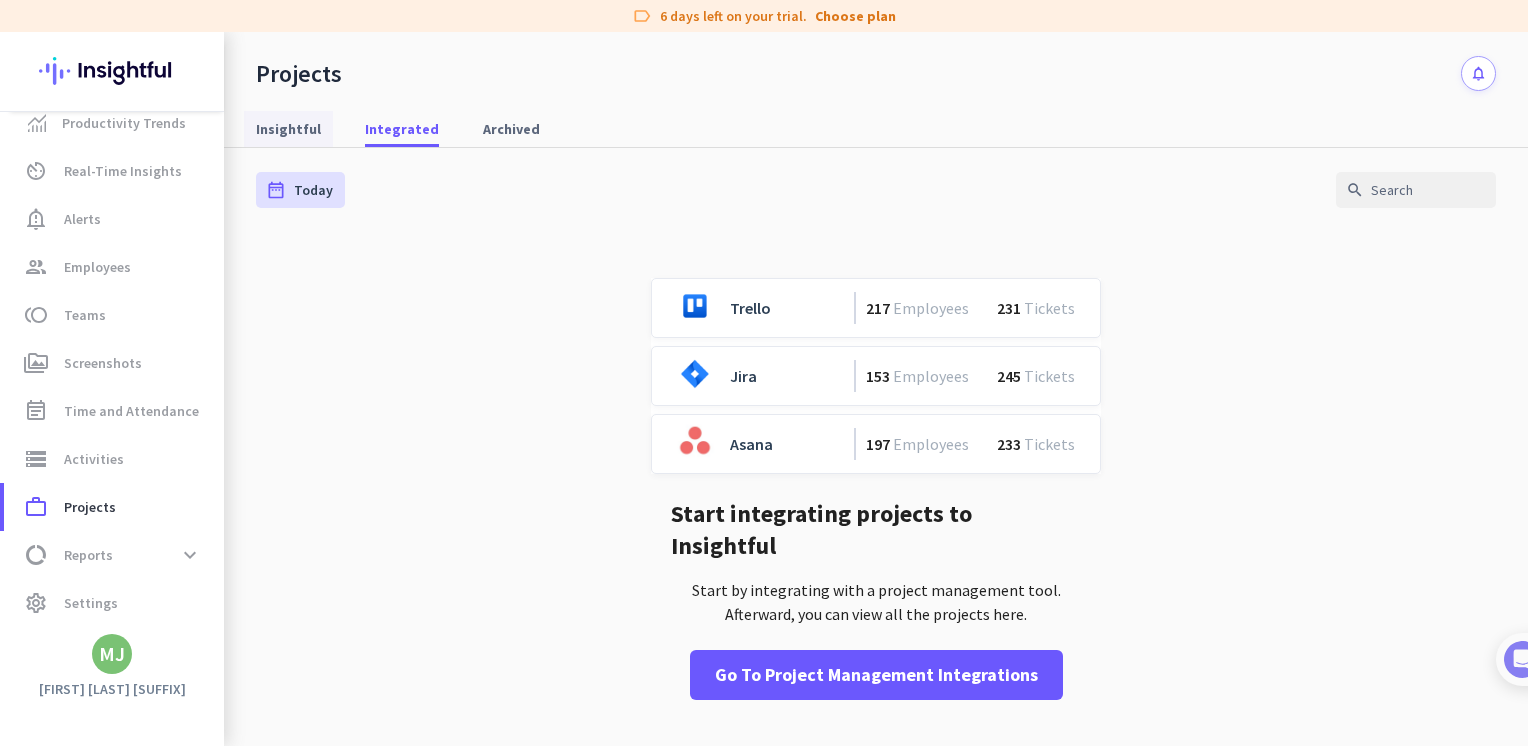 click on "Insightful" at bounding box center [288, 129] 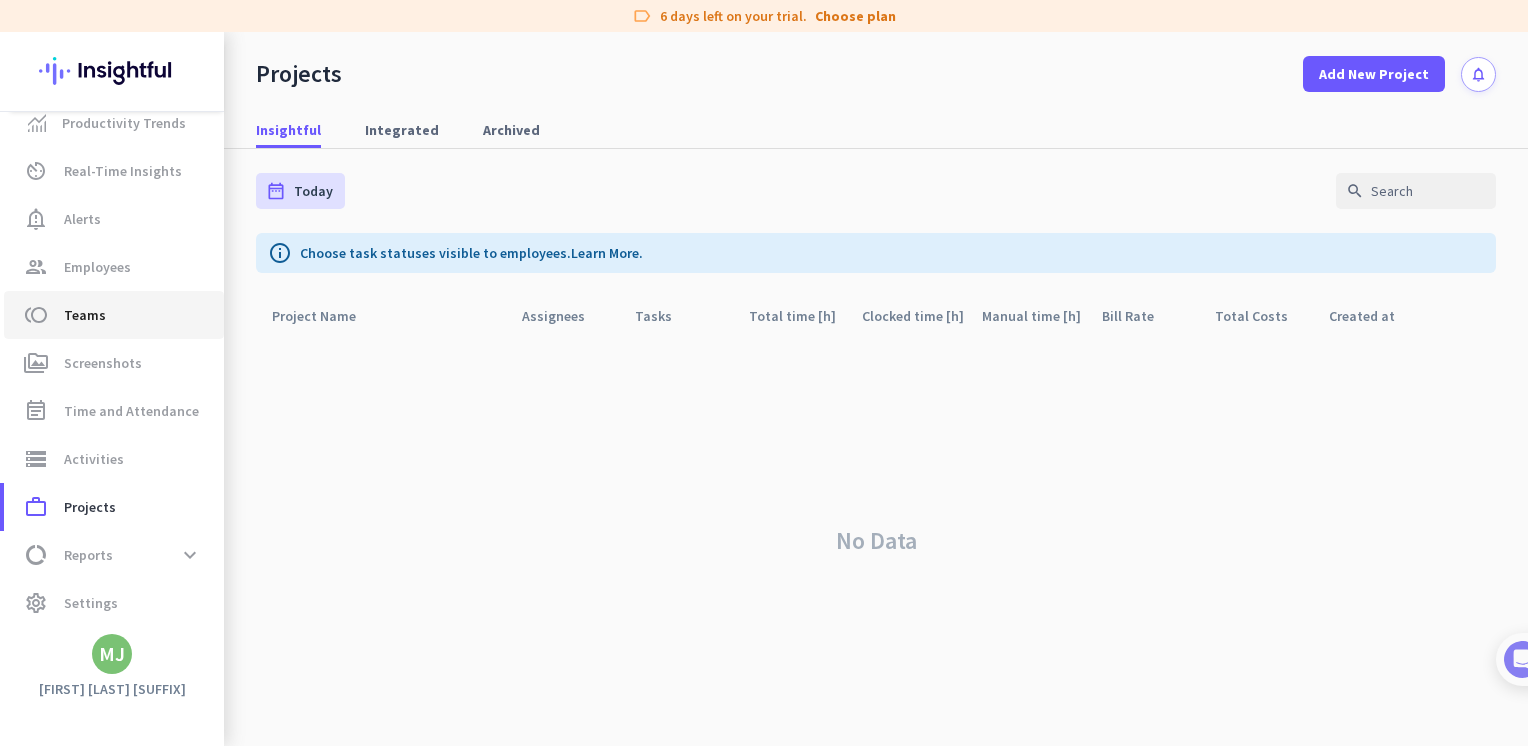 click on "toll  Teams" 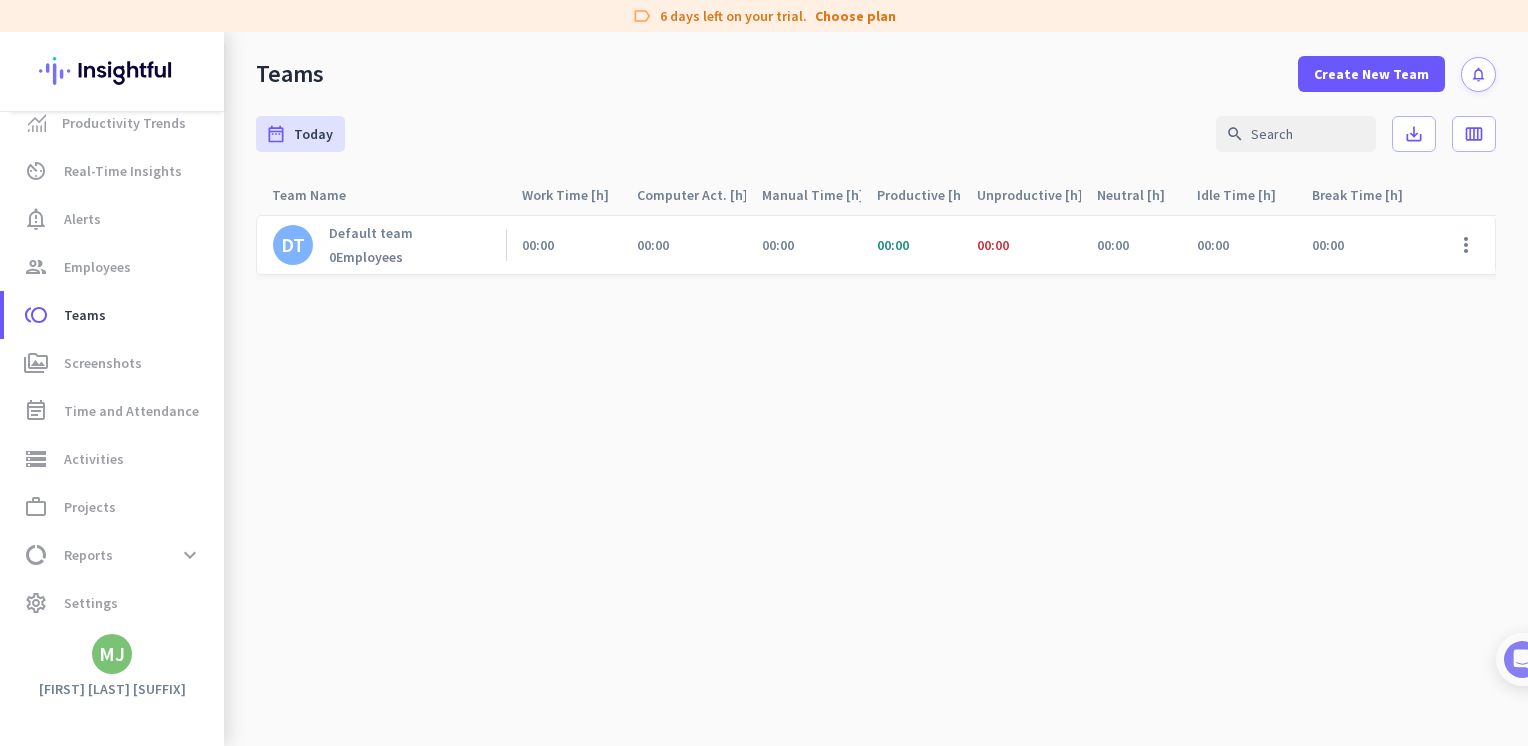 click on "Default team" 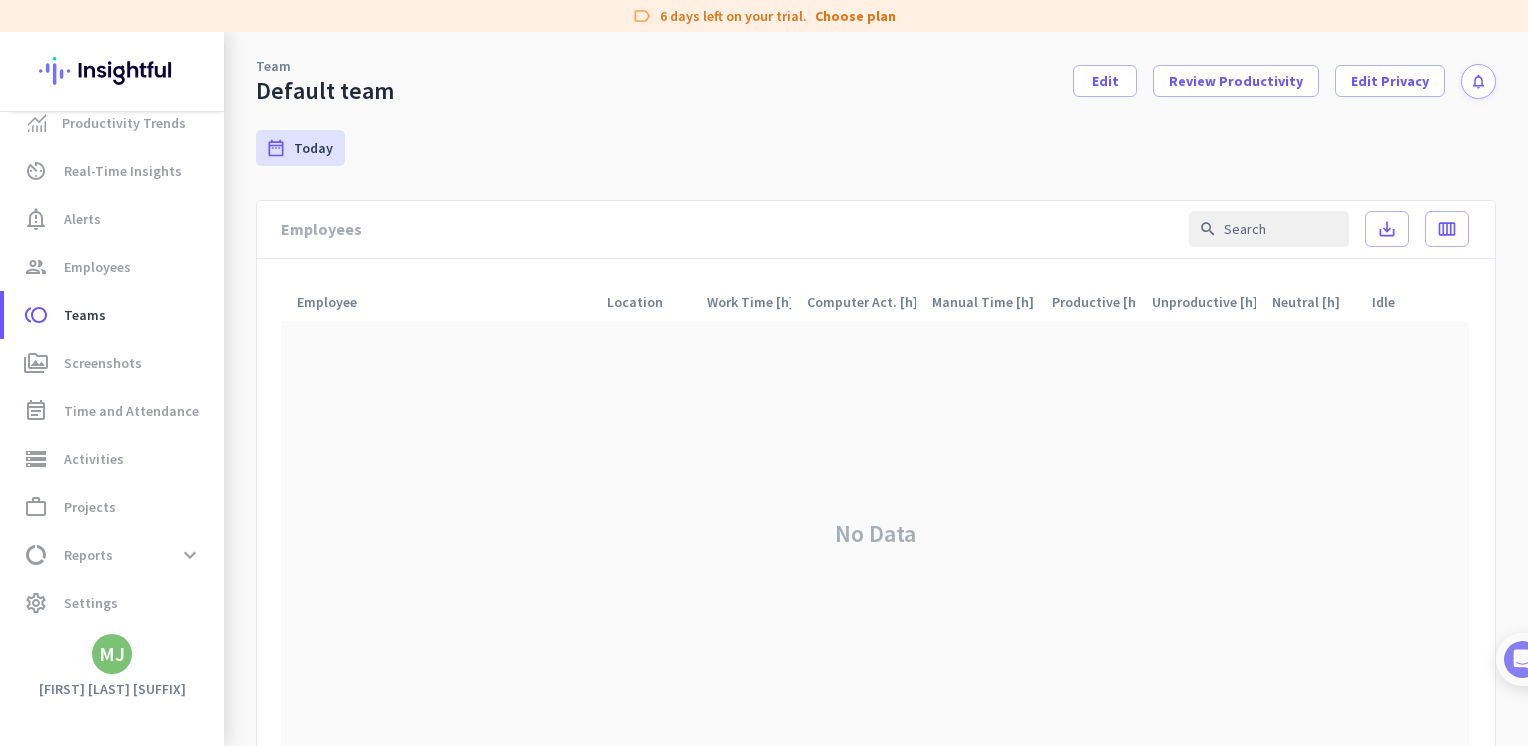 scroll, scrollTop: 0, scrollLeft: 0, axis: both 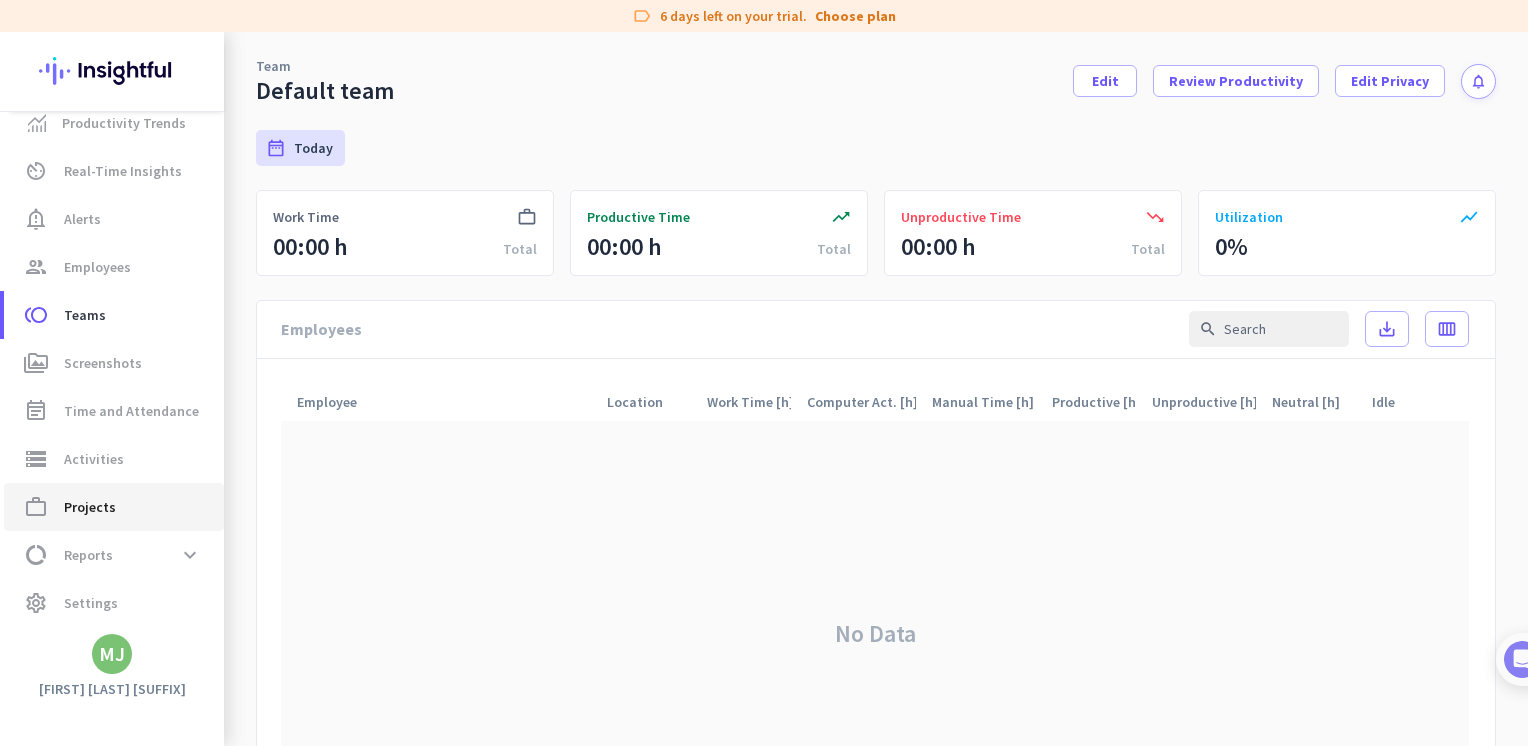 click on "work_outline  Projects" 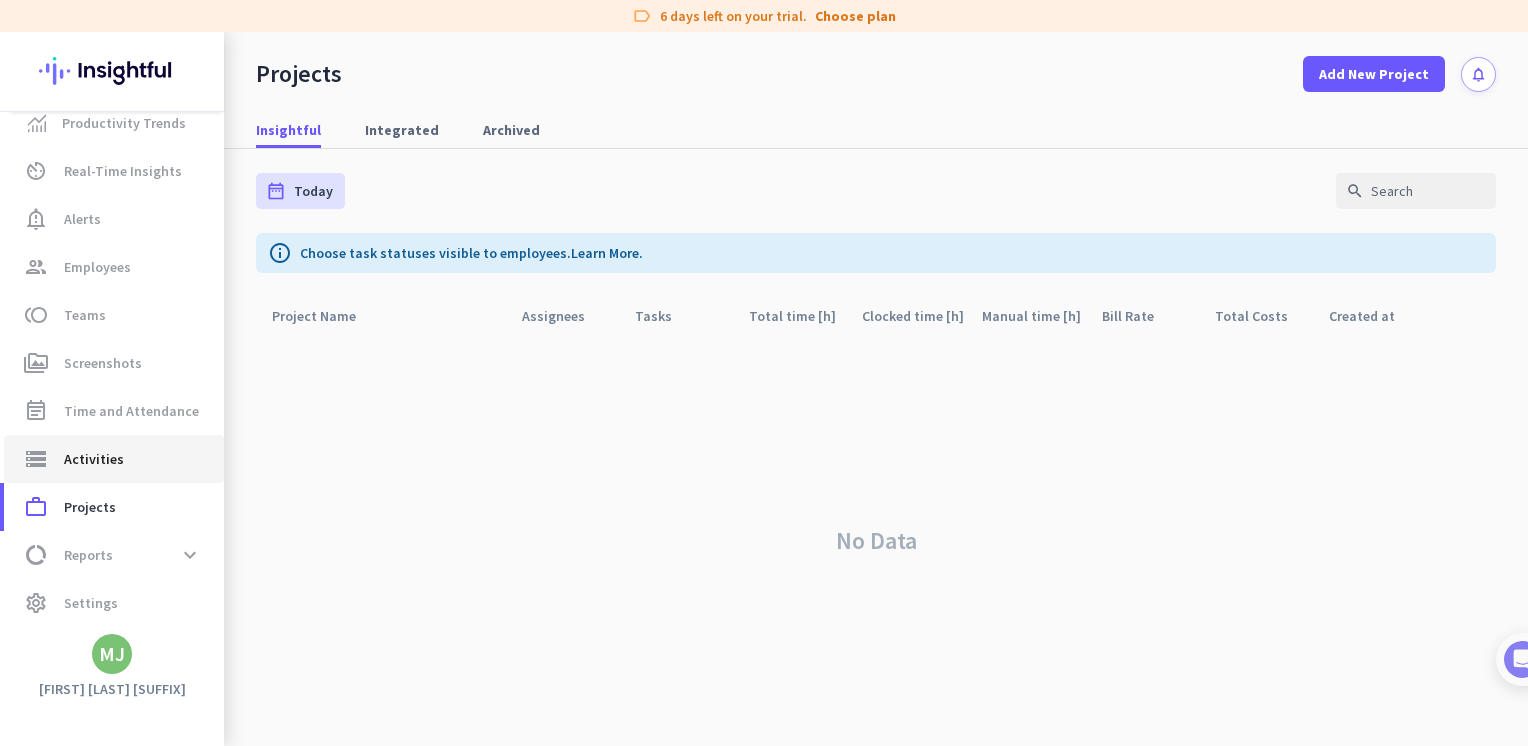 click on "Activities" 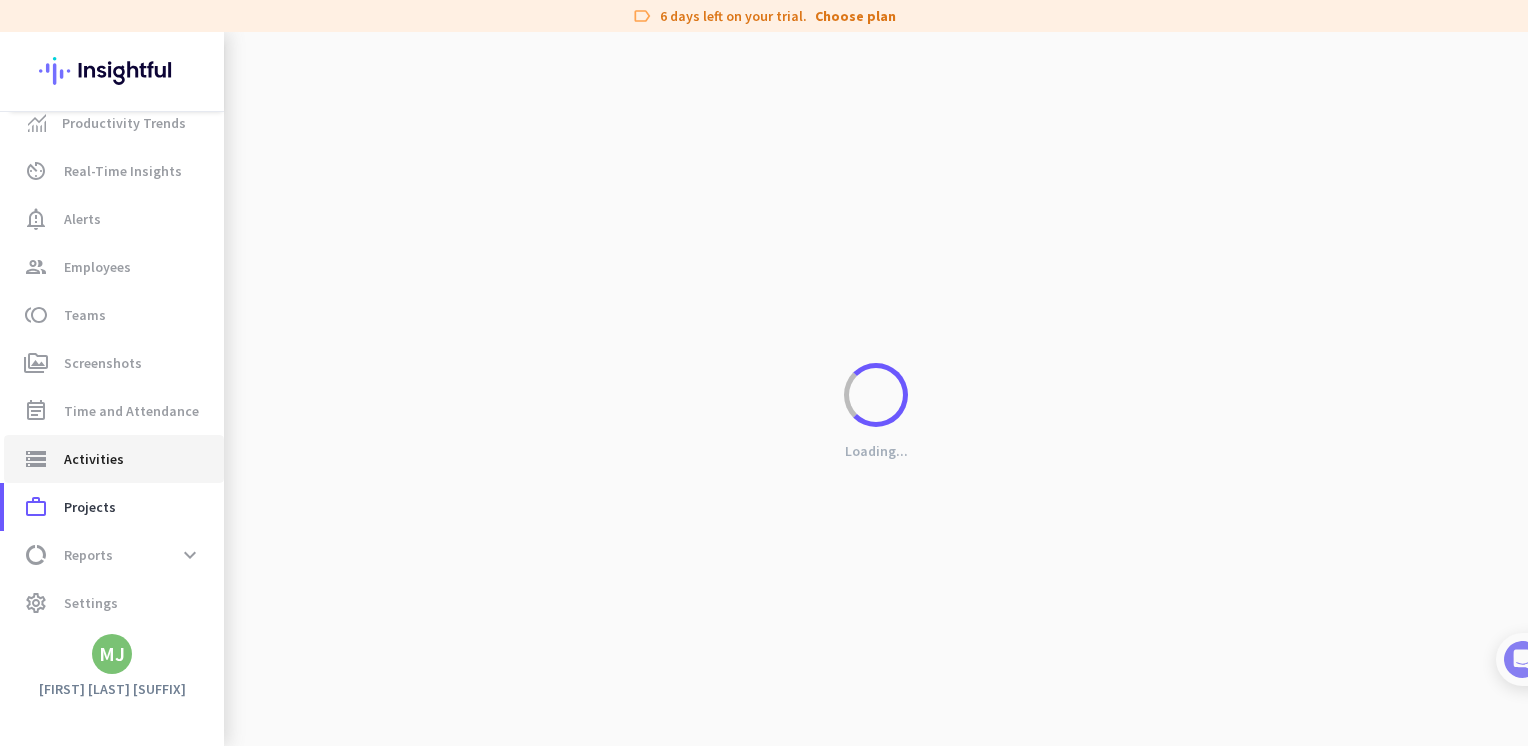 type on "[DAY], [MONTH] [DAY_NUM]" 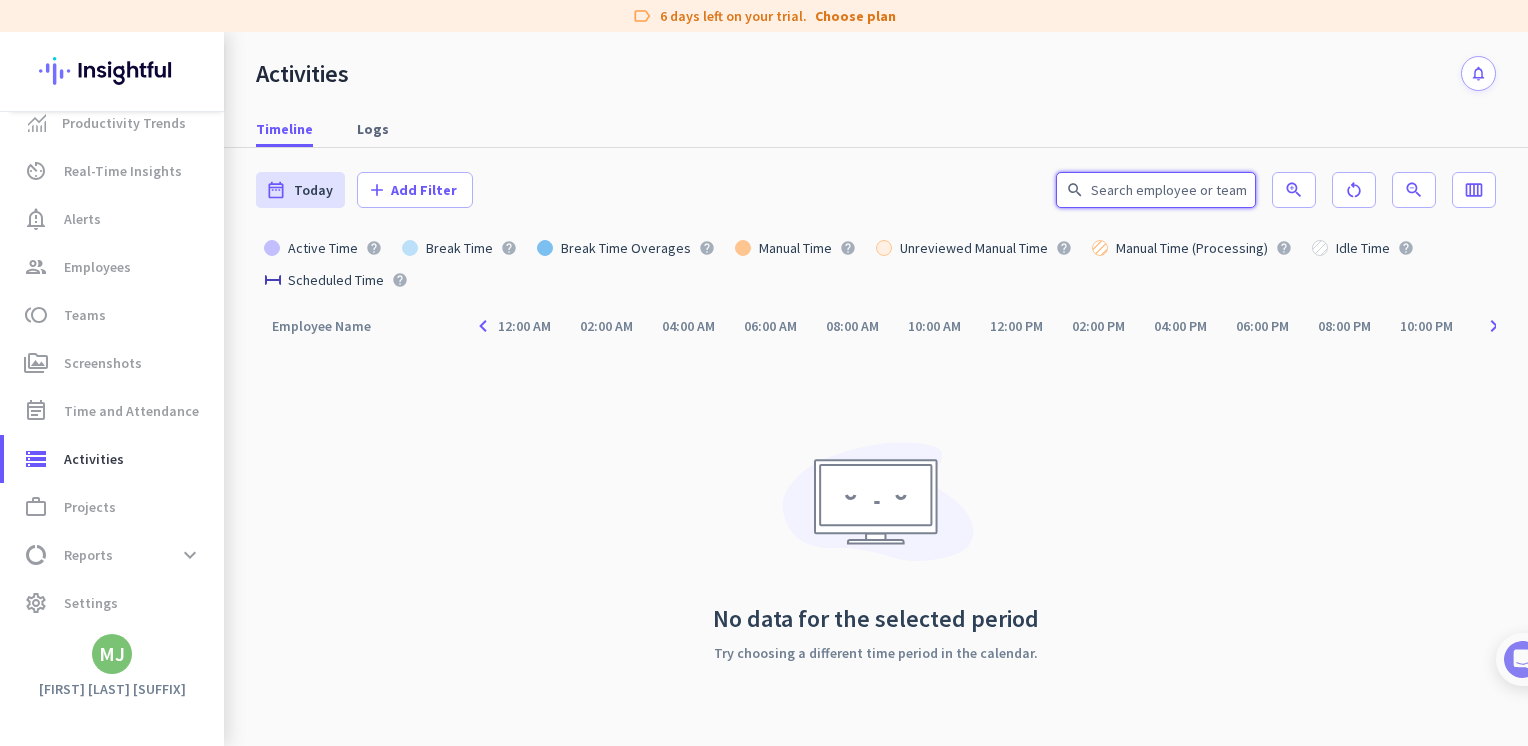 click 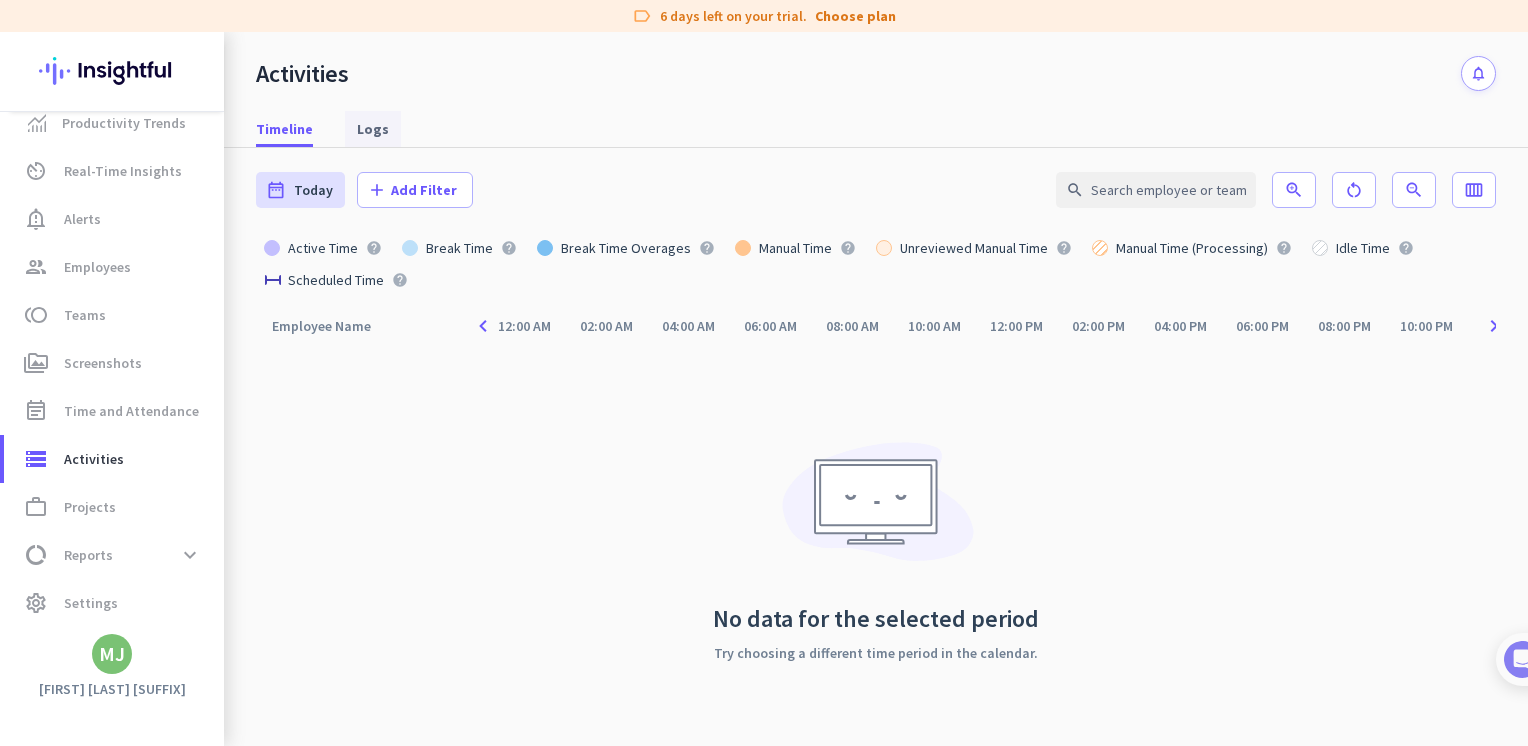 click on "Logs" at bounding box center (373, 129) 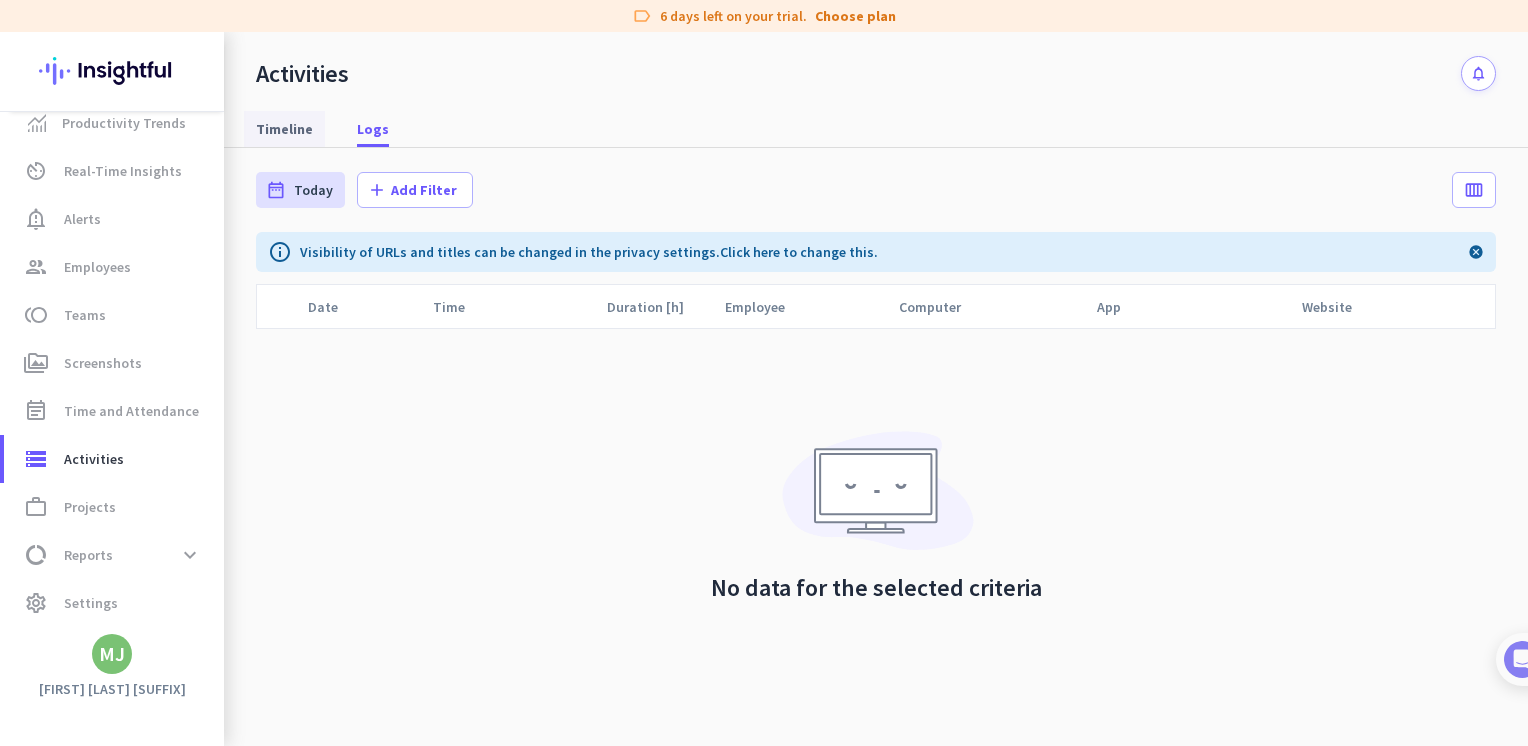 click on "Timeline" at bounding box center (284, 129) 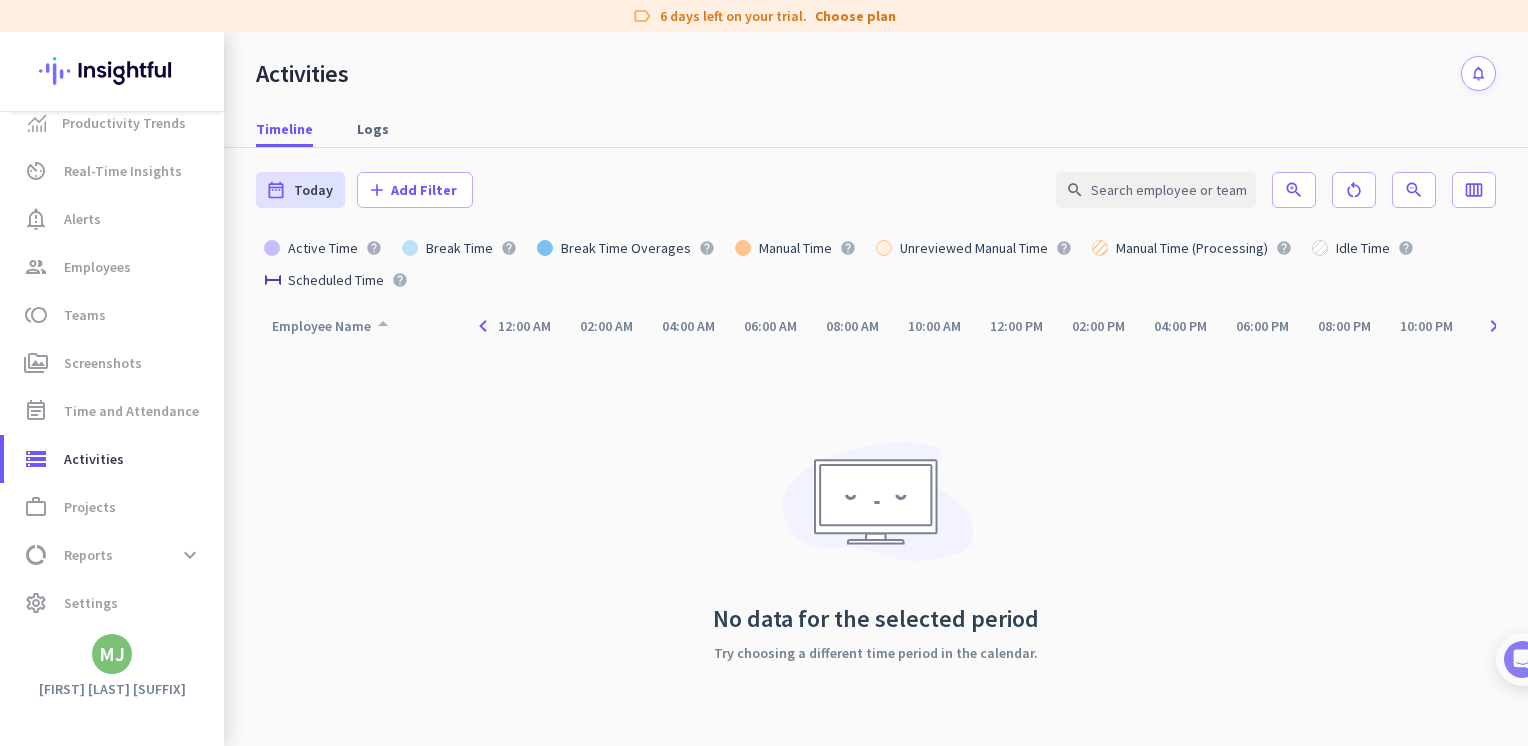 click on "Employee Name  arrow_drop_up" 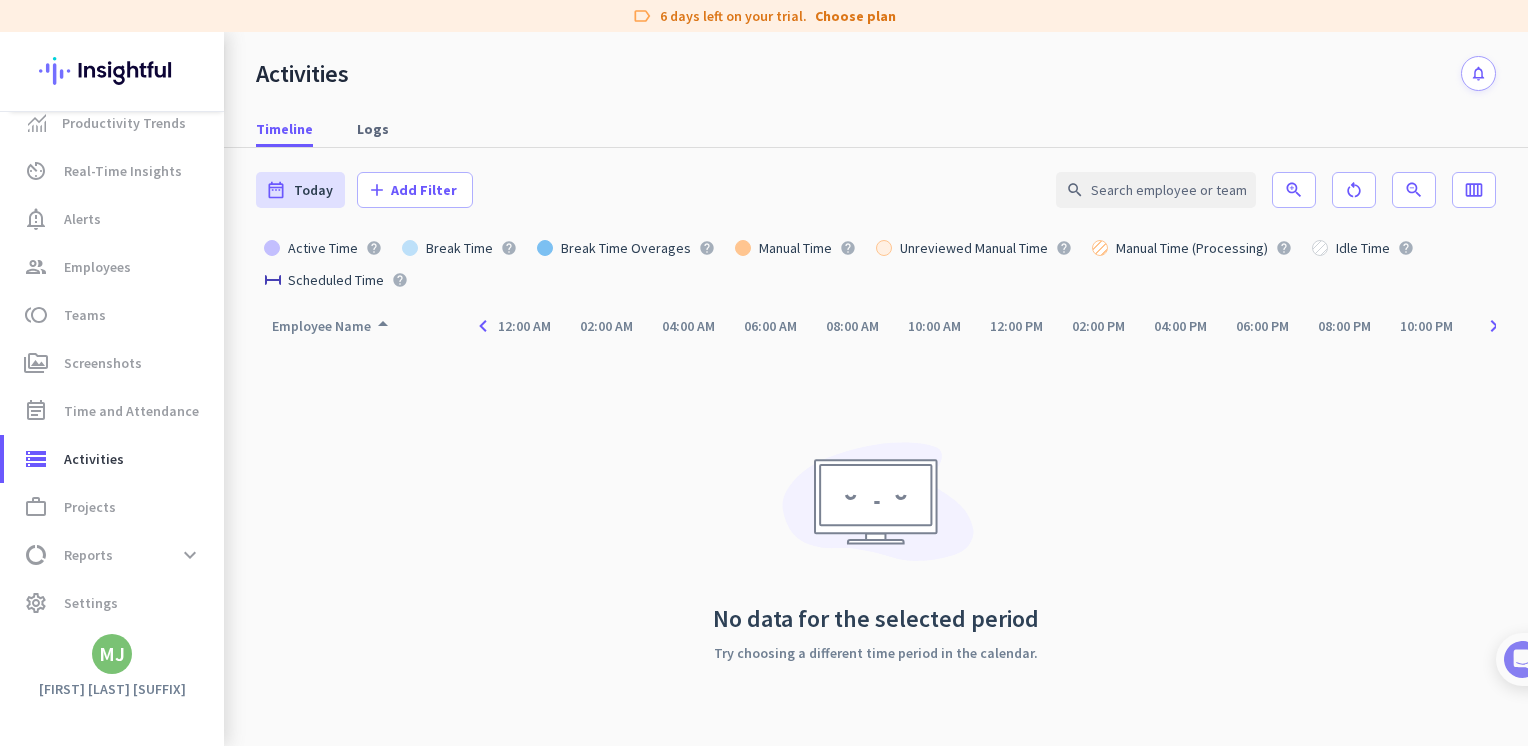 click on "arrow_drop_up" 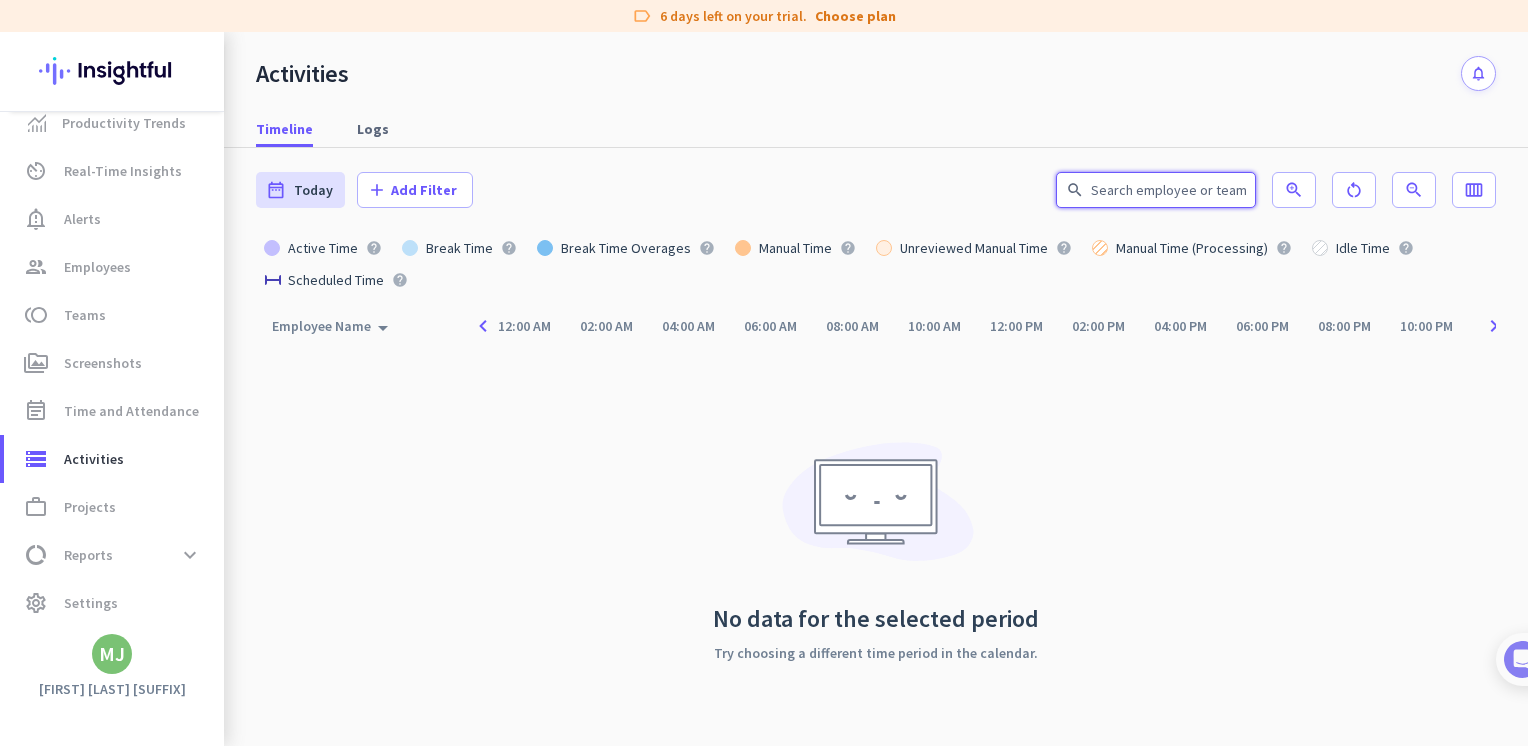 click 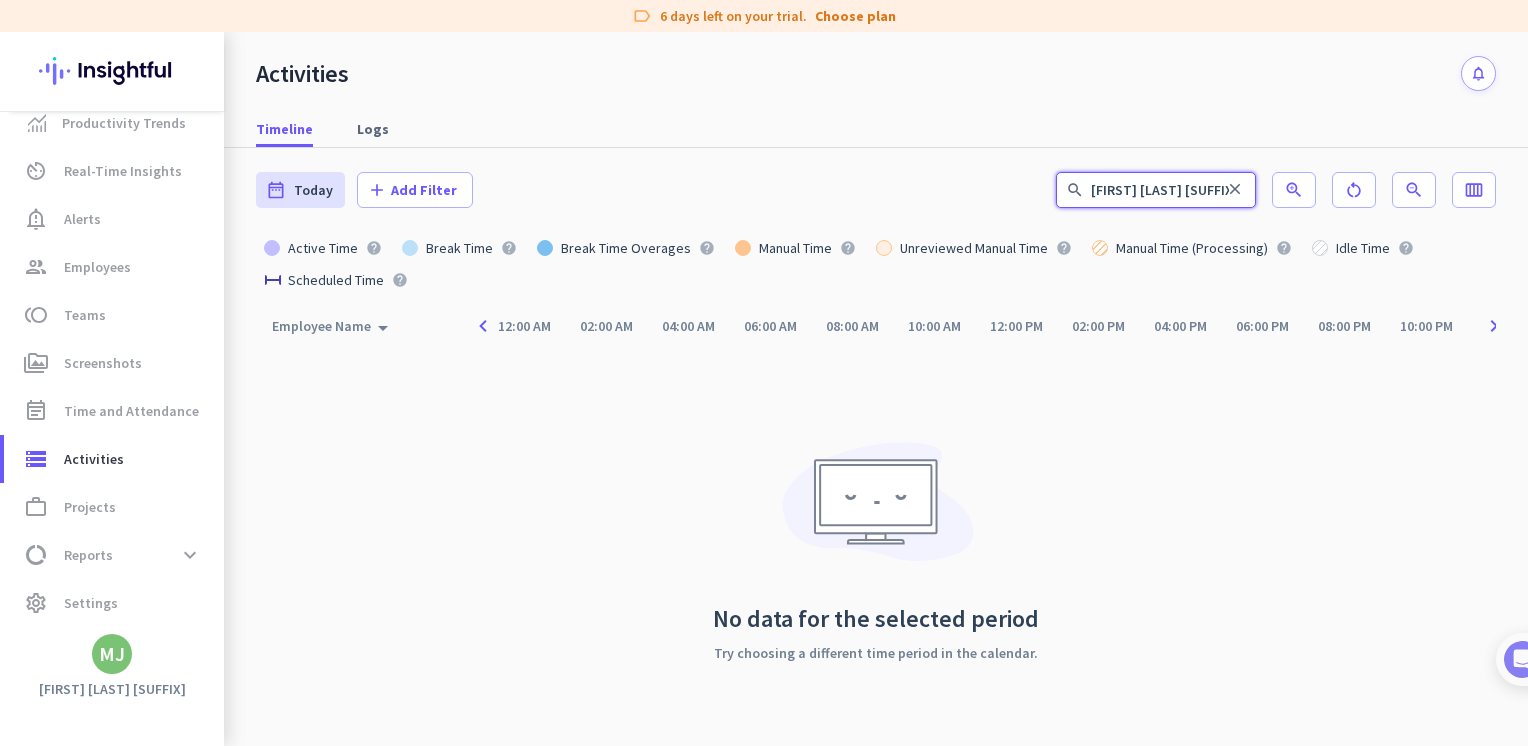 type on "[FIRST] [LAST] [SUFFIX]" 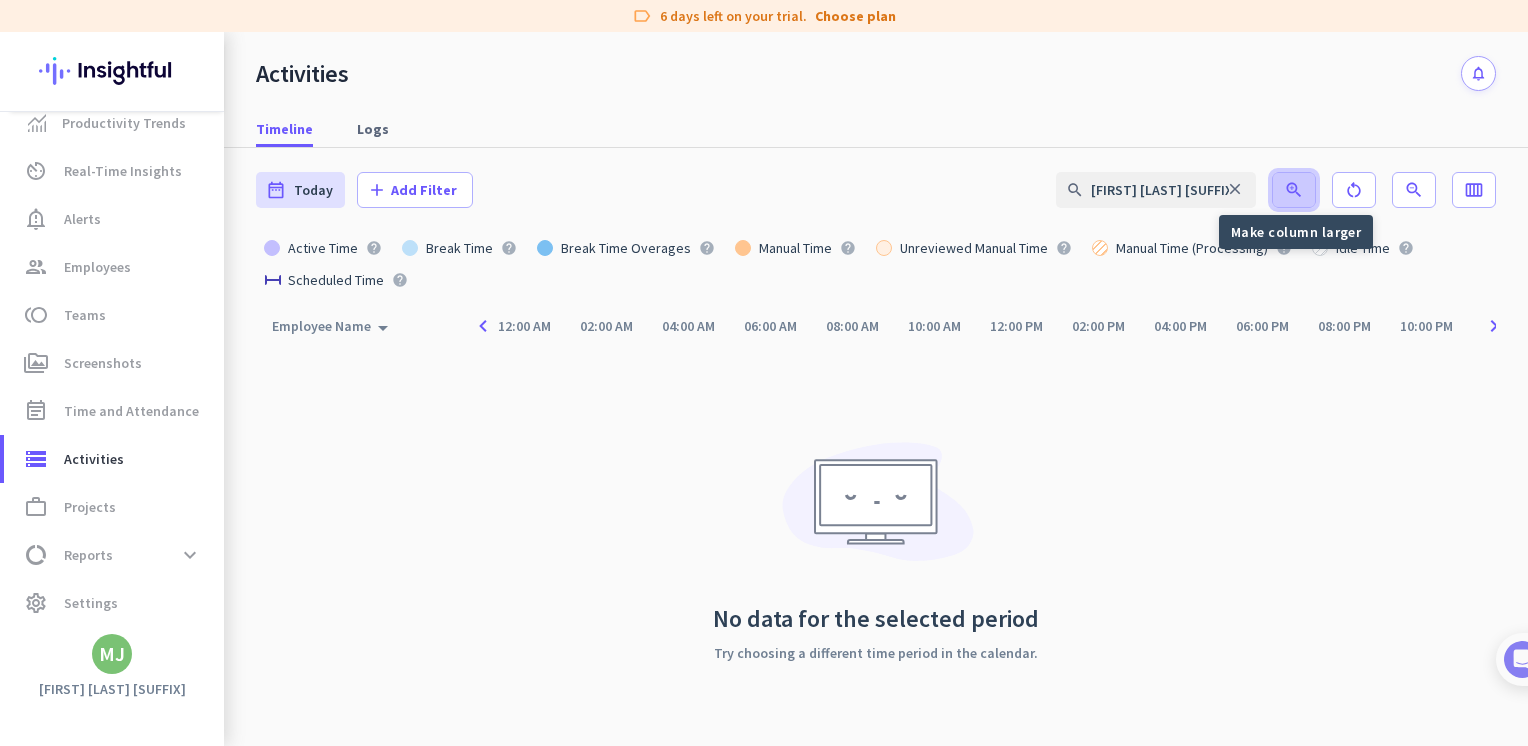 click 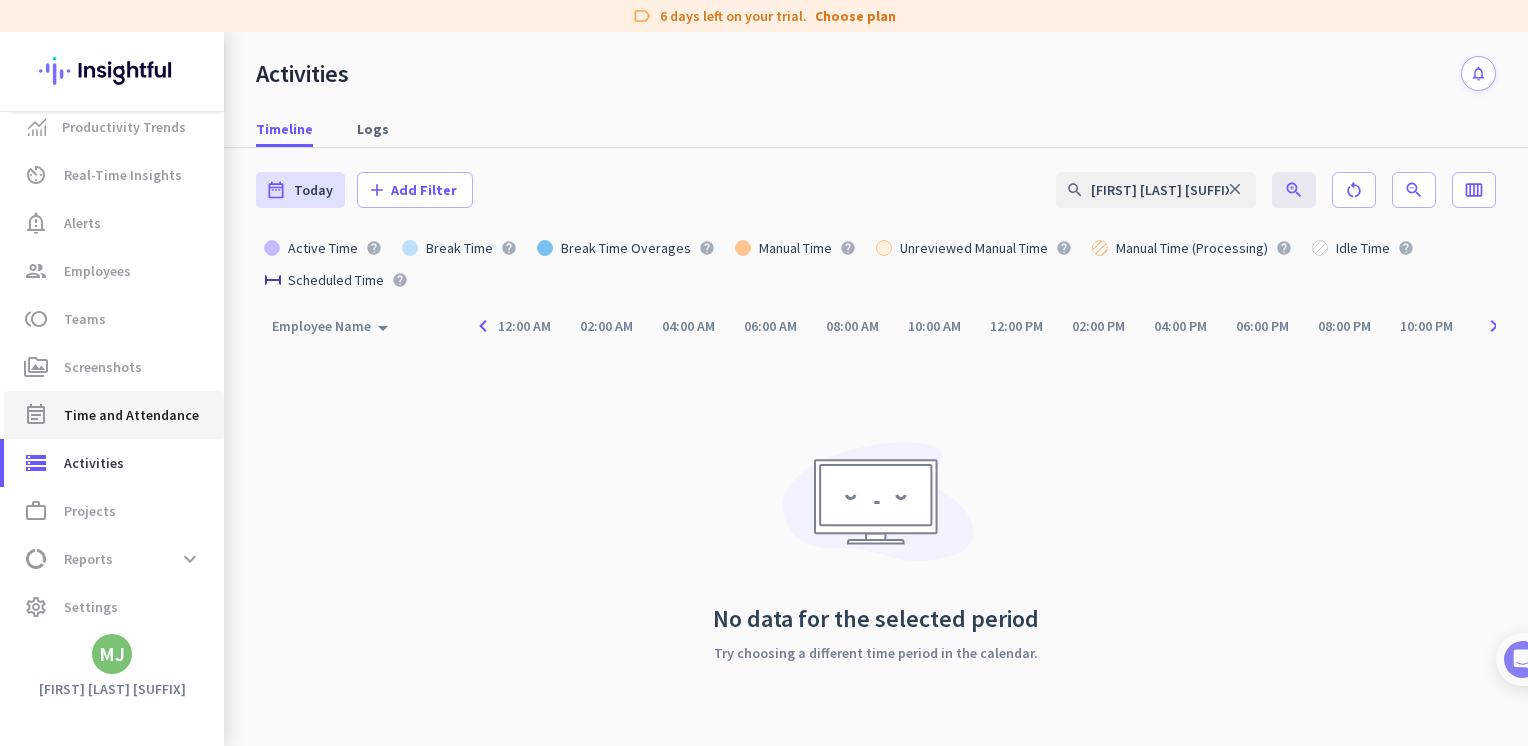 scroll, scrollTop: 21, scrollLeft: 0, axis: vertical 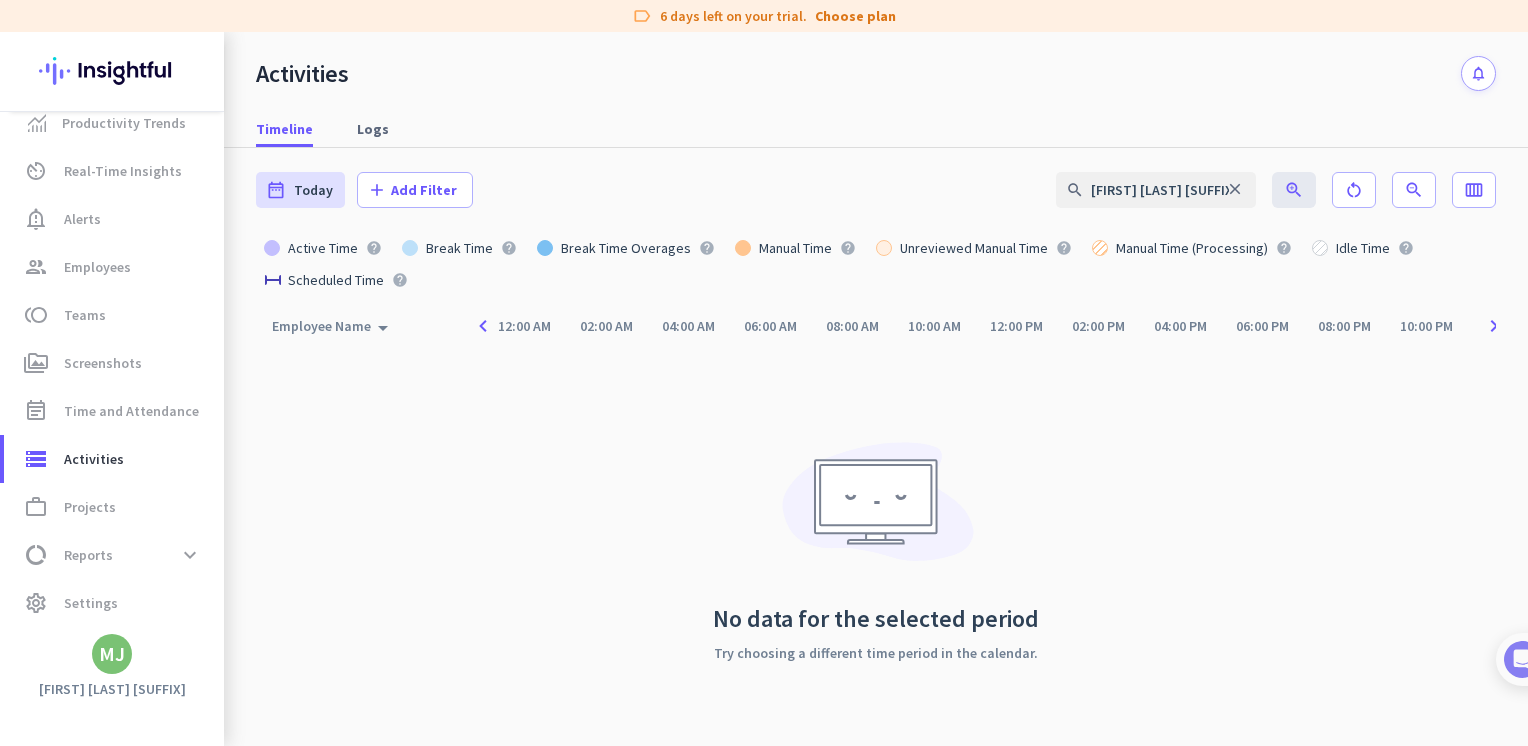 click on "MJ" 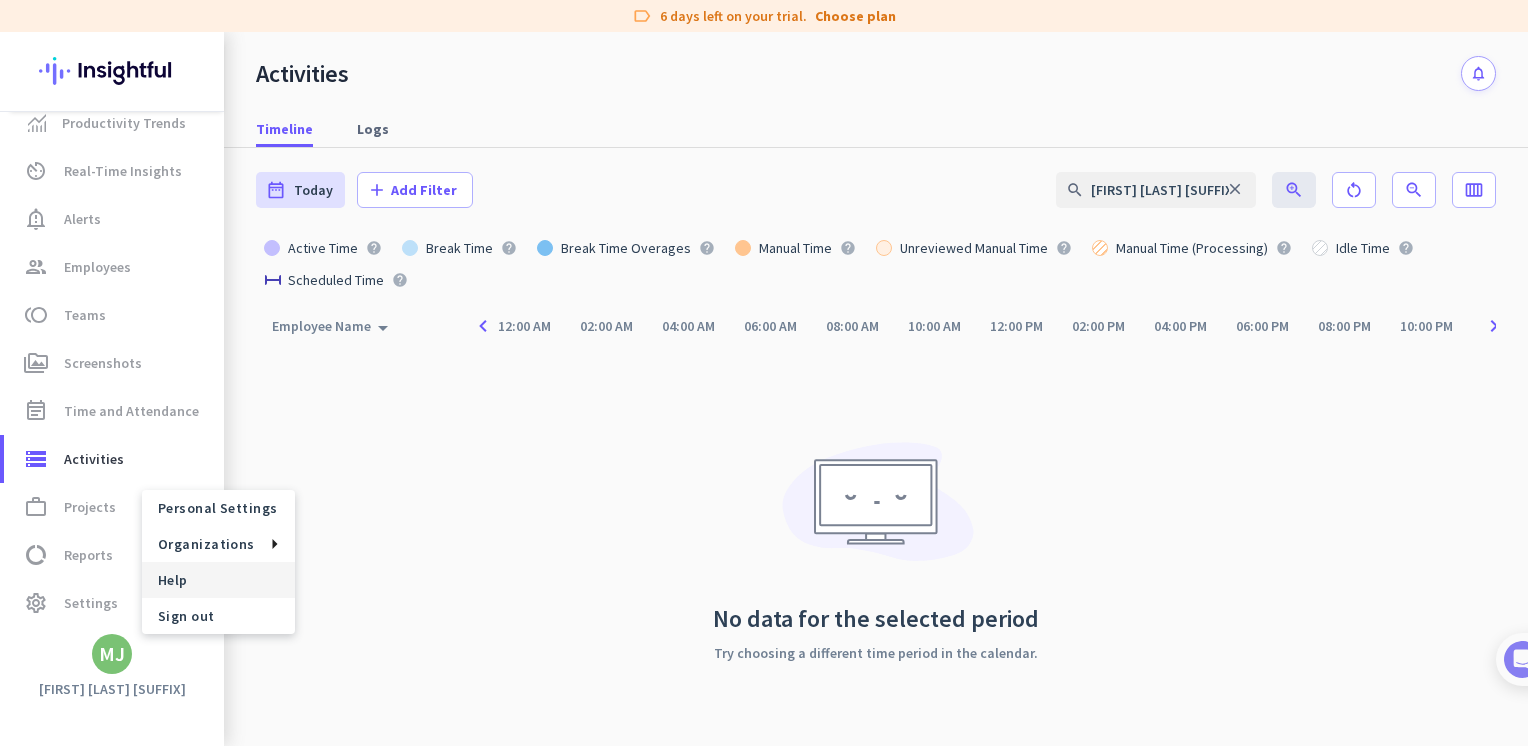 click on "Help" at bounding box center (218, 580) 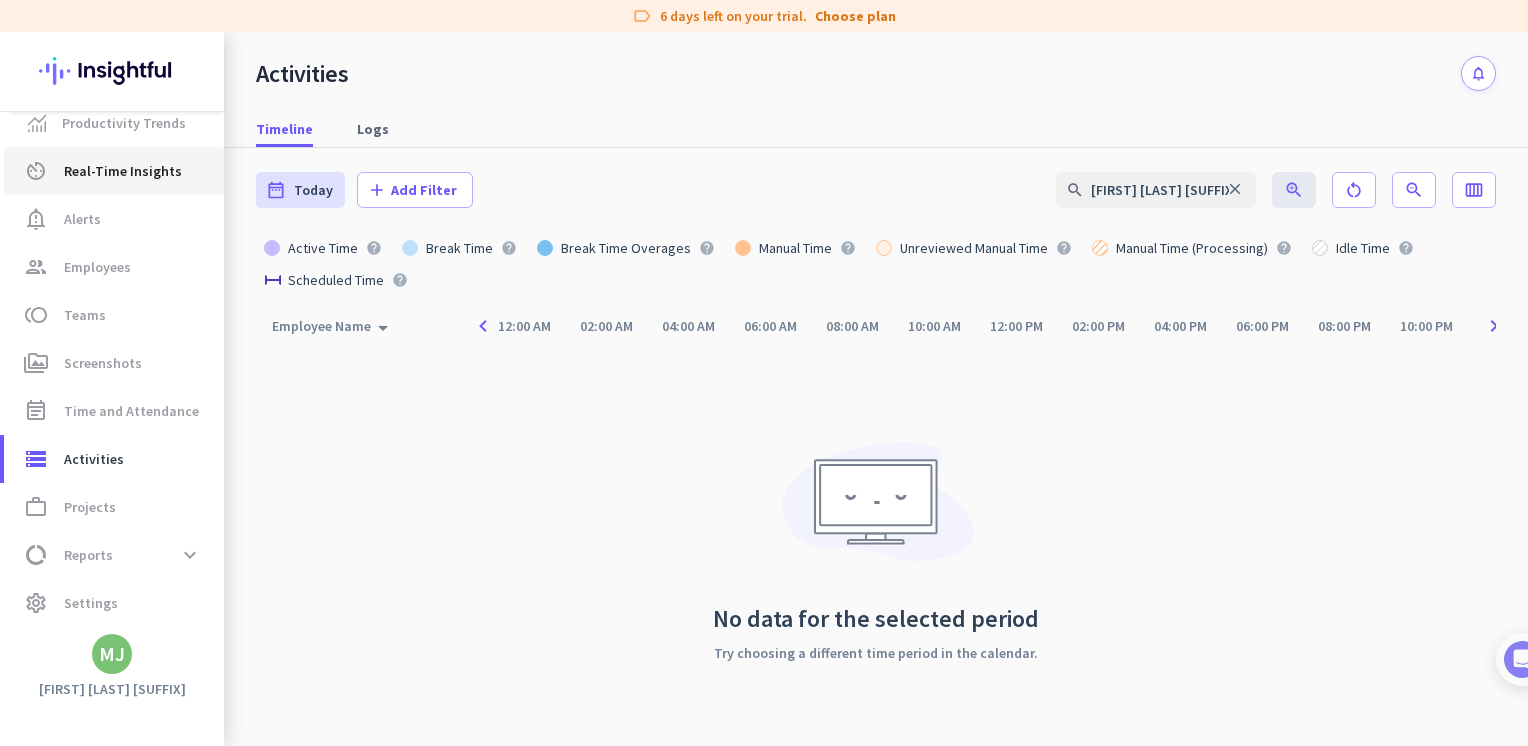 scroll, scrollTop: 0, scrollLeft: 0, axis: both 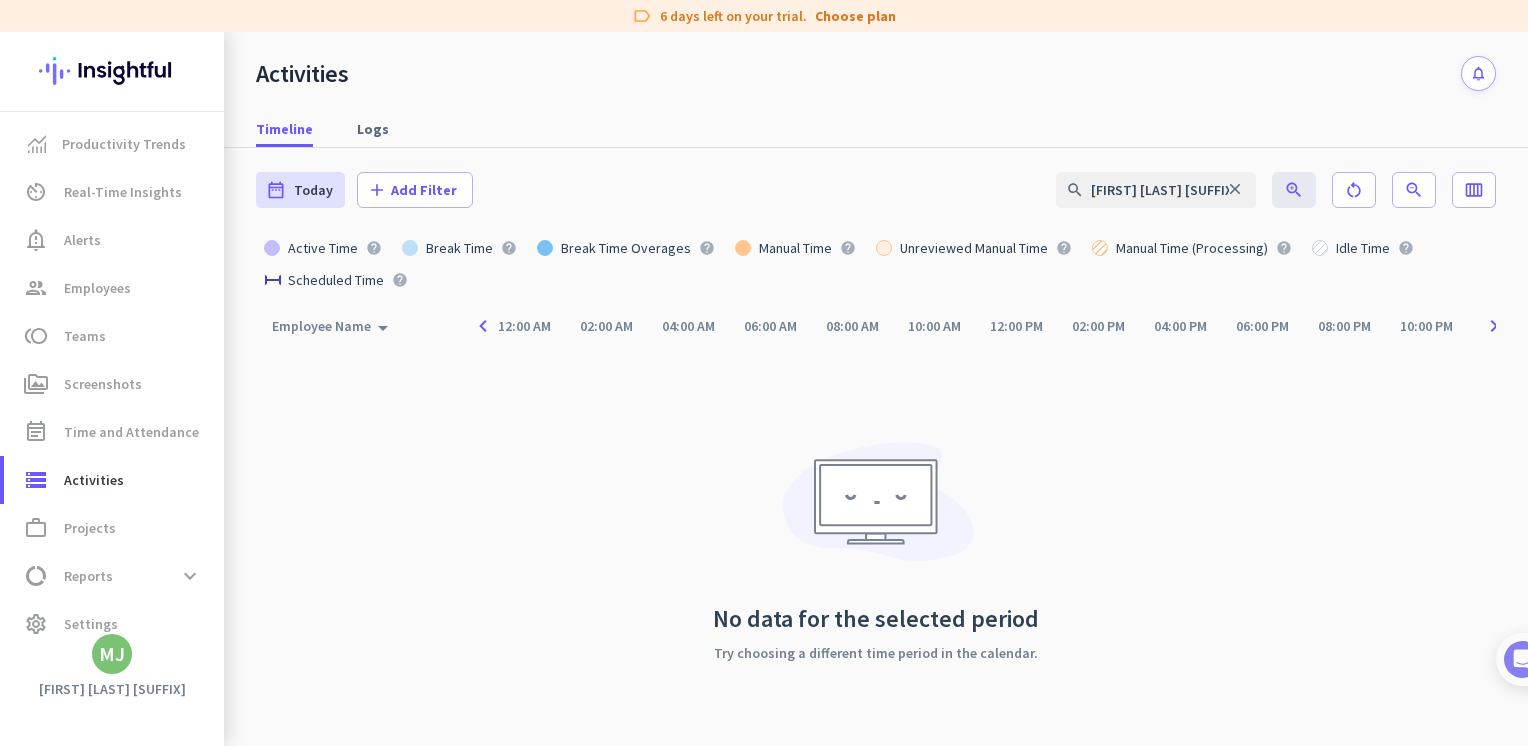 click on "[FIRST] [LAST] [SUFFIX]" 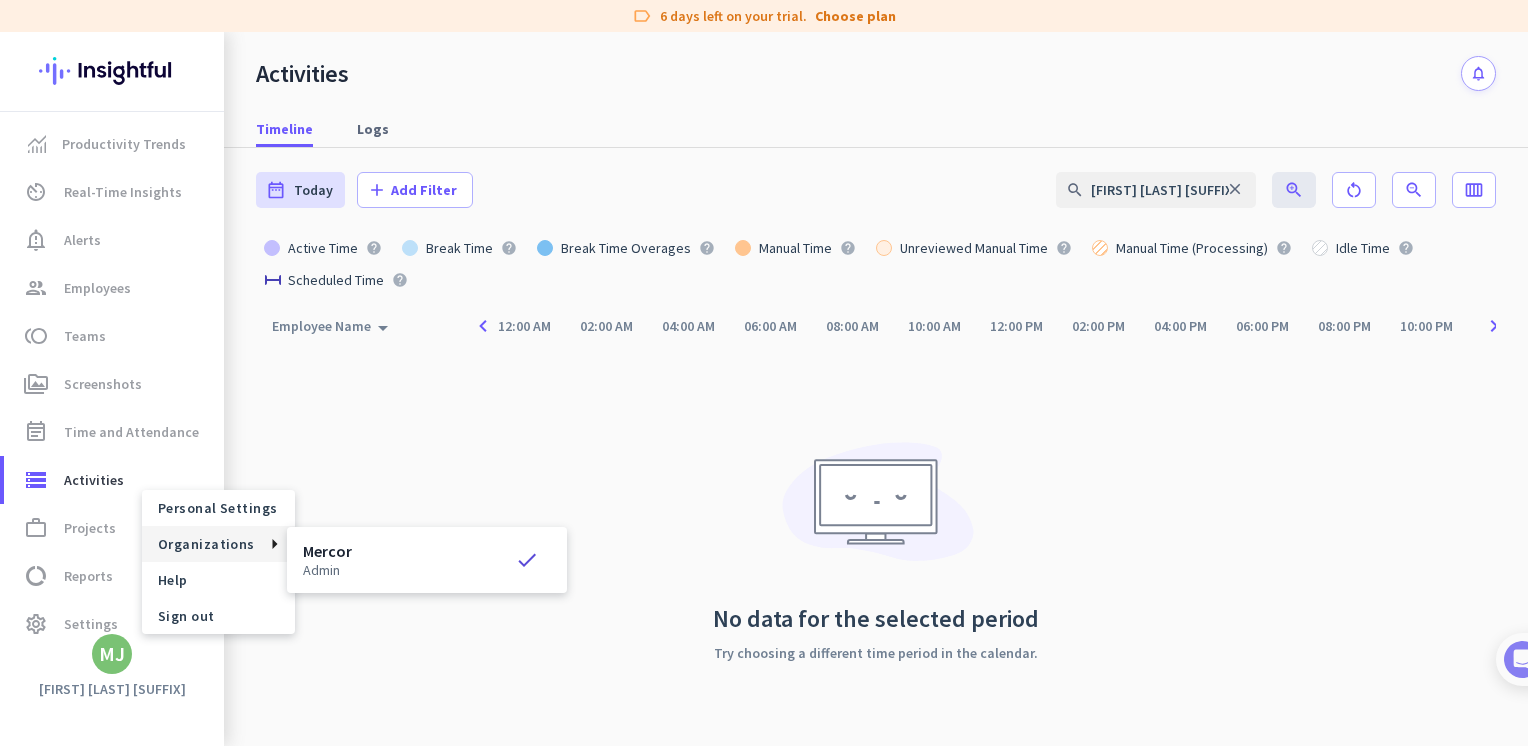 click on "Mercor" at bounding box center (327, 551) 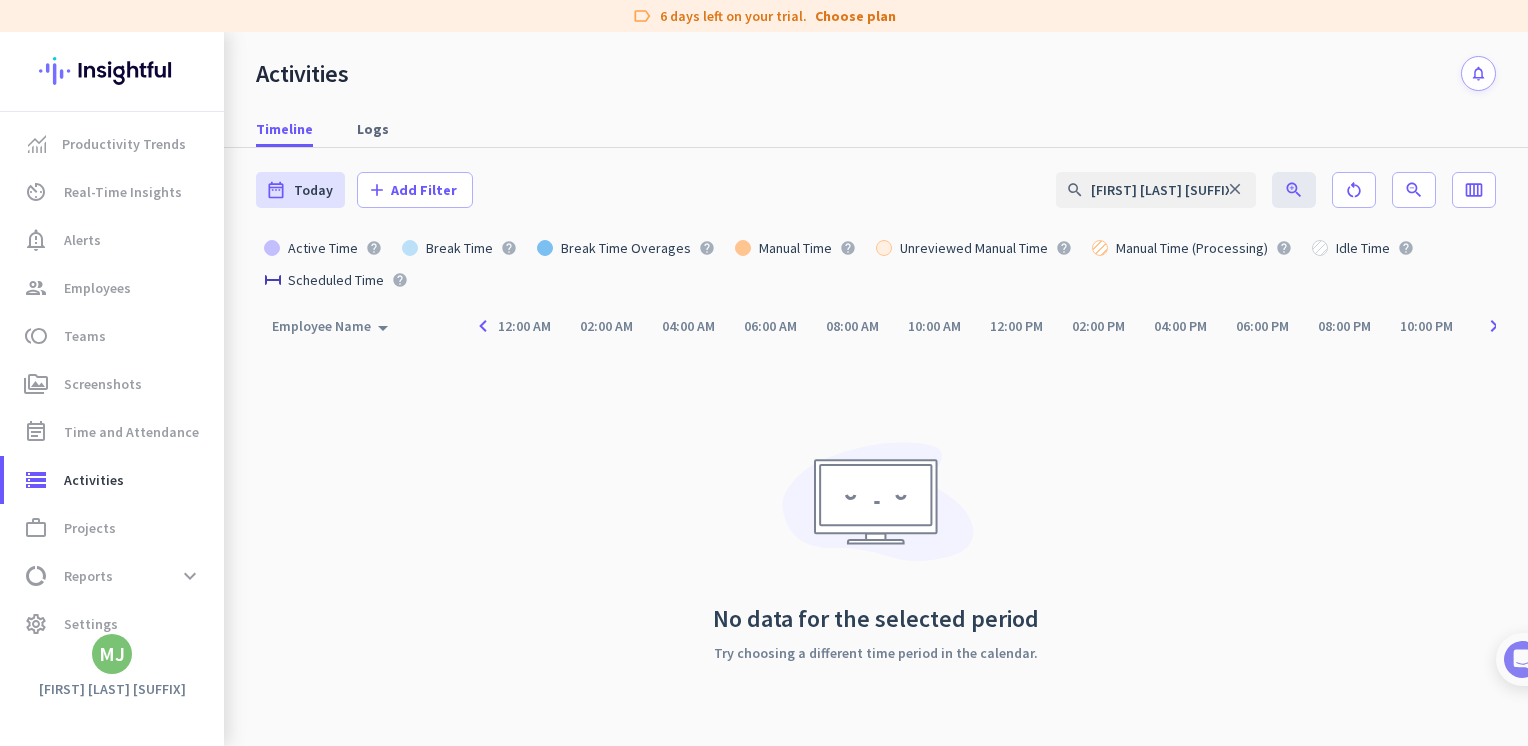 click on "MJ" 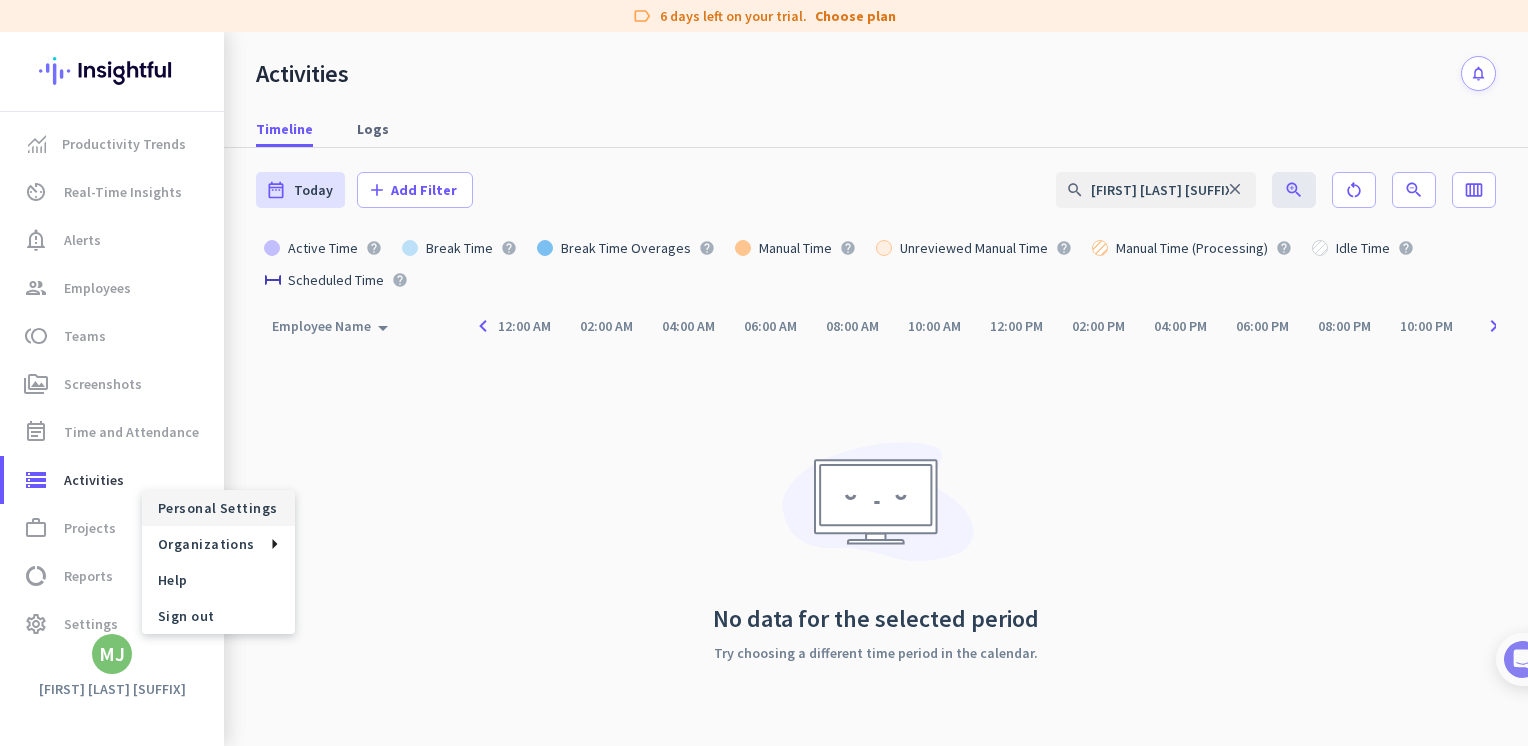 click on "Personal Settings" at bounding box center (218, 508) 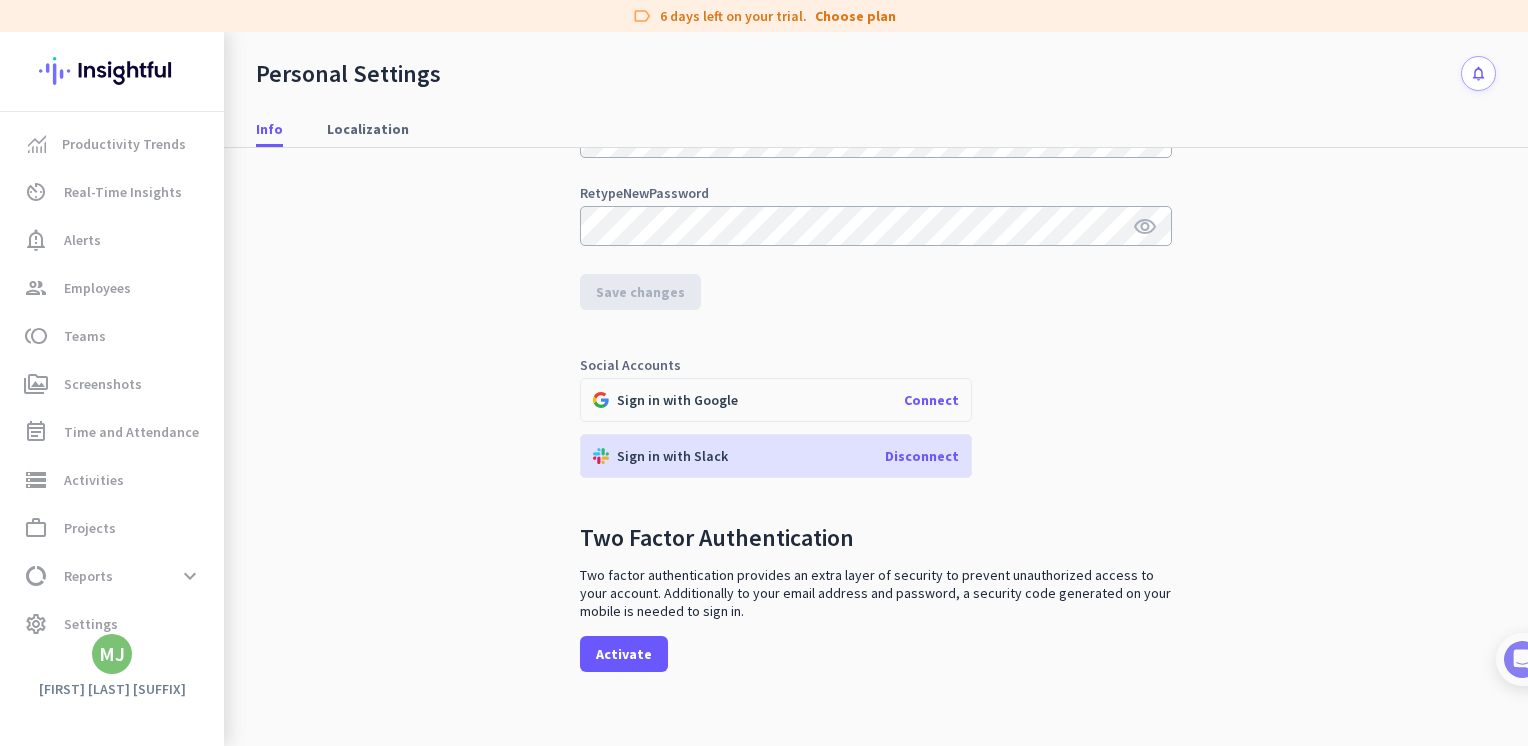 scroll, scrollTop: 340, scrollLeft: 0, axis: vertical 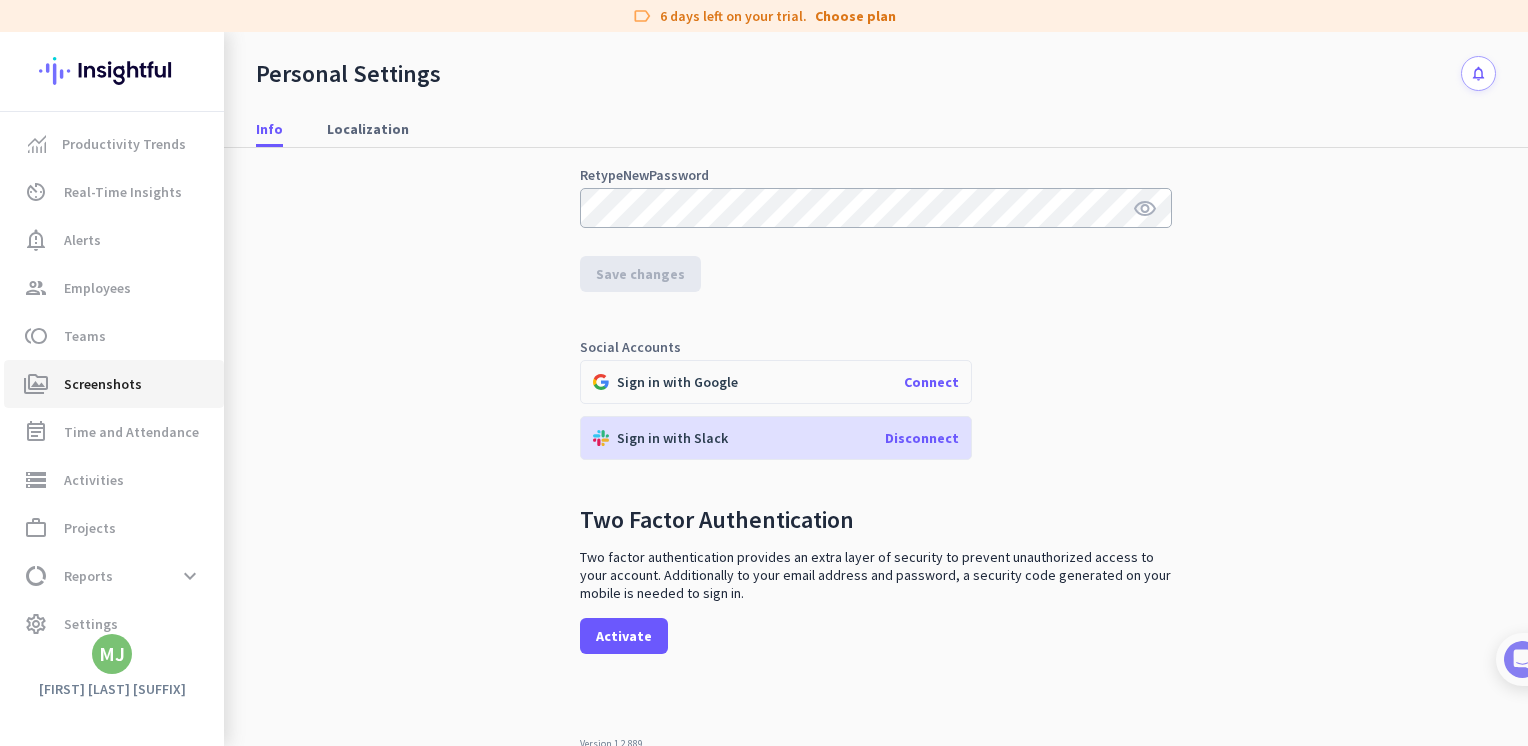 click on "Screenshots" 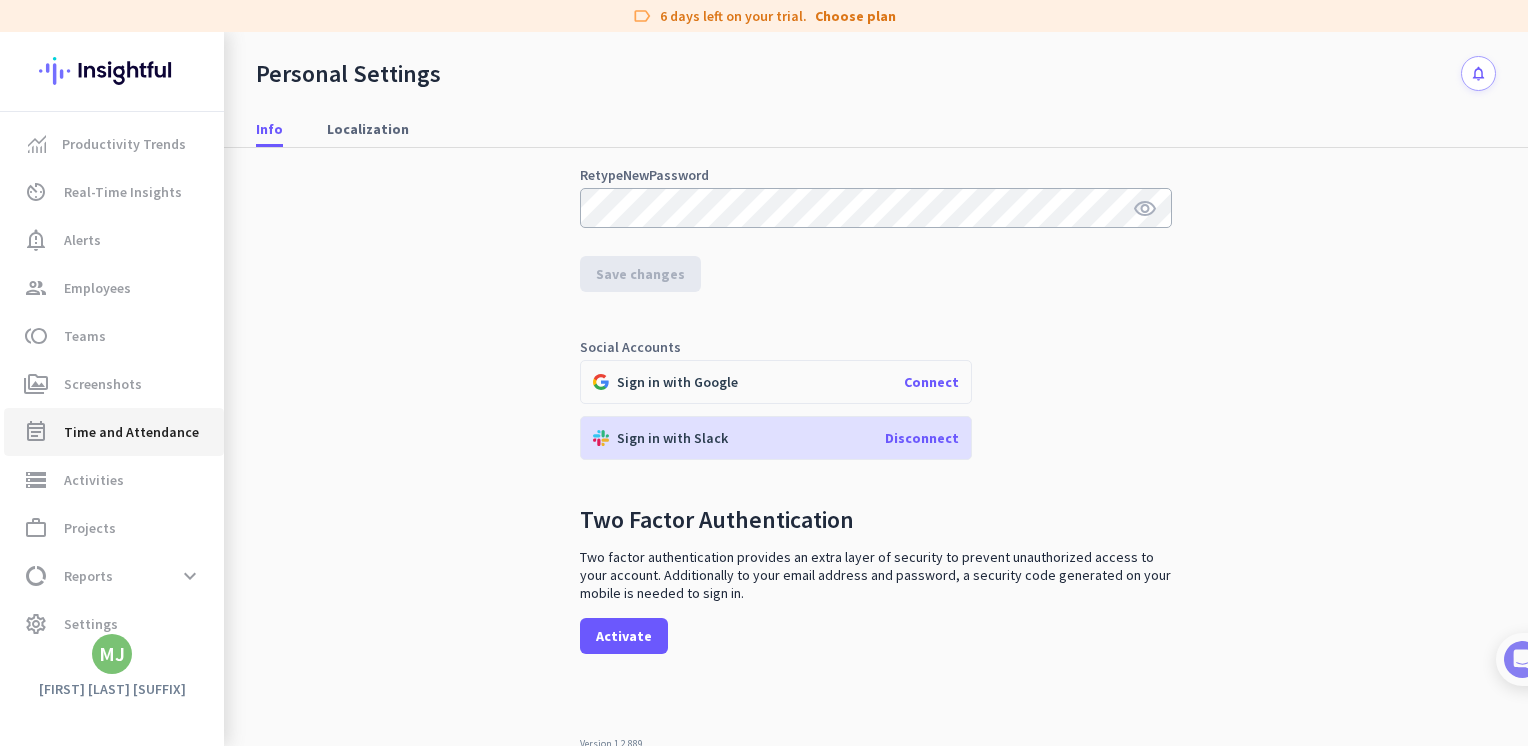 click on "Time and Attendance" 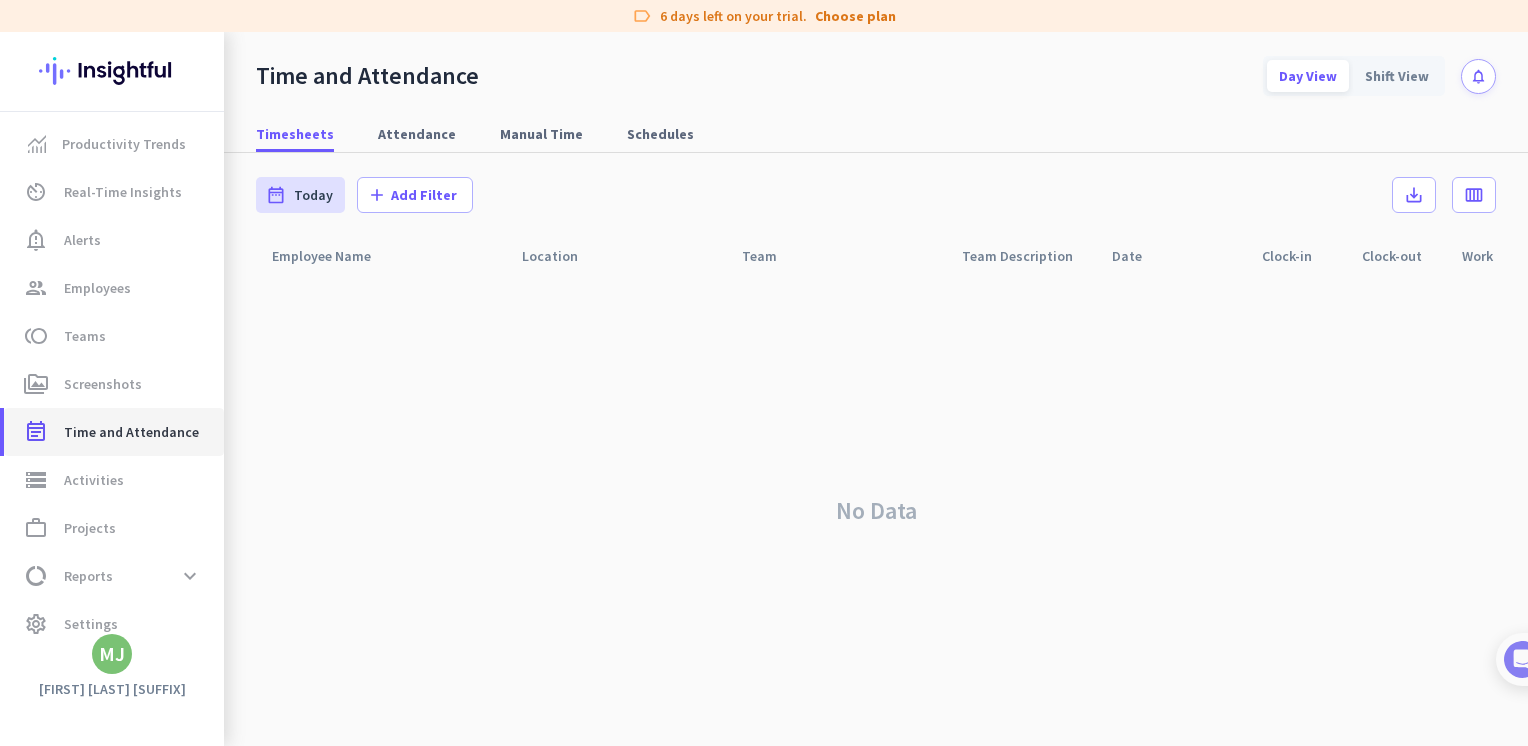 scroll, scrollTop: 0, scrollLeft: 0, axis: both 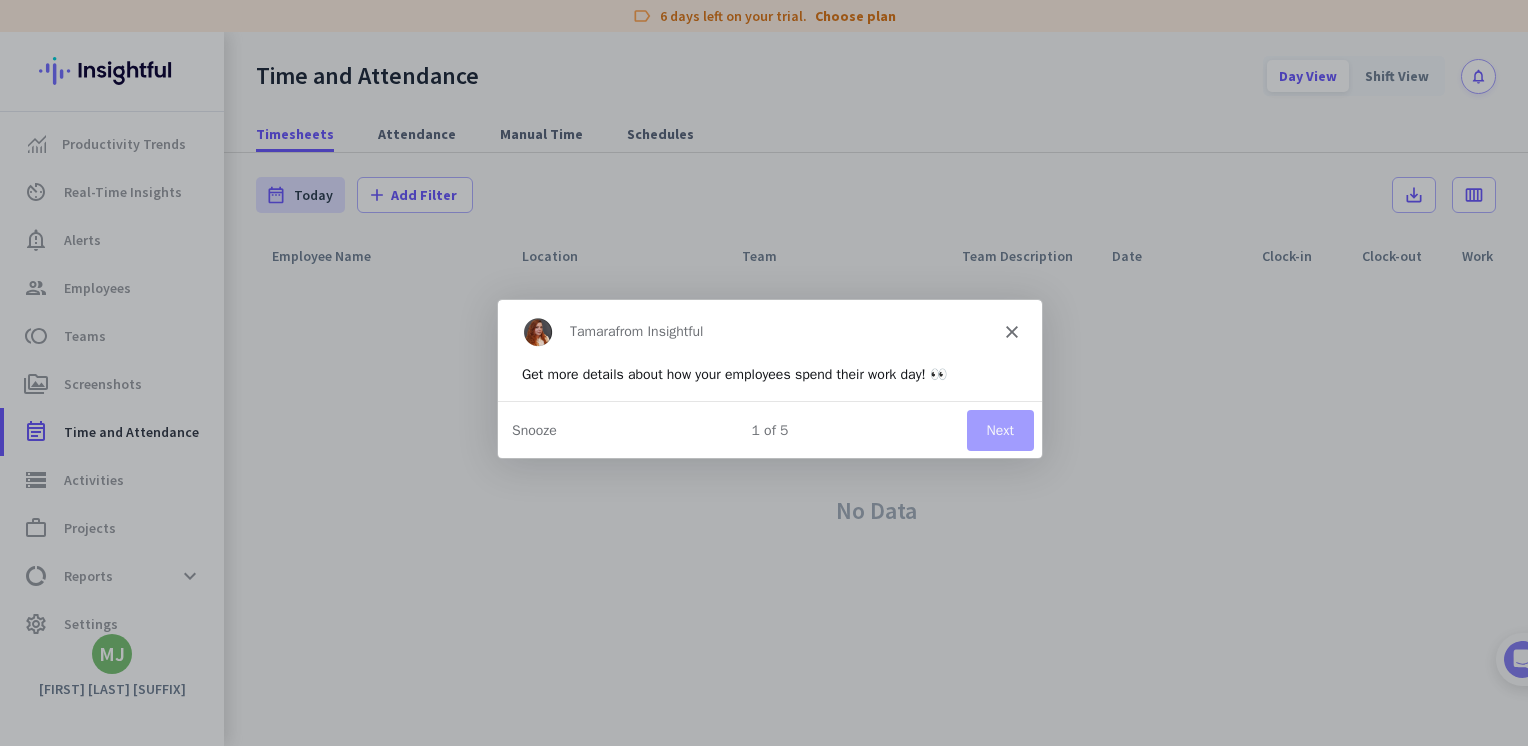 click on "Next" at bounding box center (999, 428) 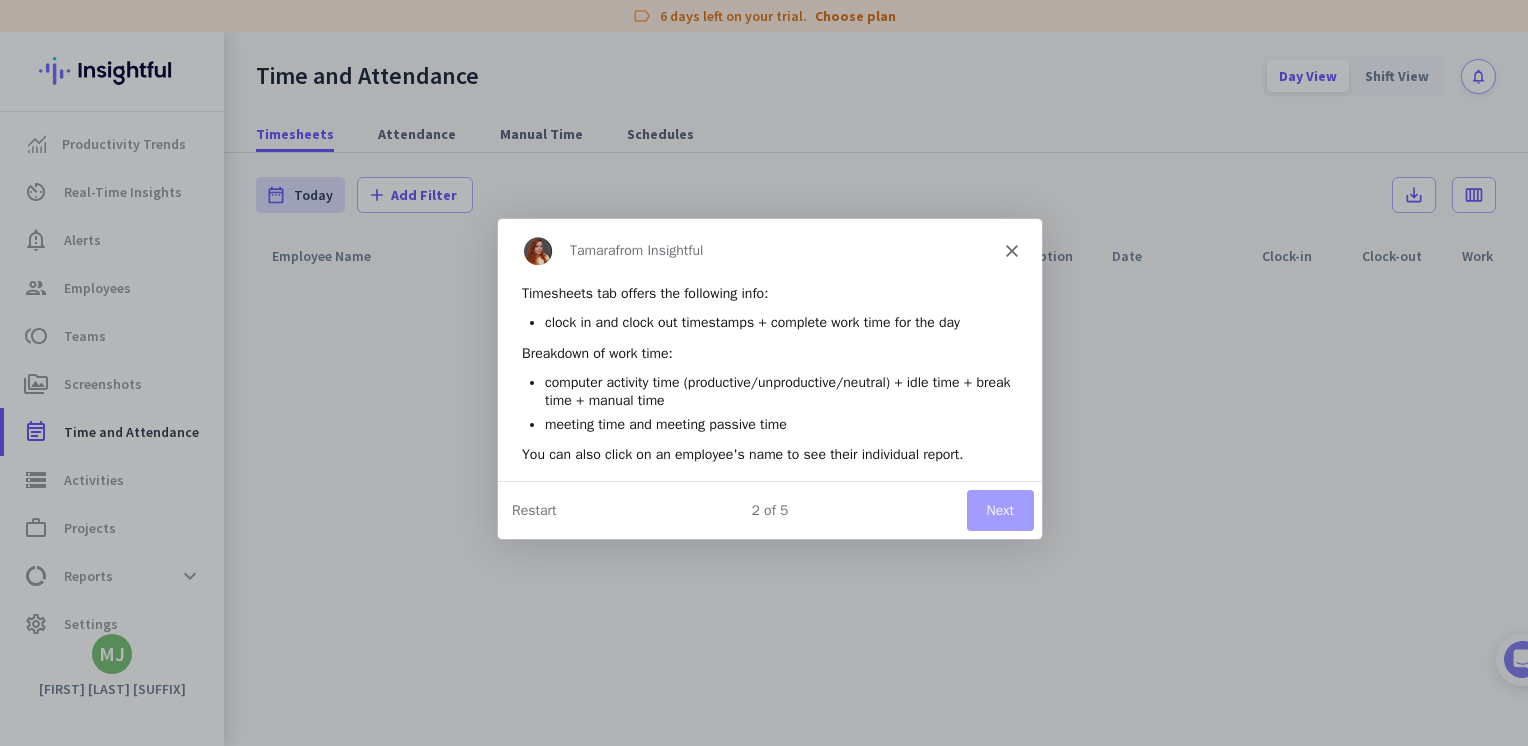 scroll, scrollTop: 0, scrollLeft: 0, axis: both 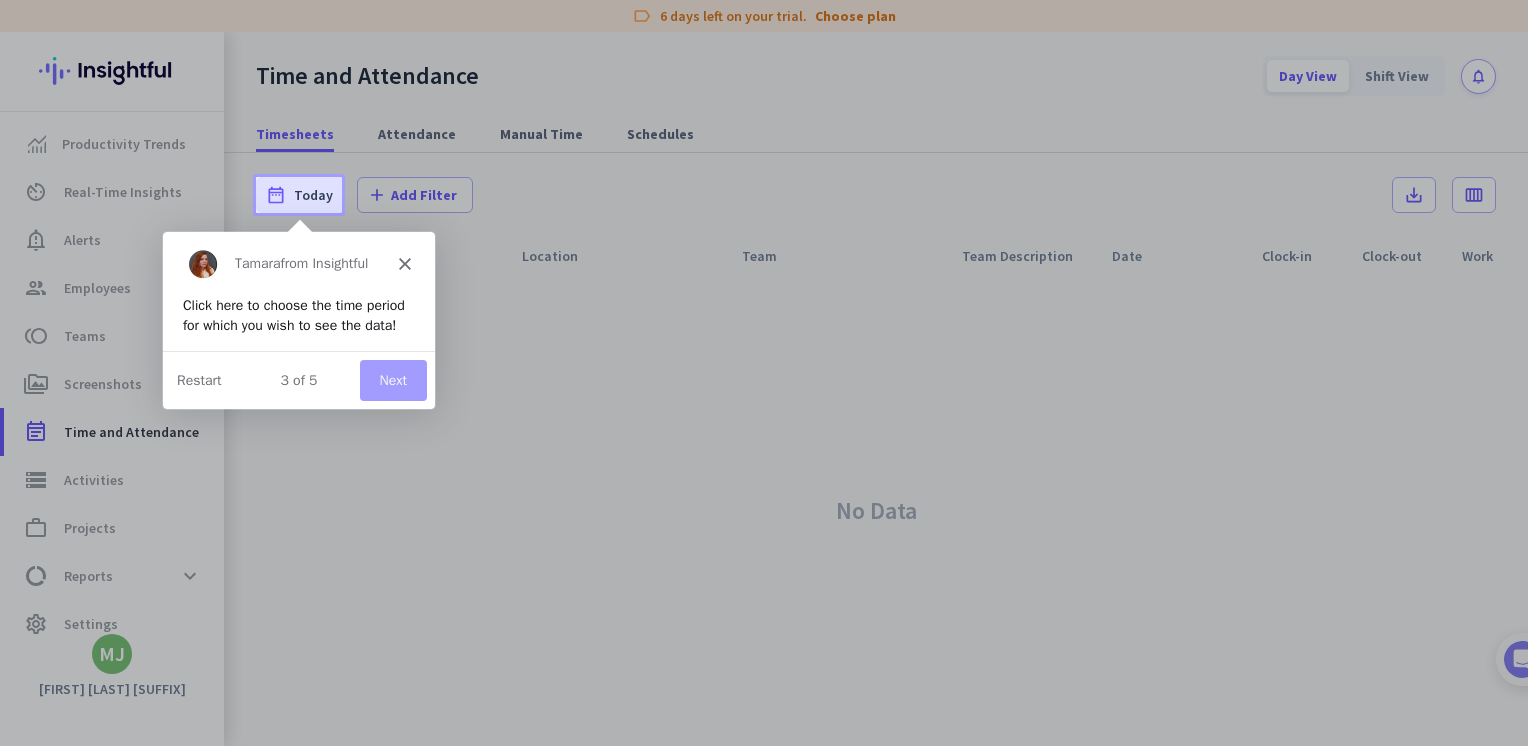 click on "Next" at bounding box center (392, 378) 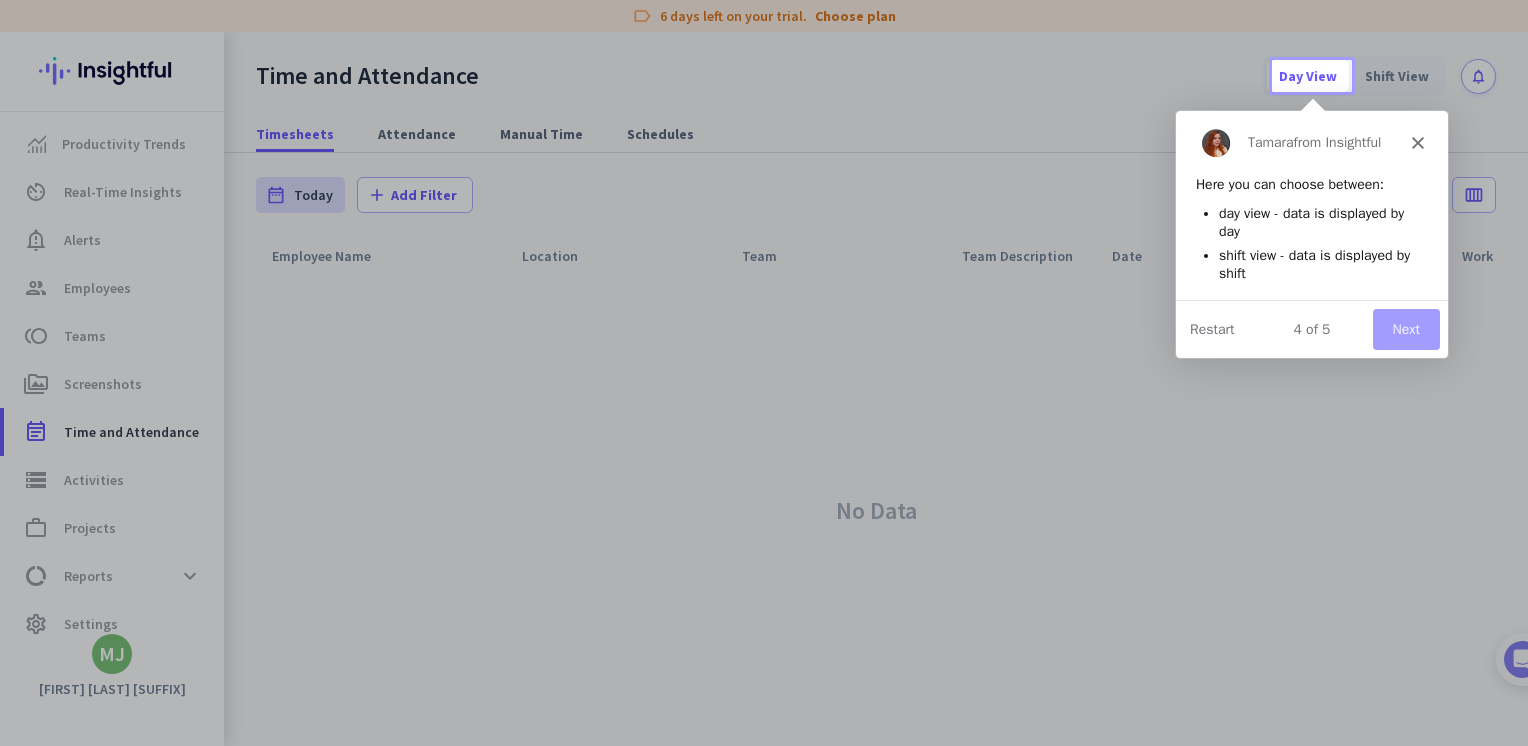 scroll, scrollTop: 0, scrollLeft: 0, axis: both 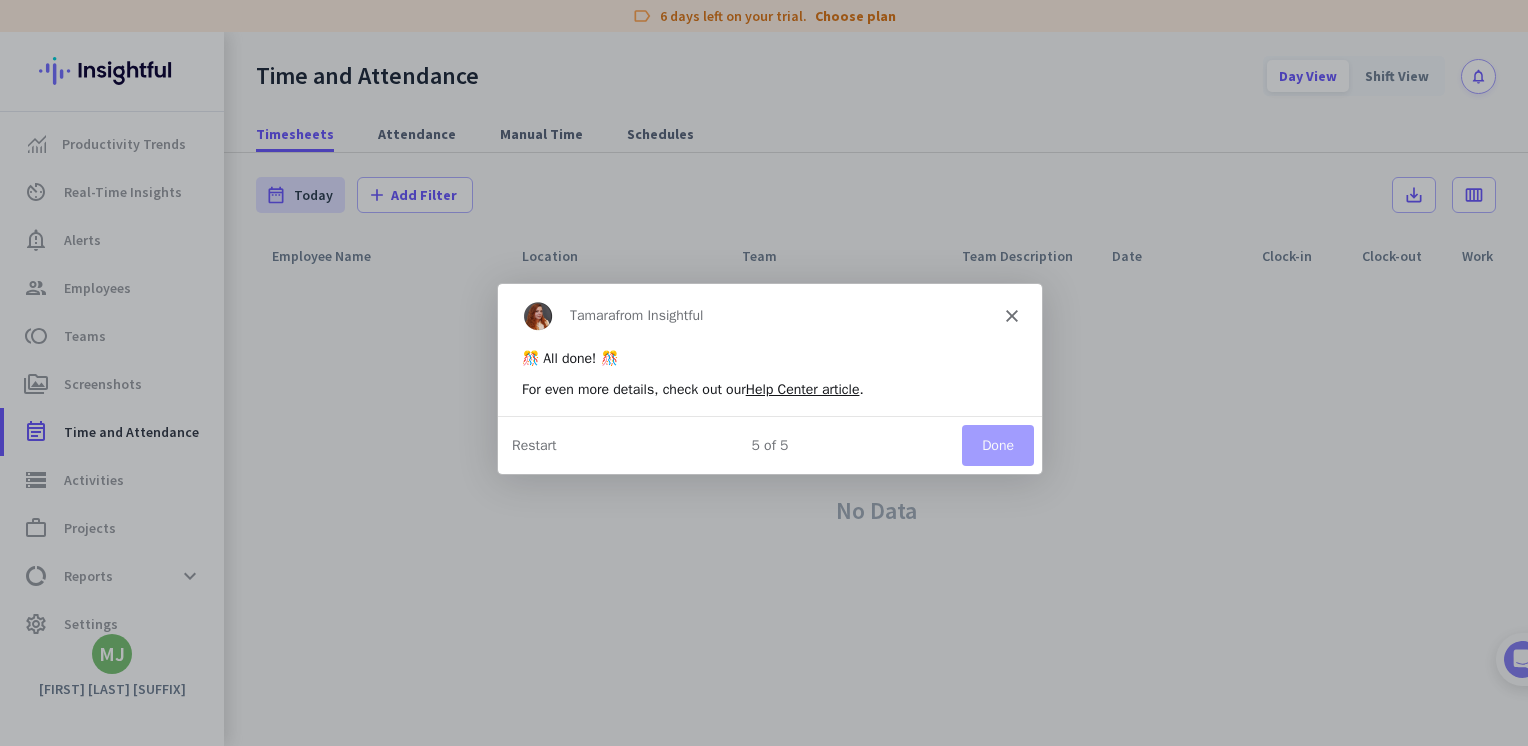 click on "Done" at bounding box center [997, 444] 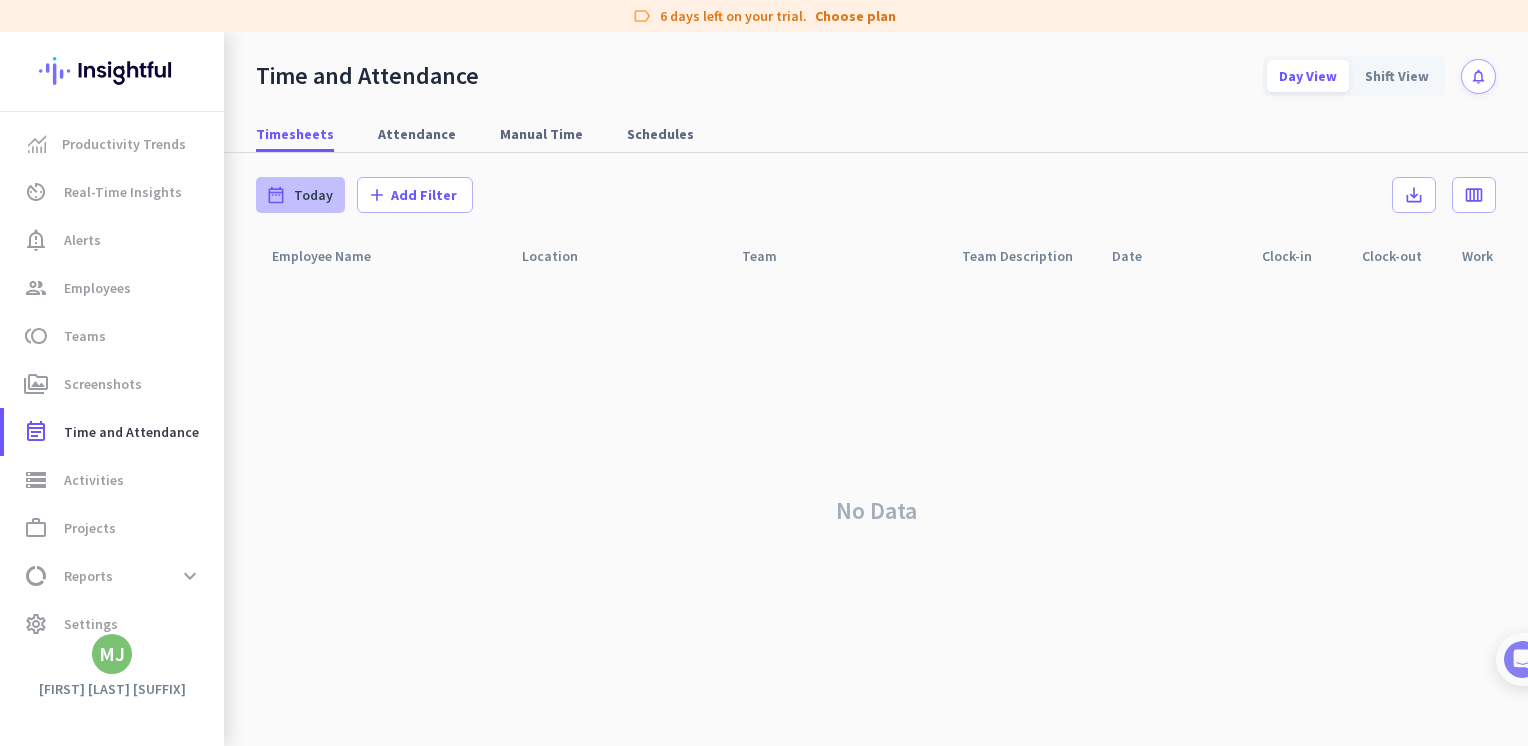 click on "date_range Today" 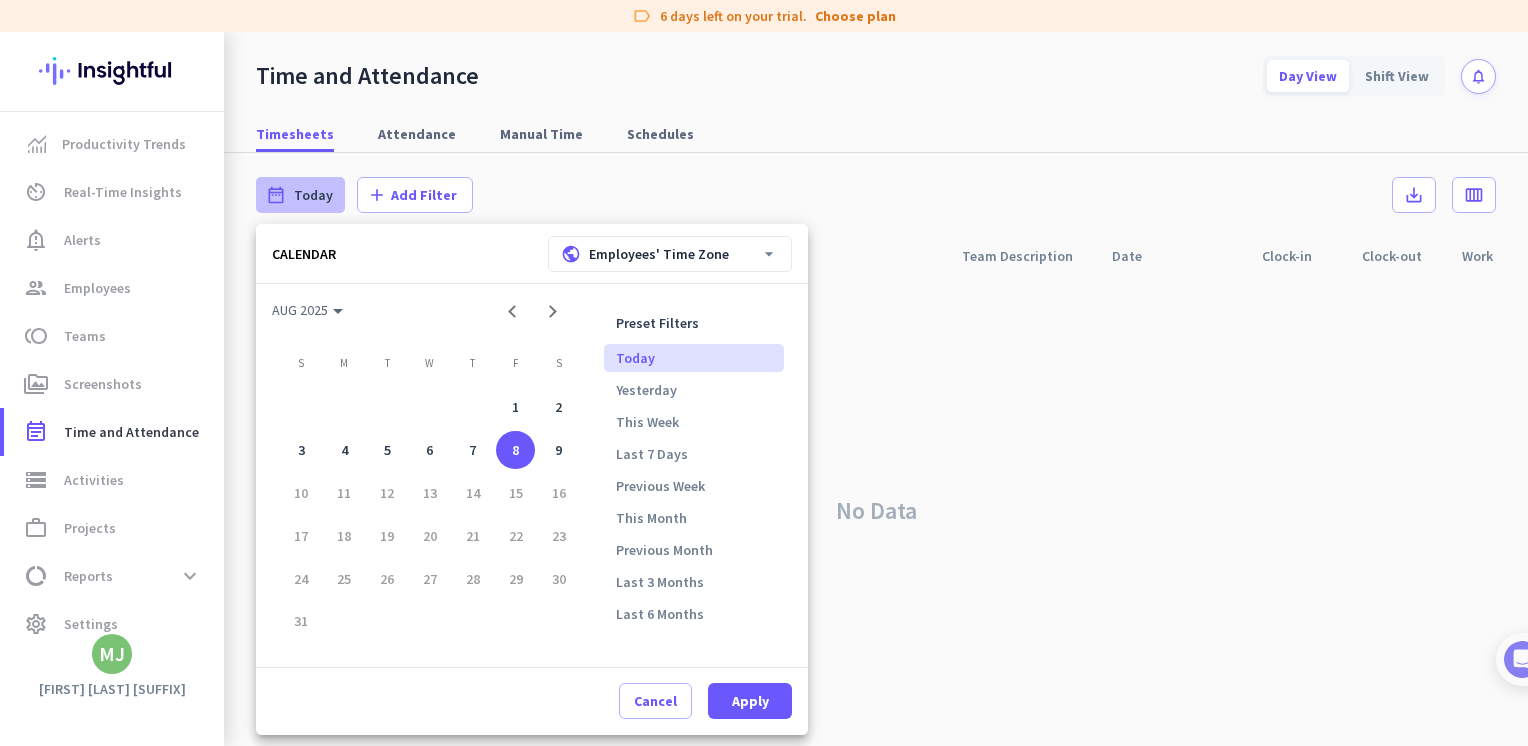 click on "8" at bounding box center (515, 450) 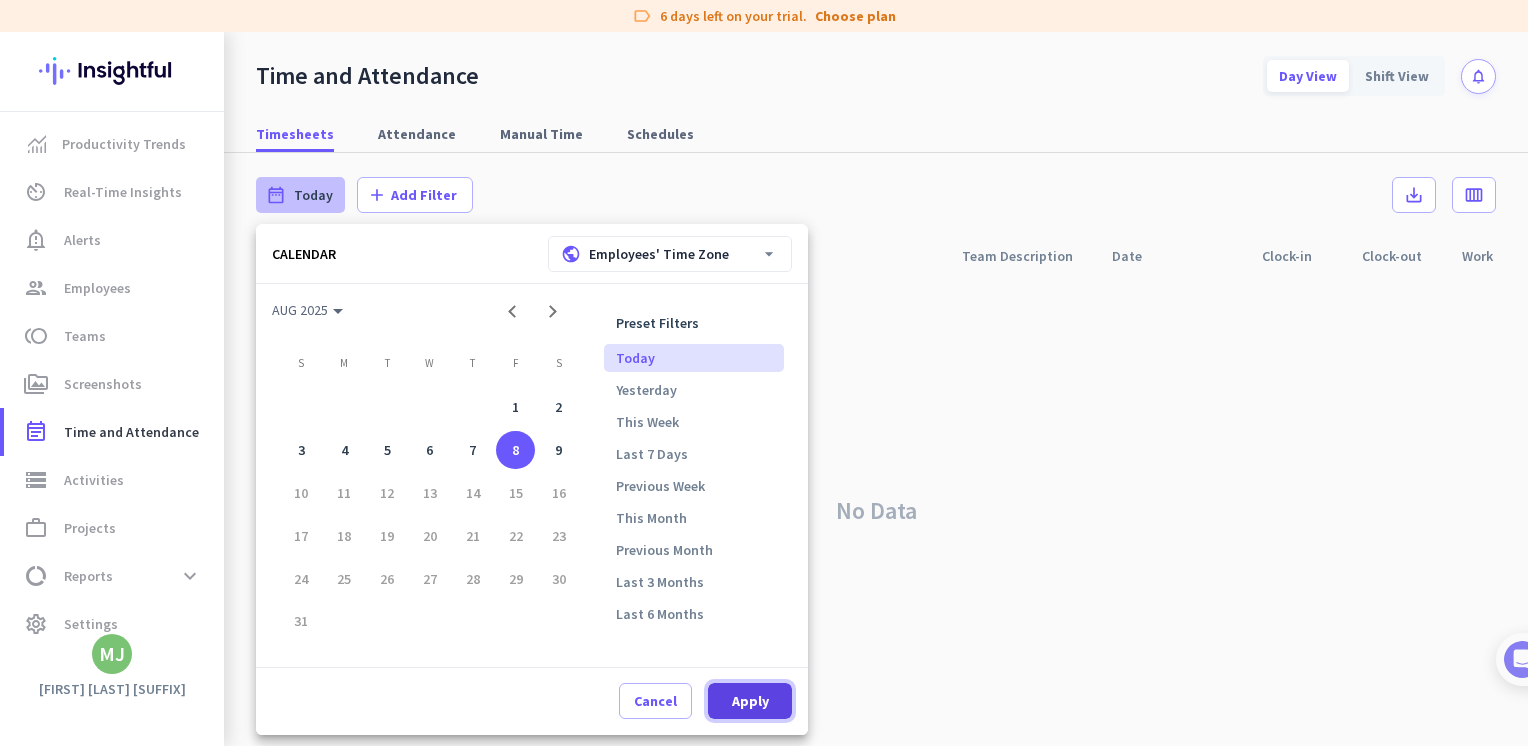 click on "Apply" at bounding box center [750, 701] 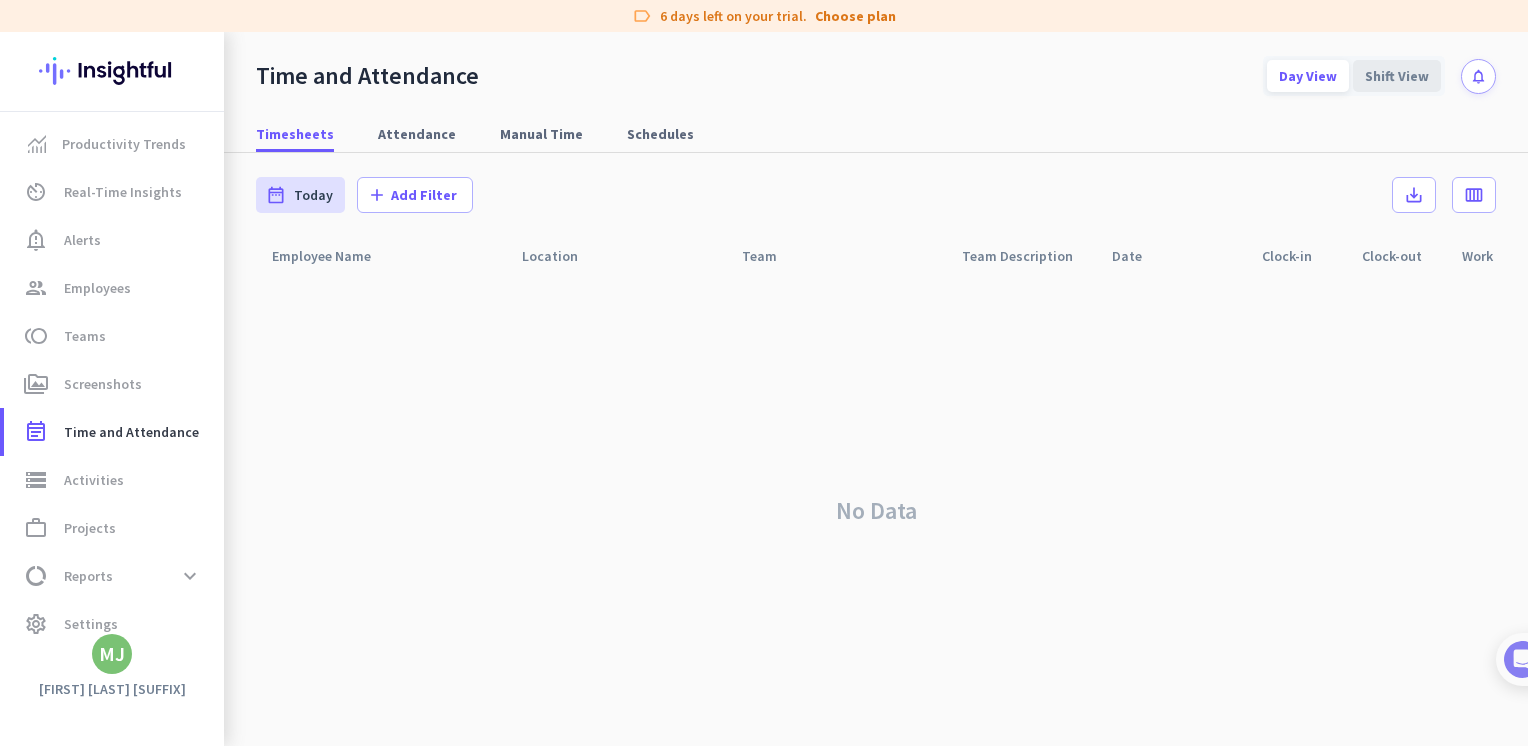 click on "Shift View" at bounding box center (1397, 76) 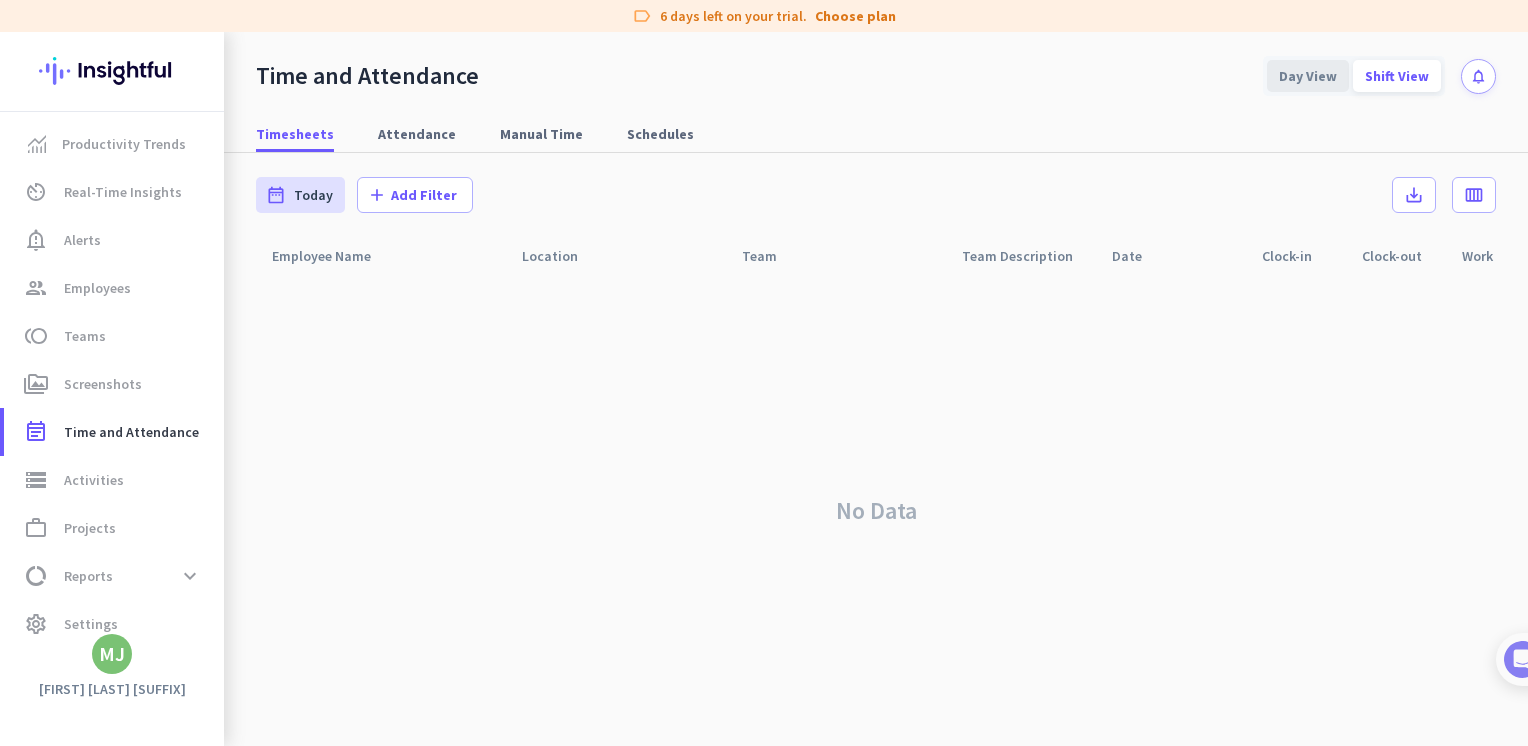 click on "Day View" at bounding box center (1308, 76) 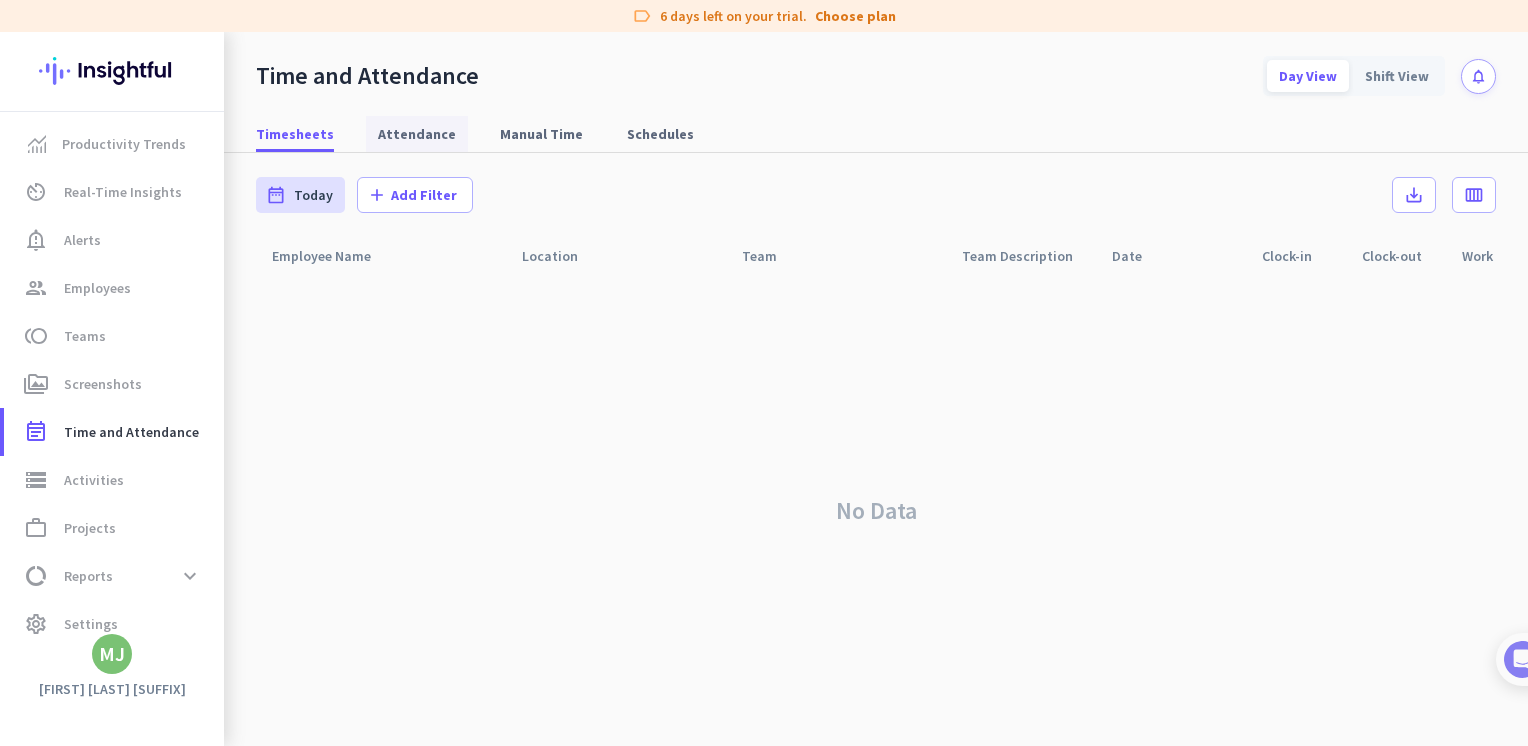 click on "Attendance" at bounding box center [417, 134] 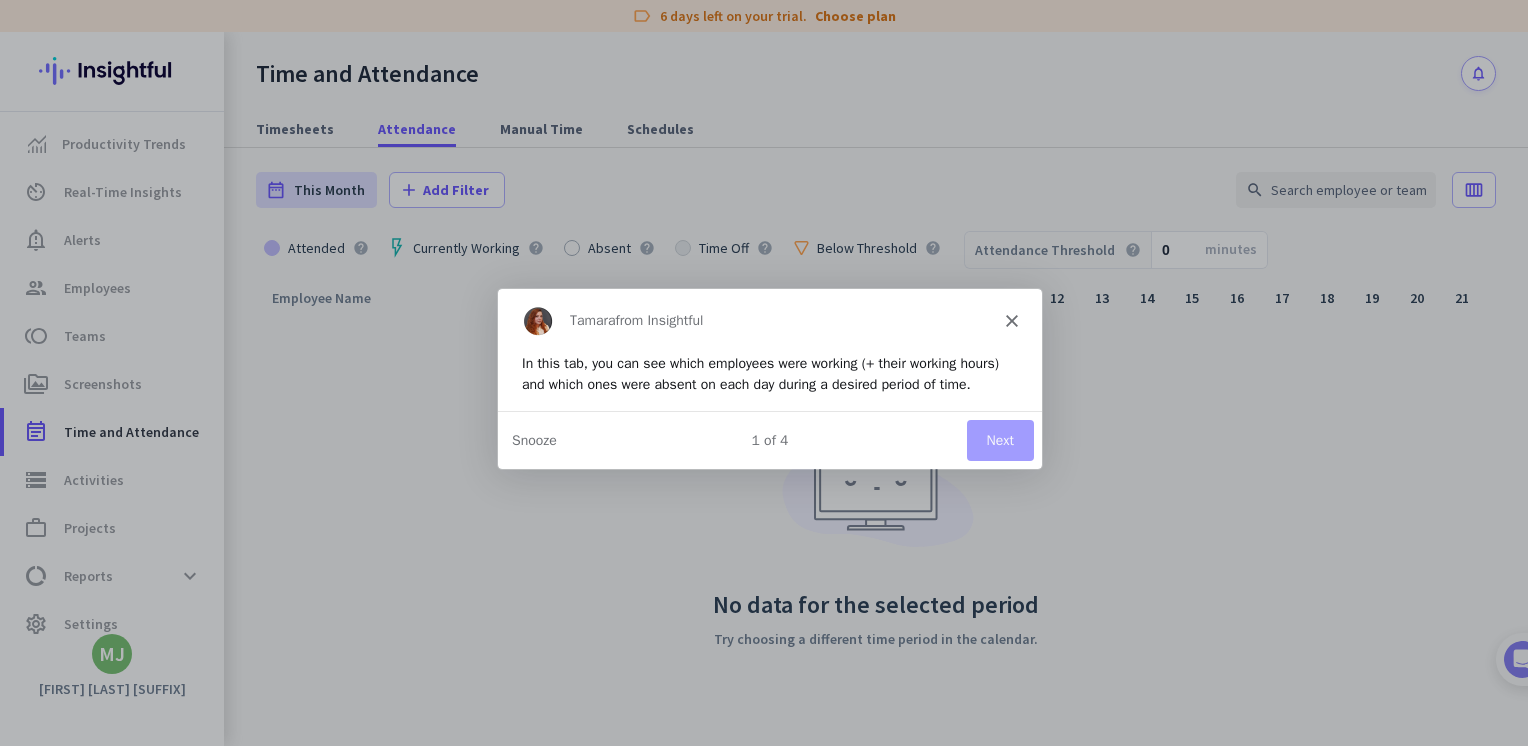 scroll, scrollTop: 0, scrollLeft: 0, axis: both 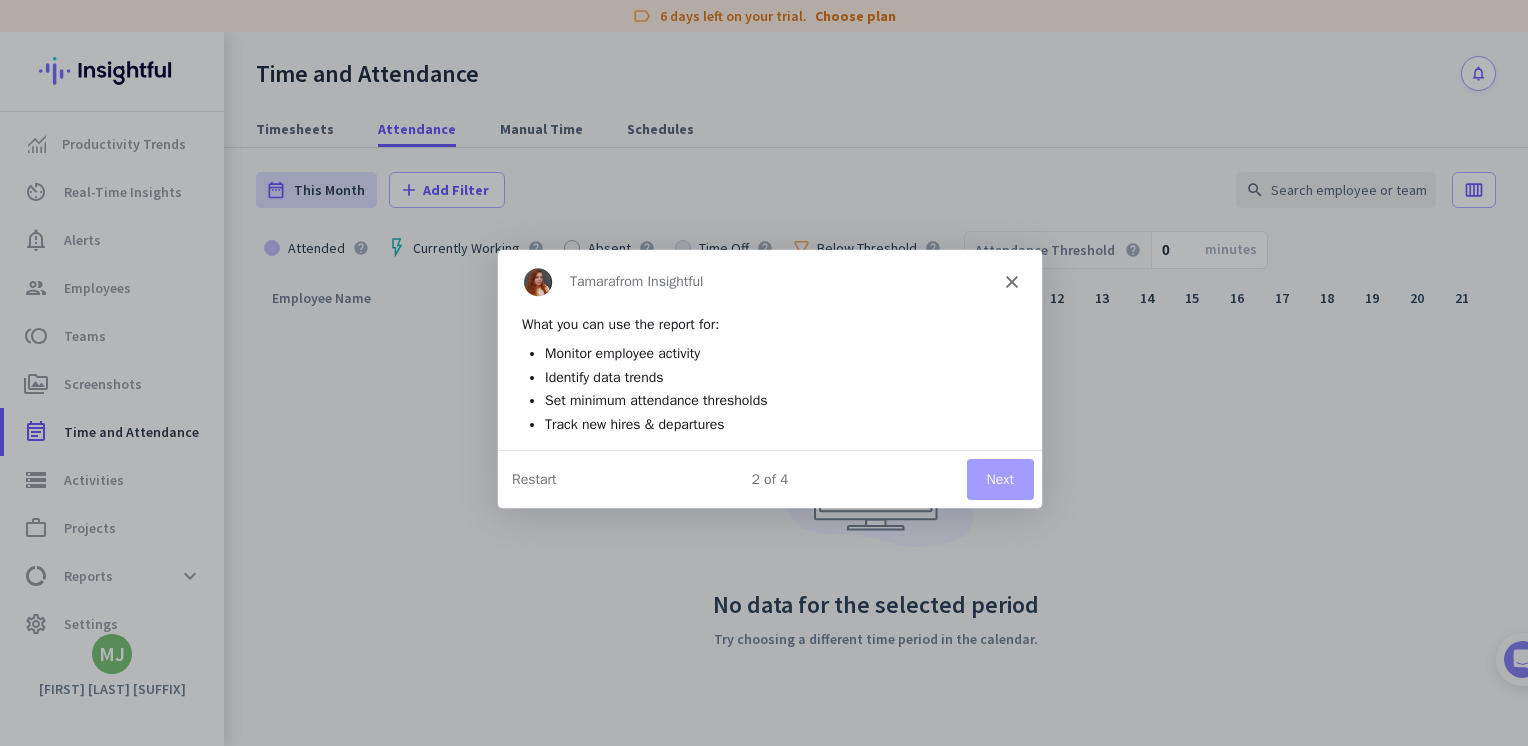 click on "Next" at bounding box center (999, 477) 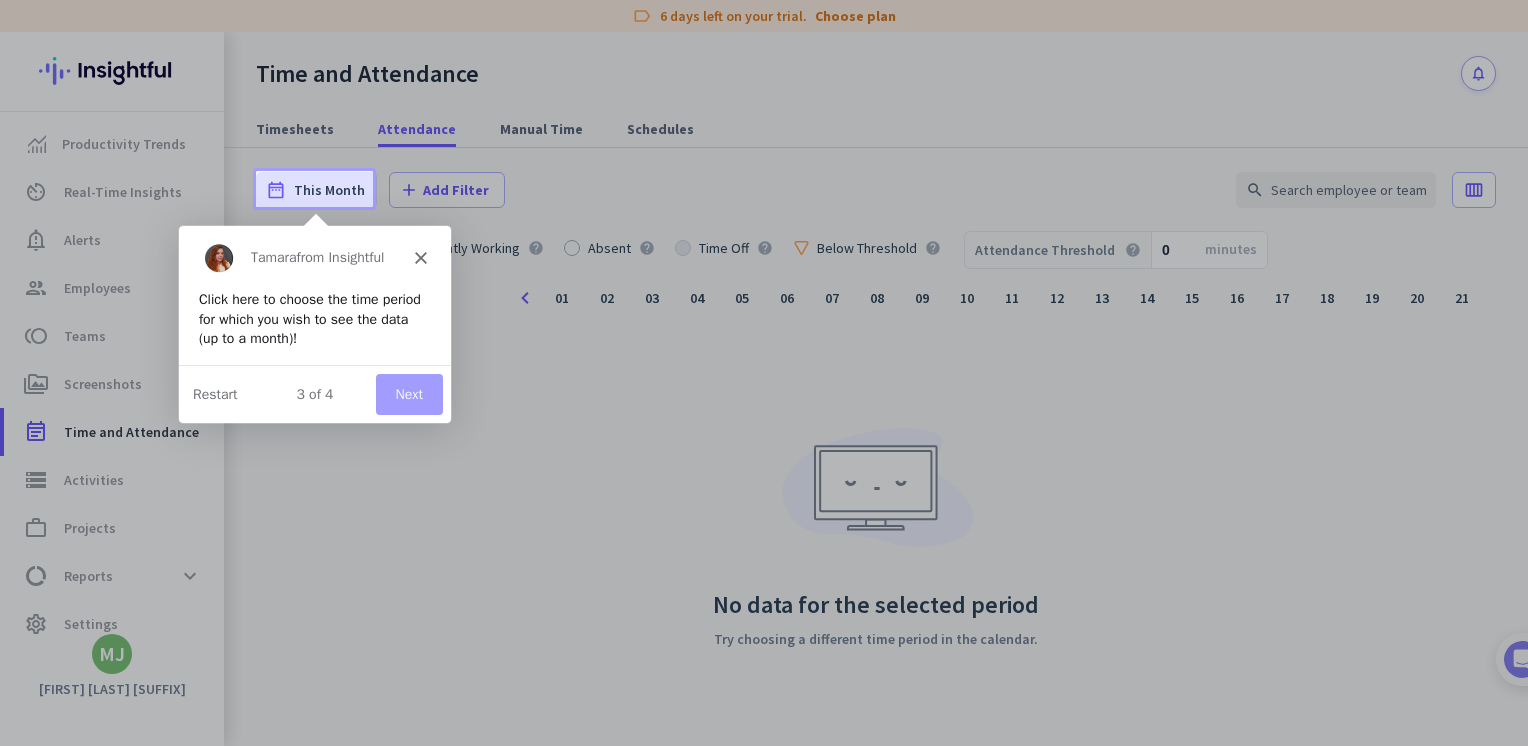 scroll, scrollTop: 0, scrollLeft: 0, axis: both 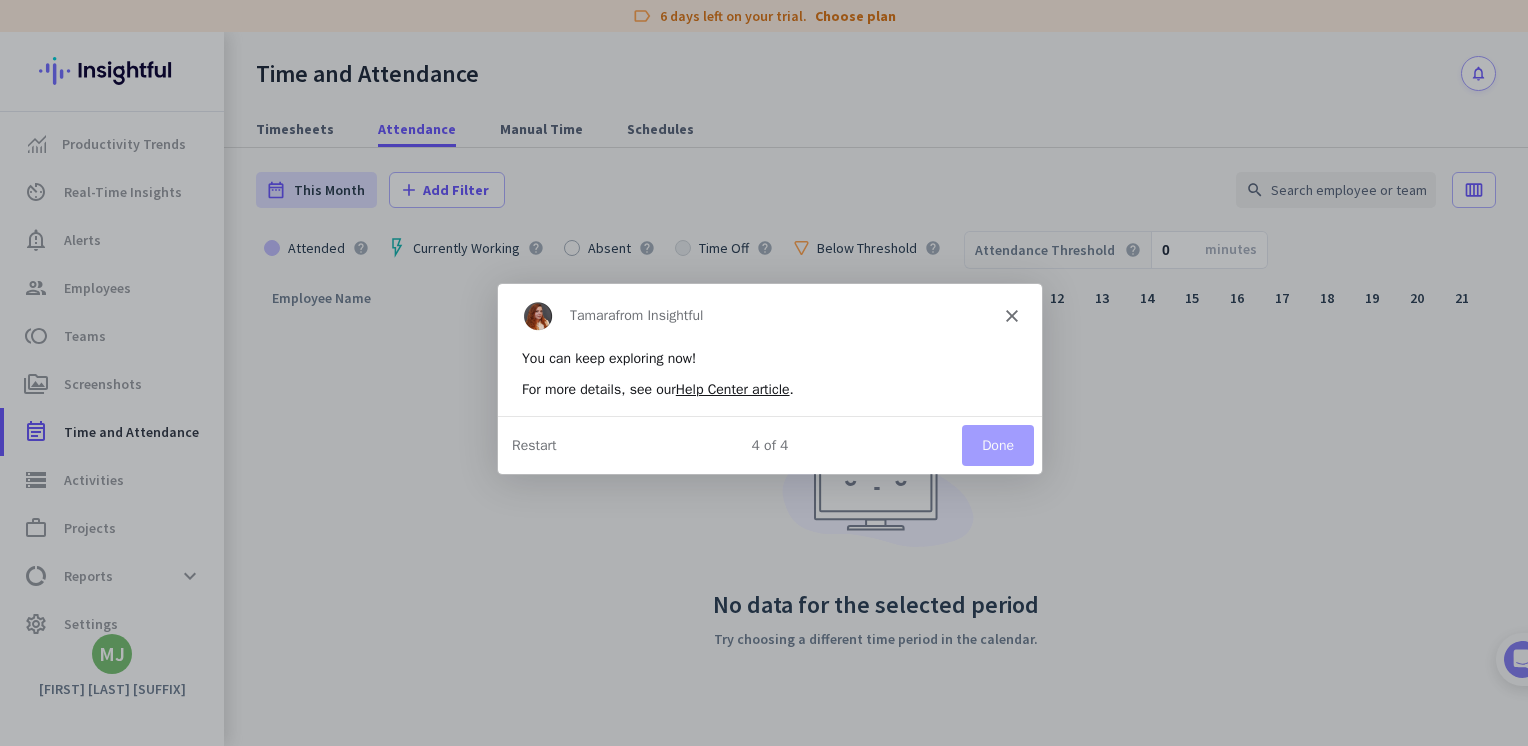 click on "Done" at bounding box center [997, 444] 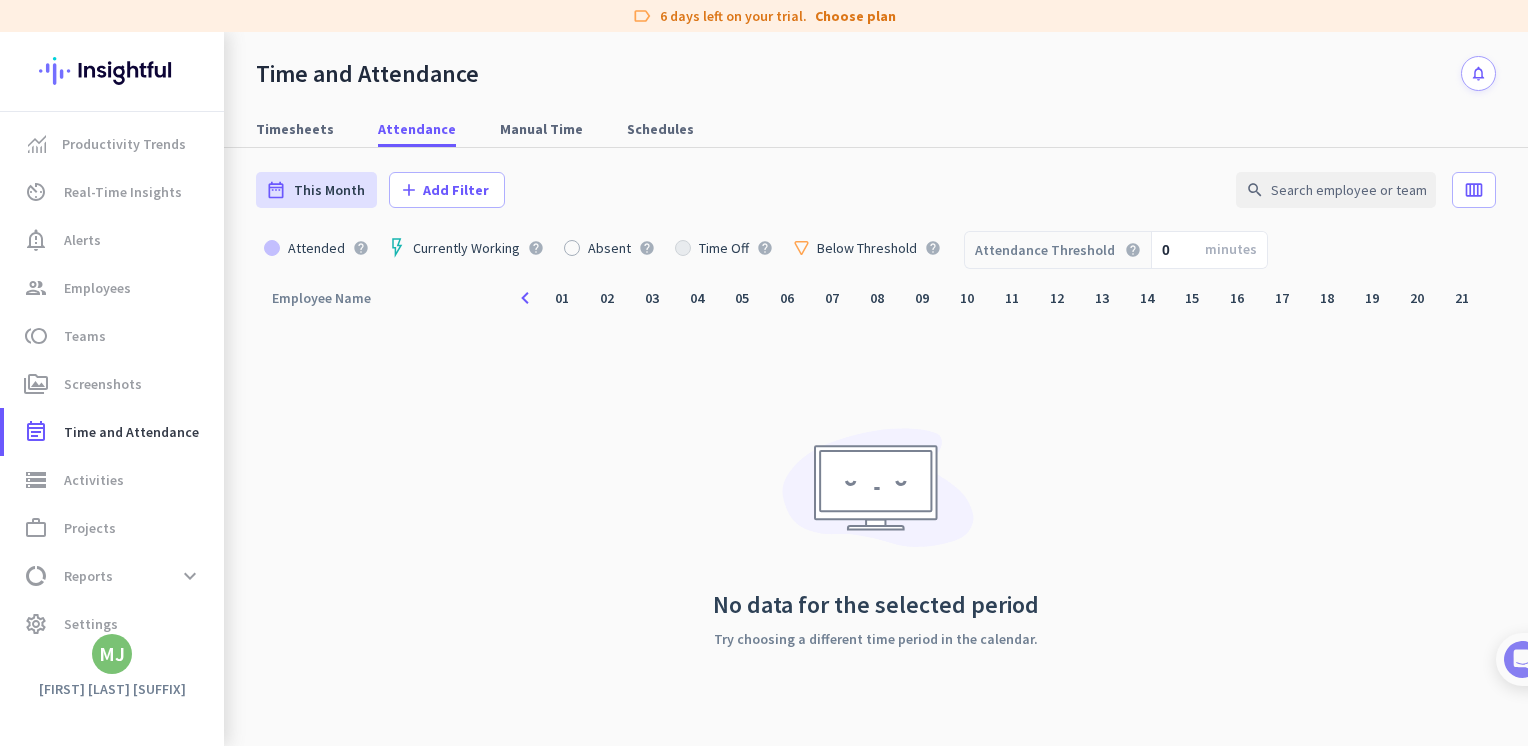 click on "minutes" 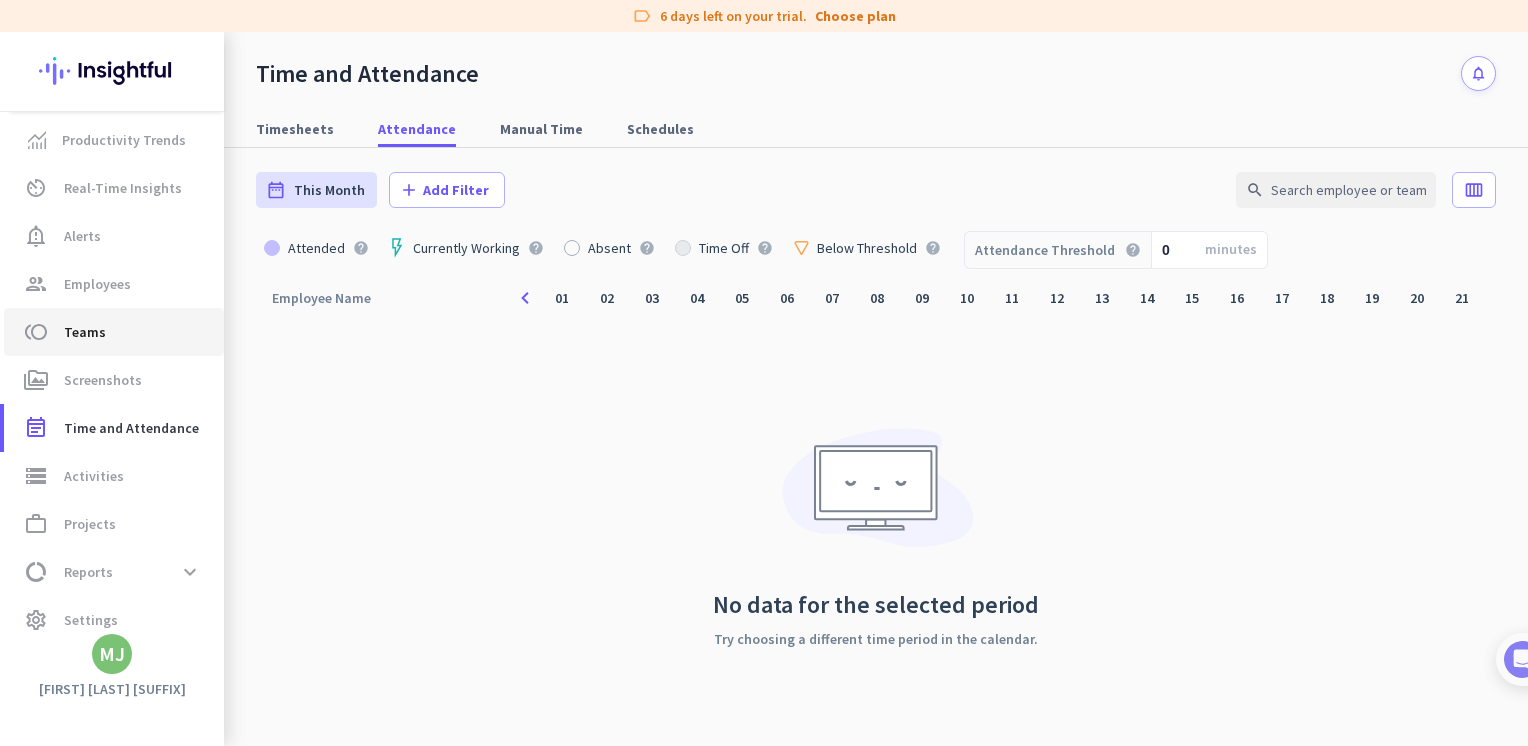 scroll, scrollTop: 0, scrollLeft: 0, axis: both 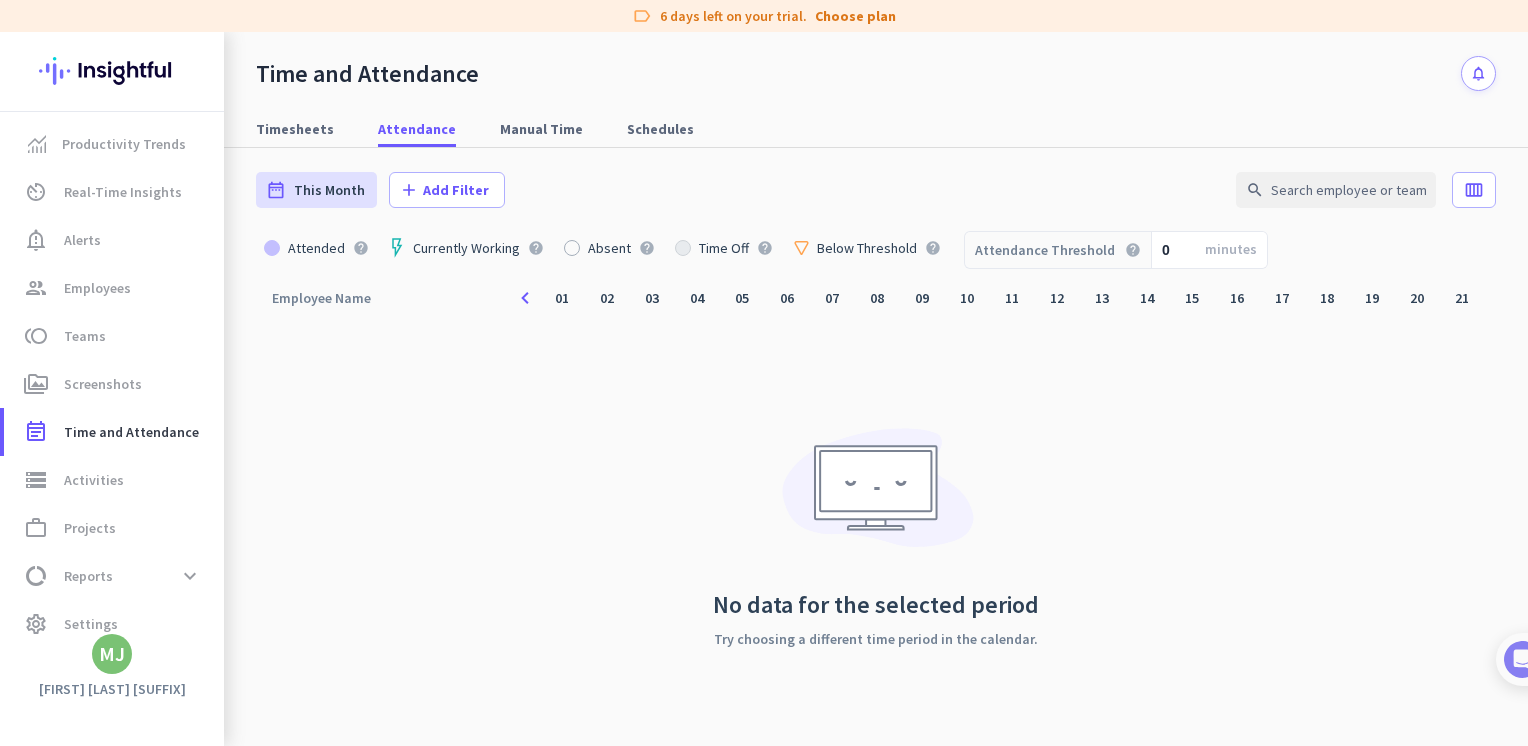 click on "MJ" 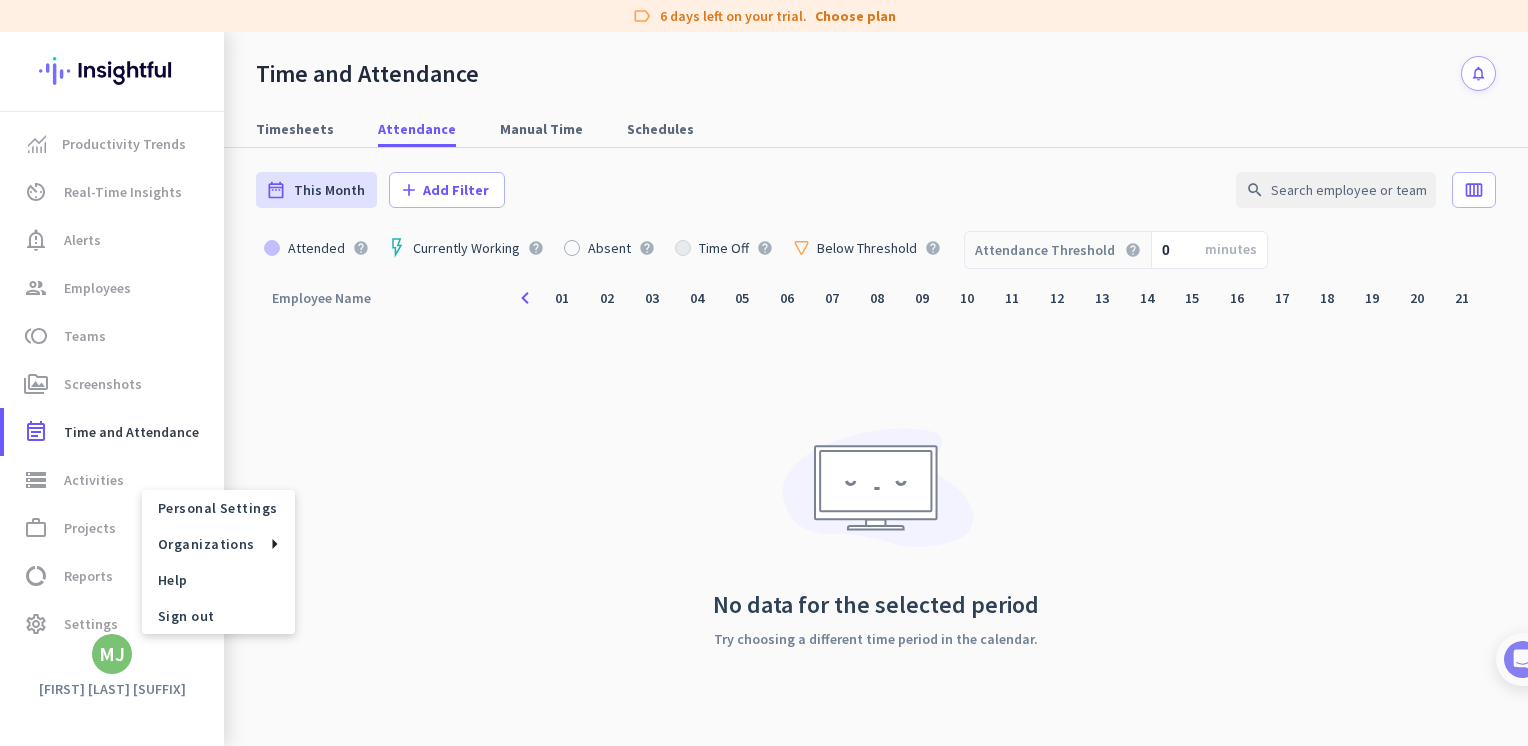 click at bounding box center (764, 373) 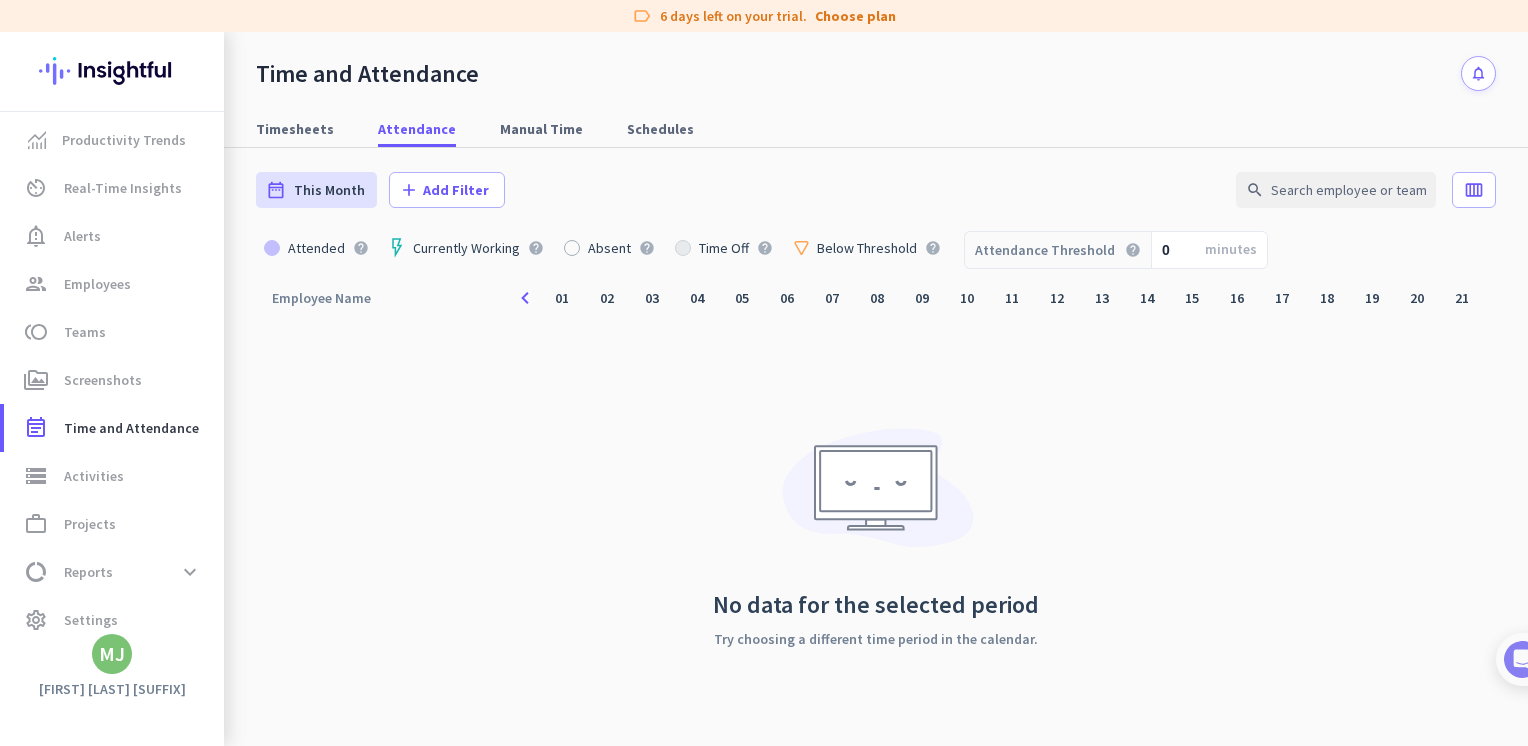 scroll, scrollTop: 0, scrollLeft: 0, axis: both 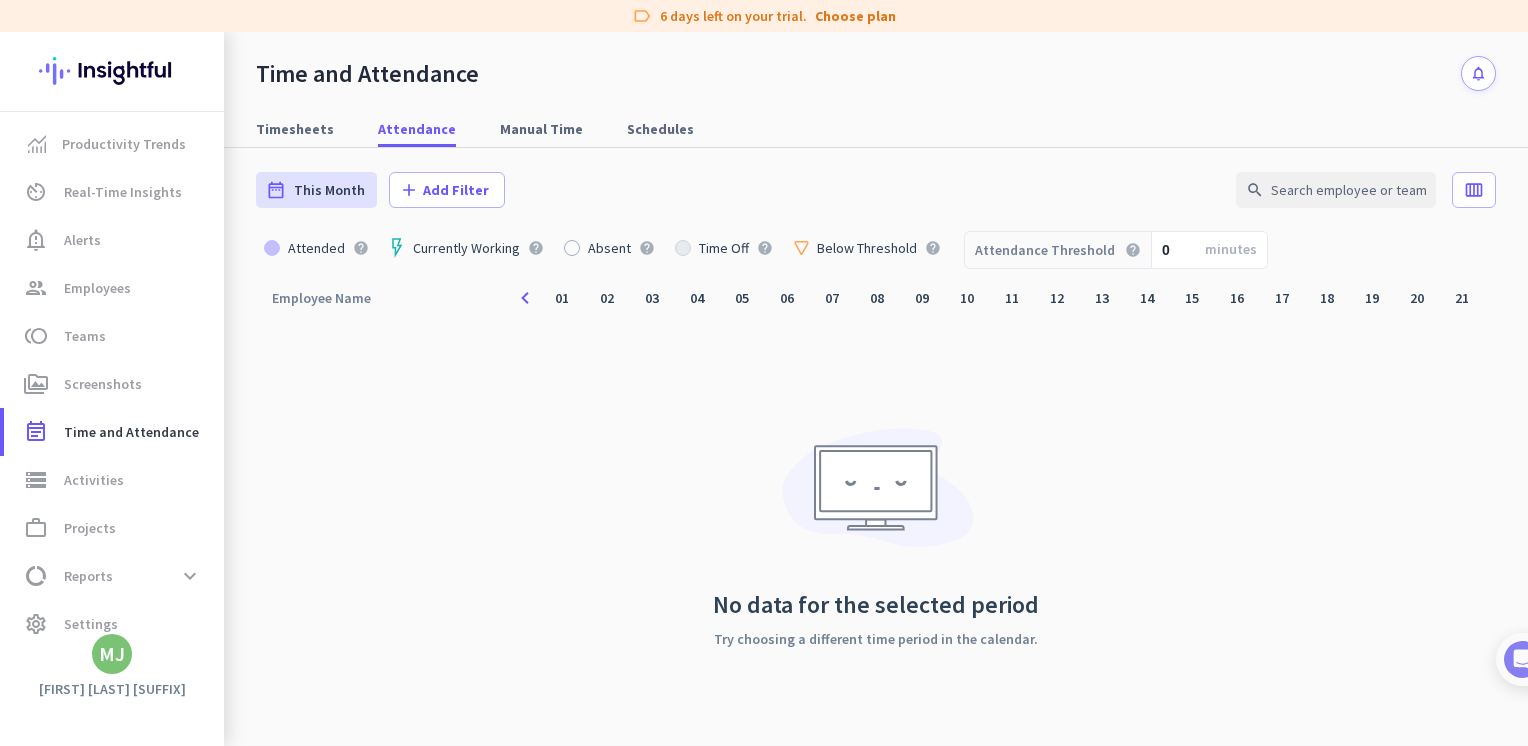 click 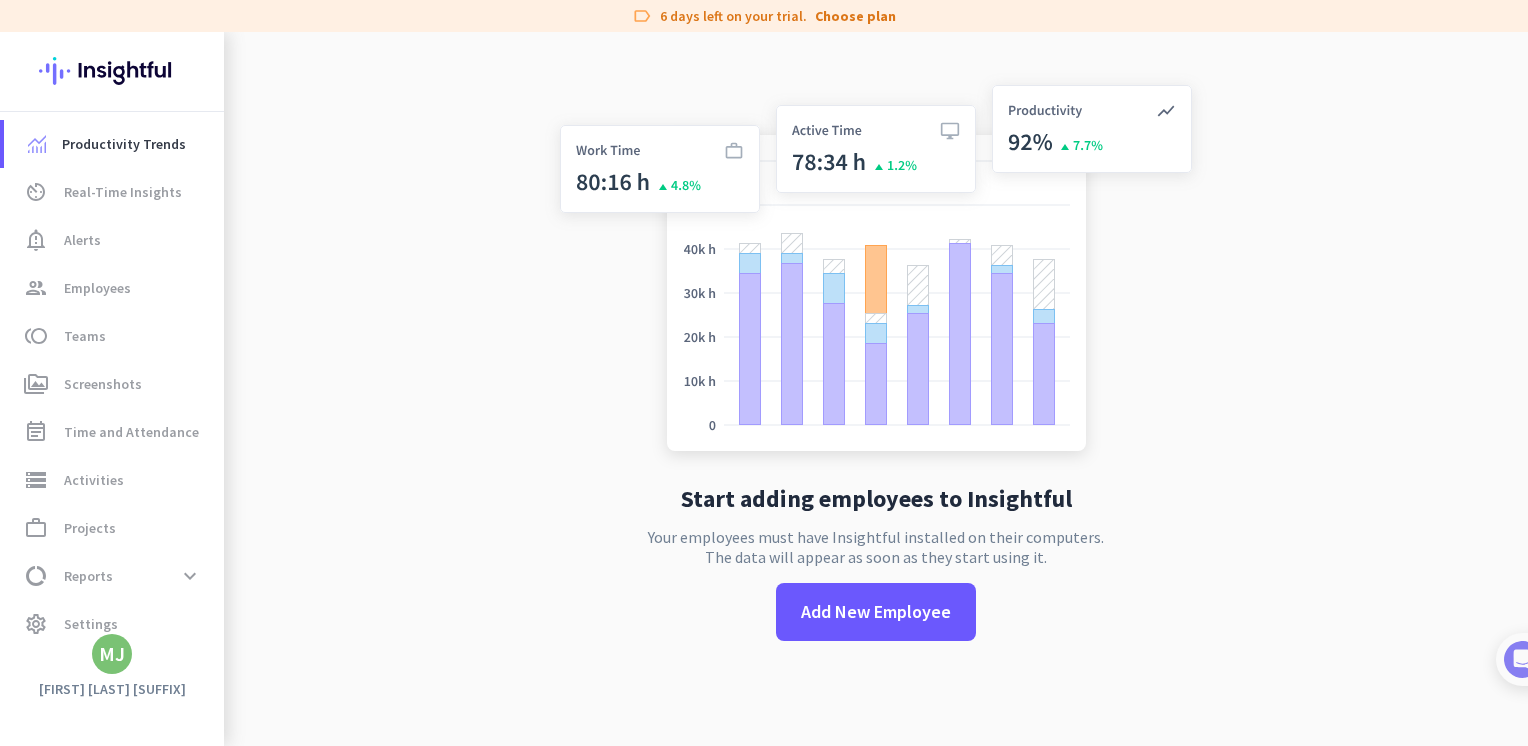 scroll, scrollTop: 0, scrollLeft: 0, axis: both 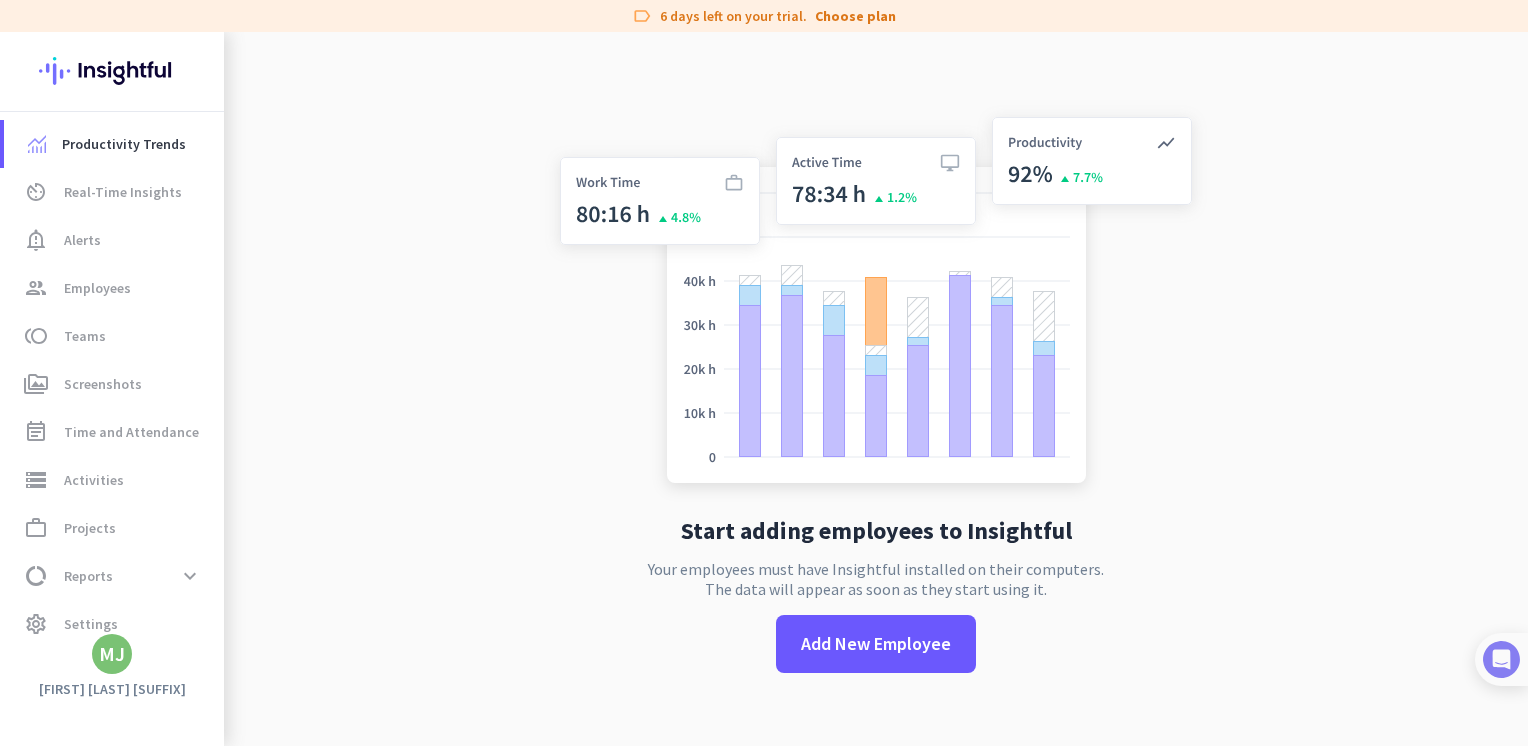 click at bounding box center (1501, 659) 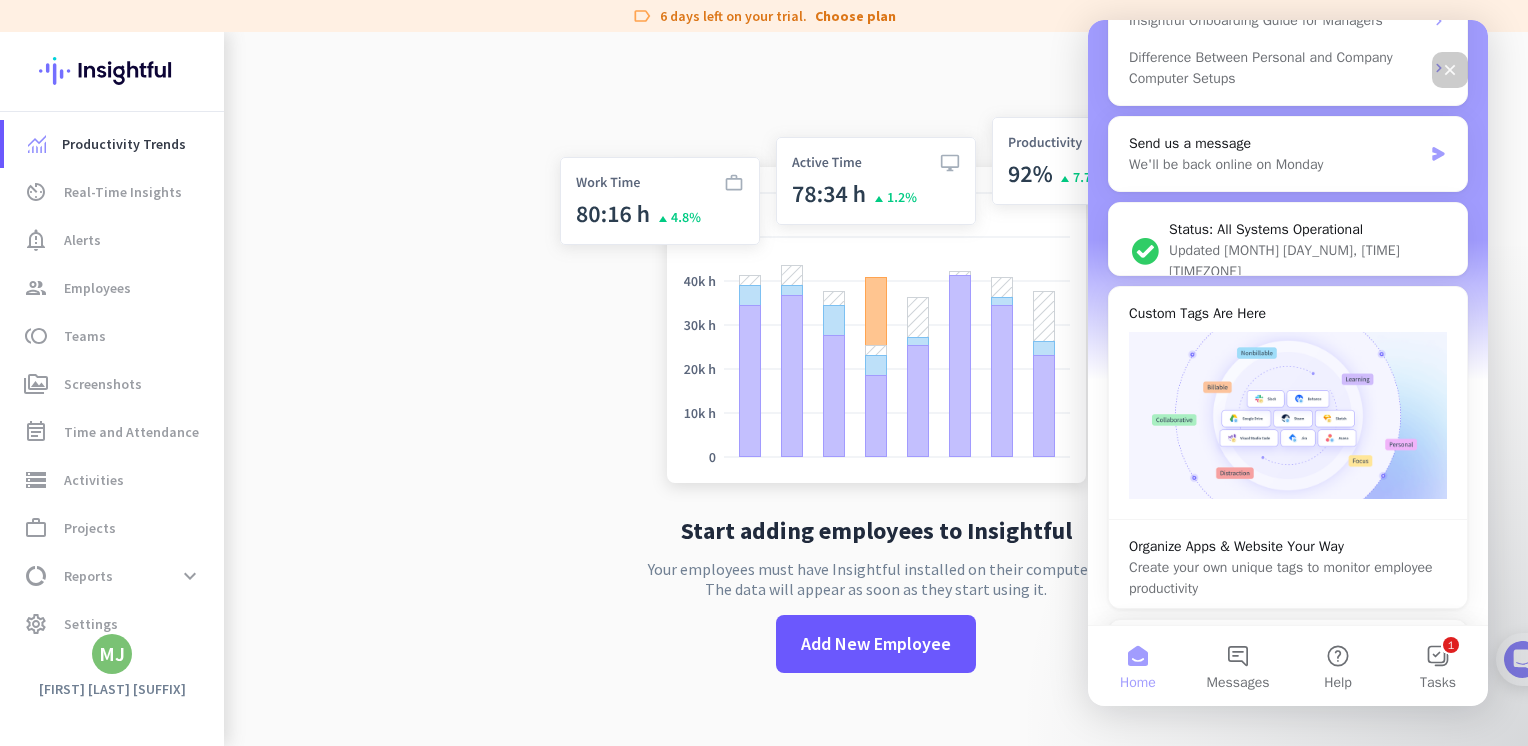 scroll, scrollTop: 500, scrollLeft: 0, axis: vertical 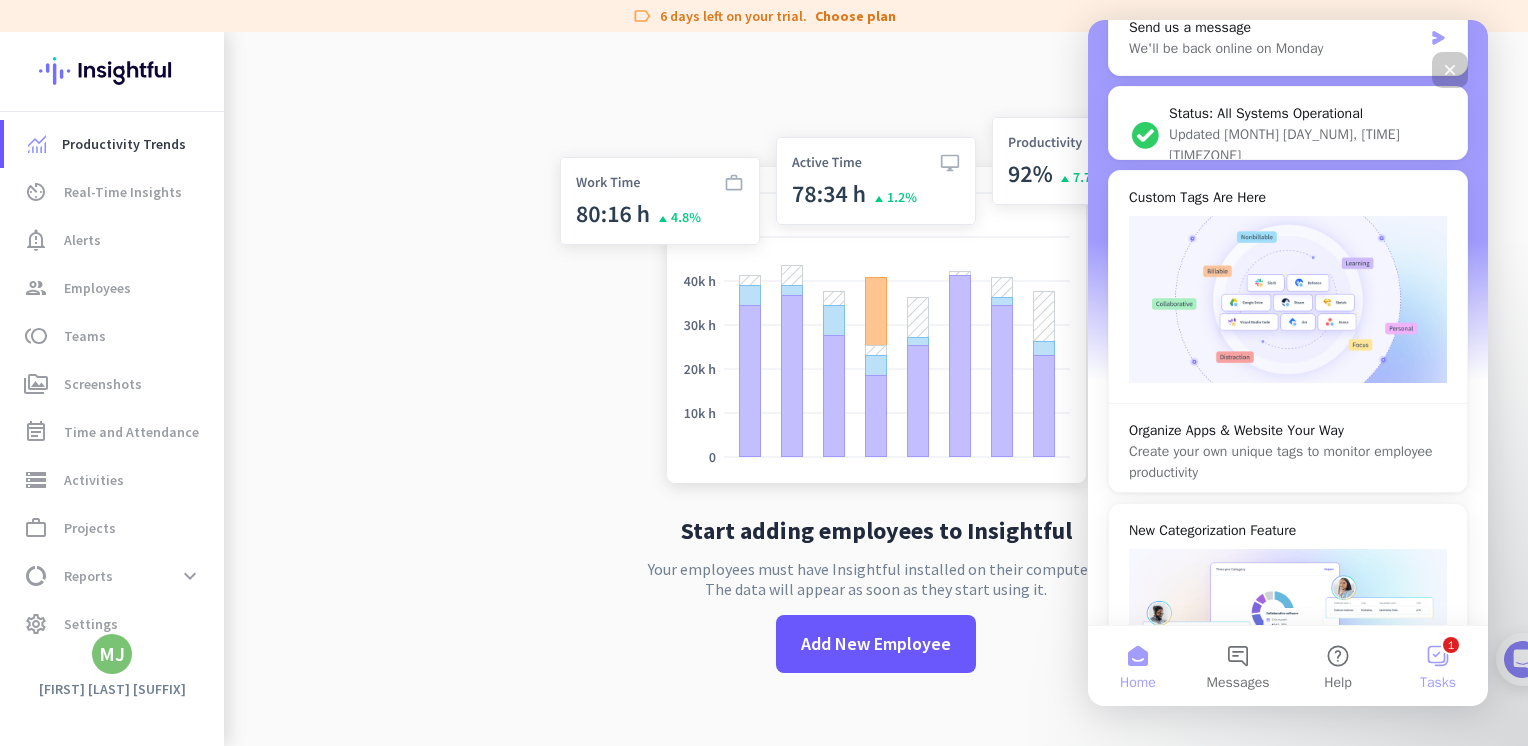 click on "1 Tasks" at bounding box center [1438, 666] 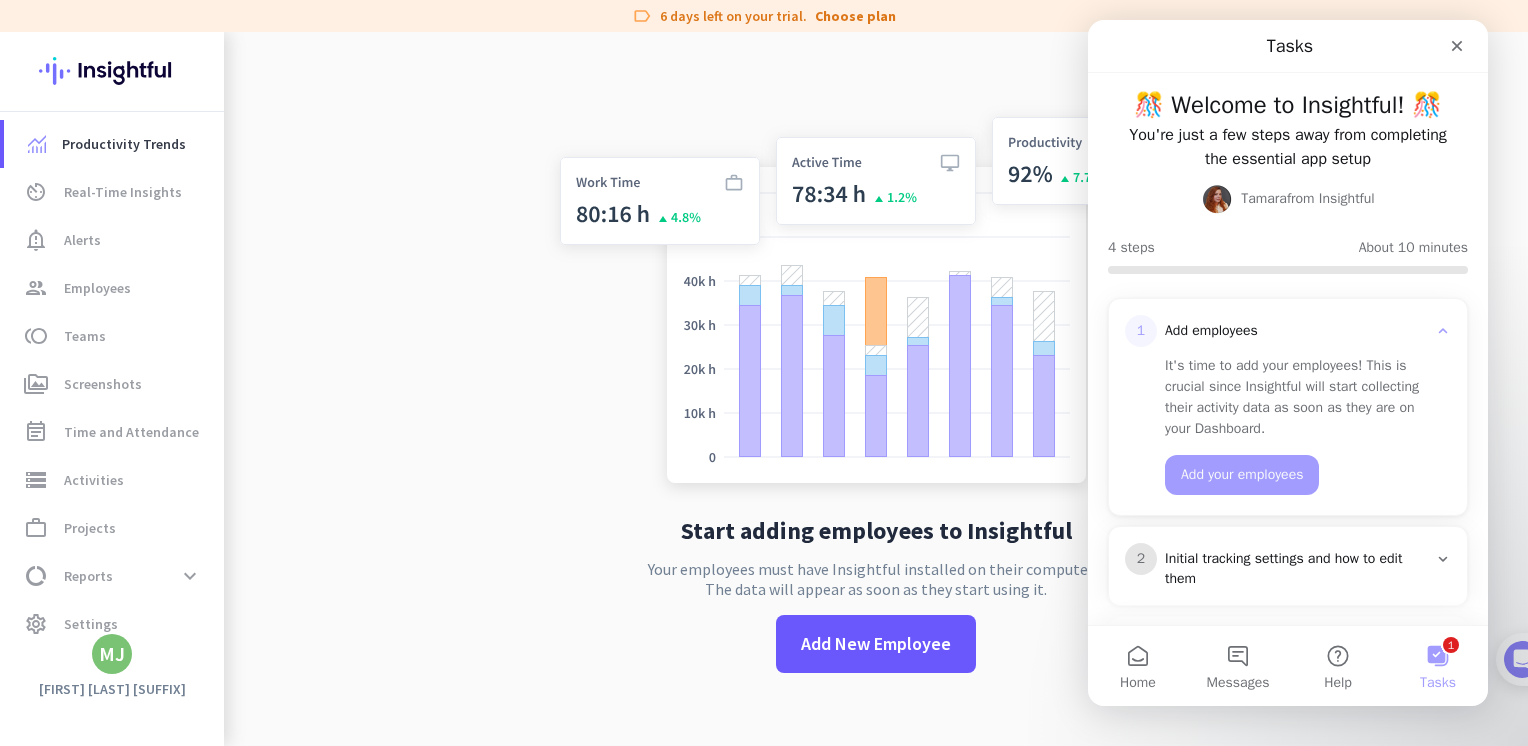 scroll, scrollTop: 0, scrollLeft: 0, axis: both 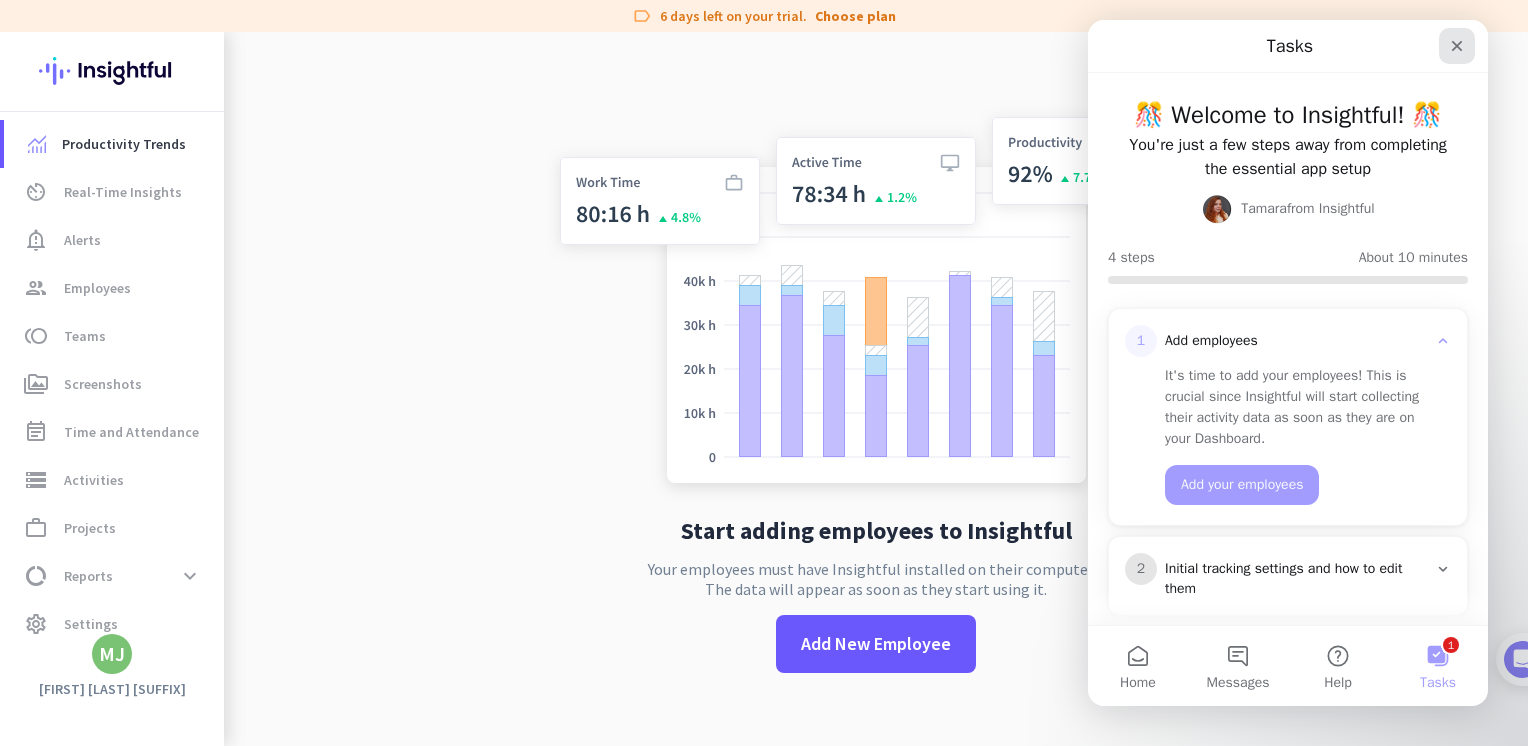 click at bounding box center [1457, 46] 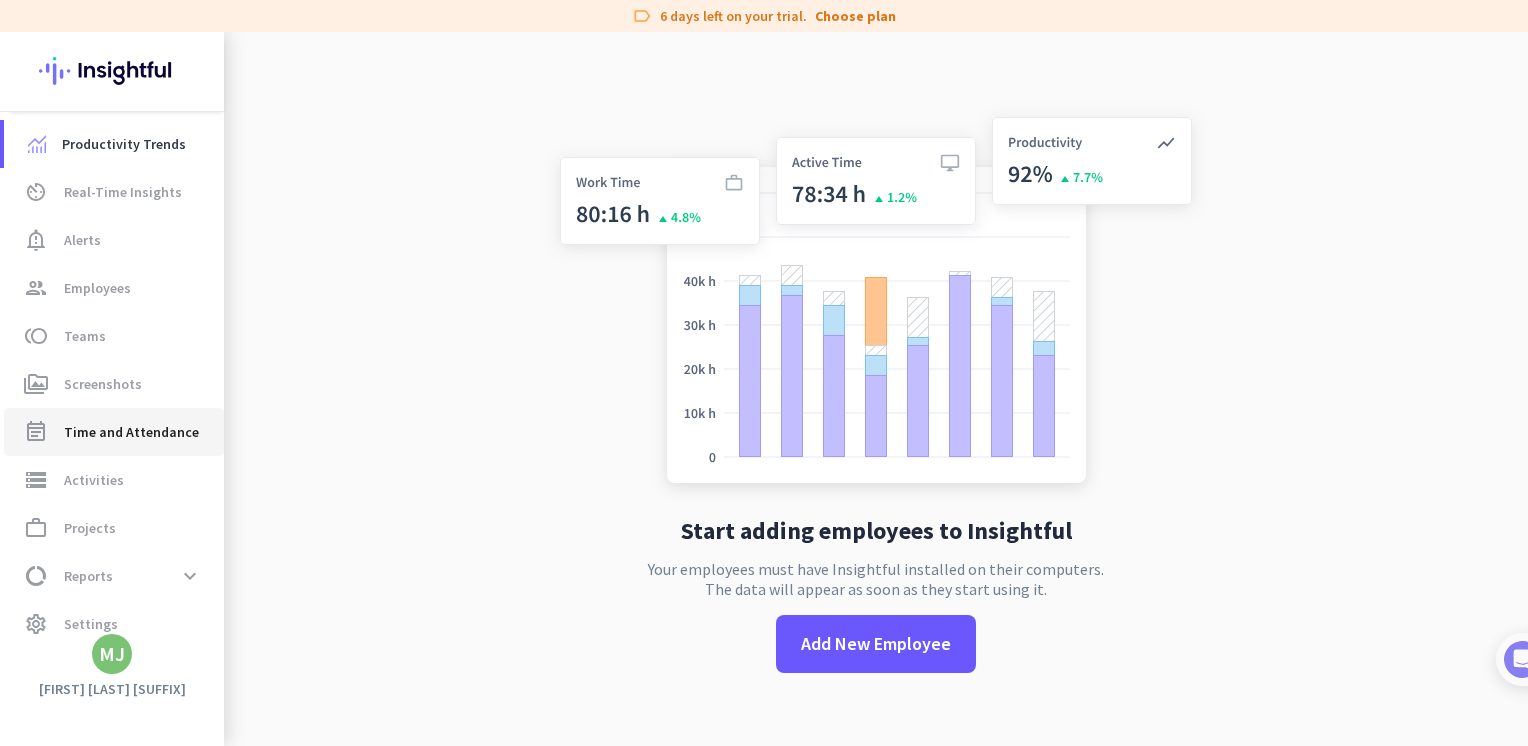 scroll, scrollTop: 21, scrollLeft: 0, axis: vertical 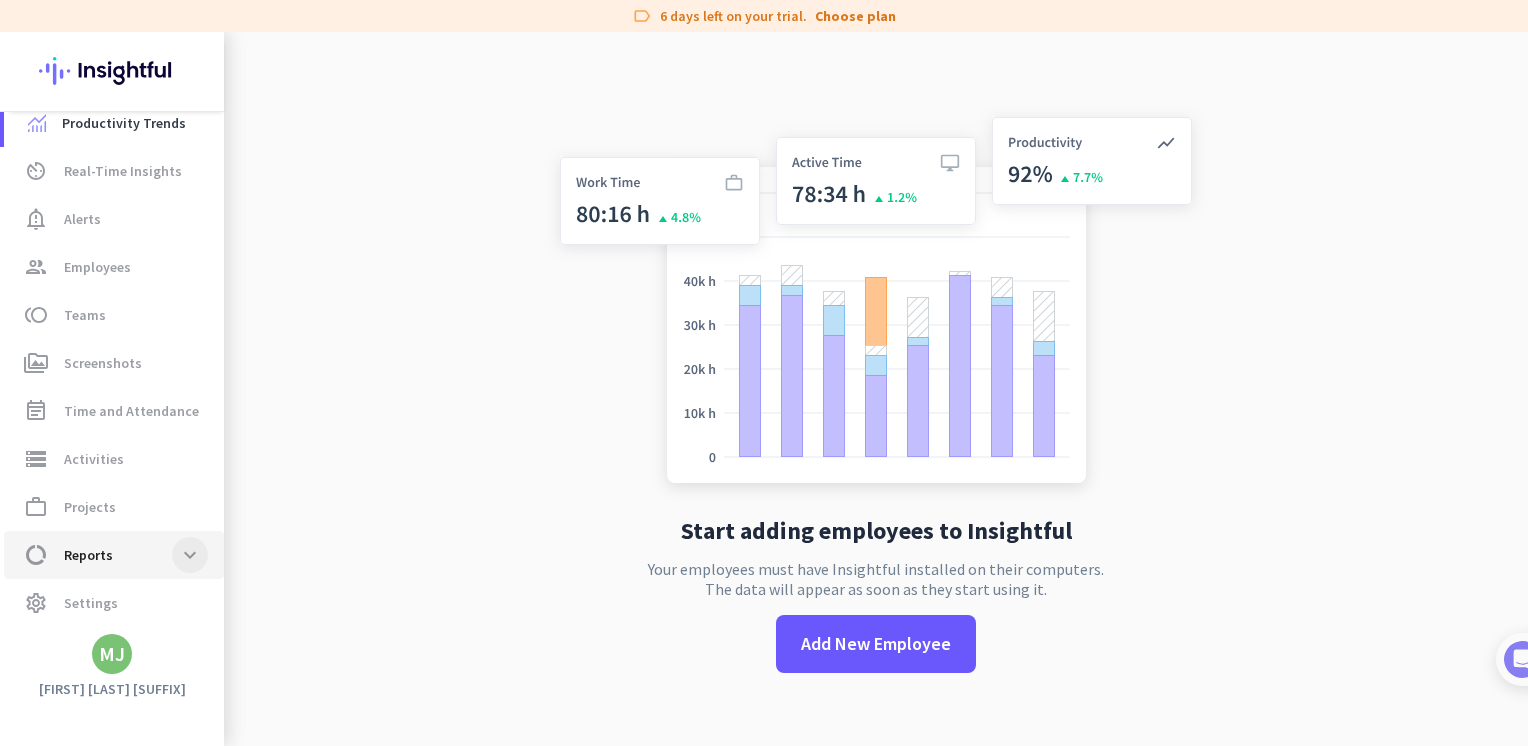 click 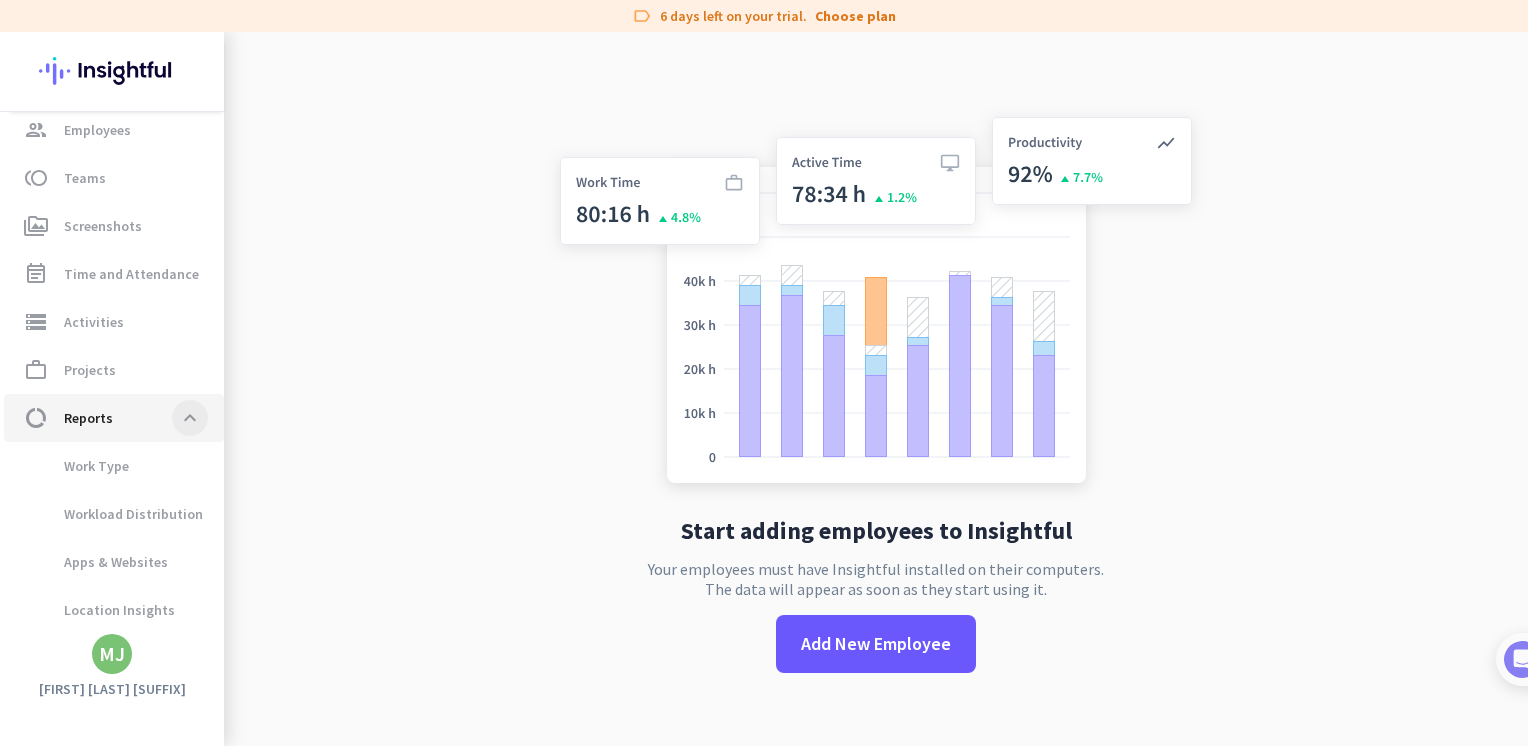 scroll, scrollTop: 213, scrollLeft: 0, axis: vertical 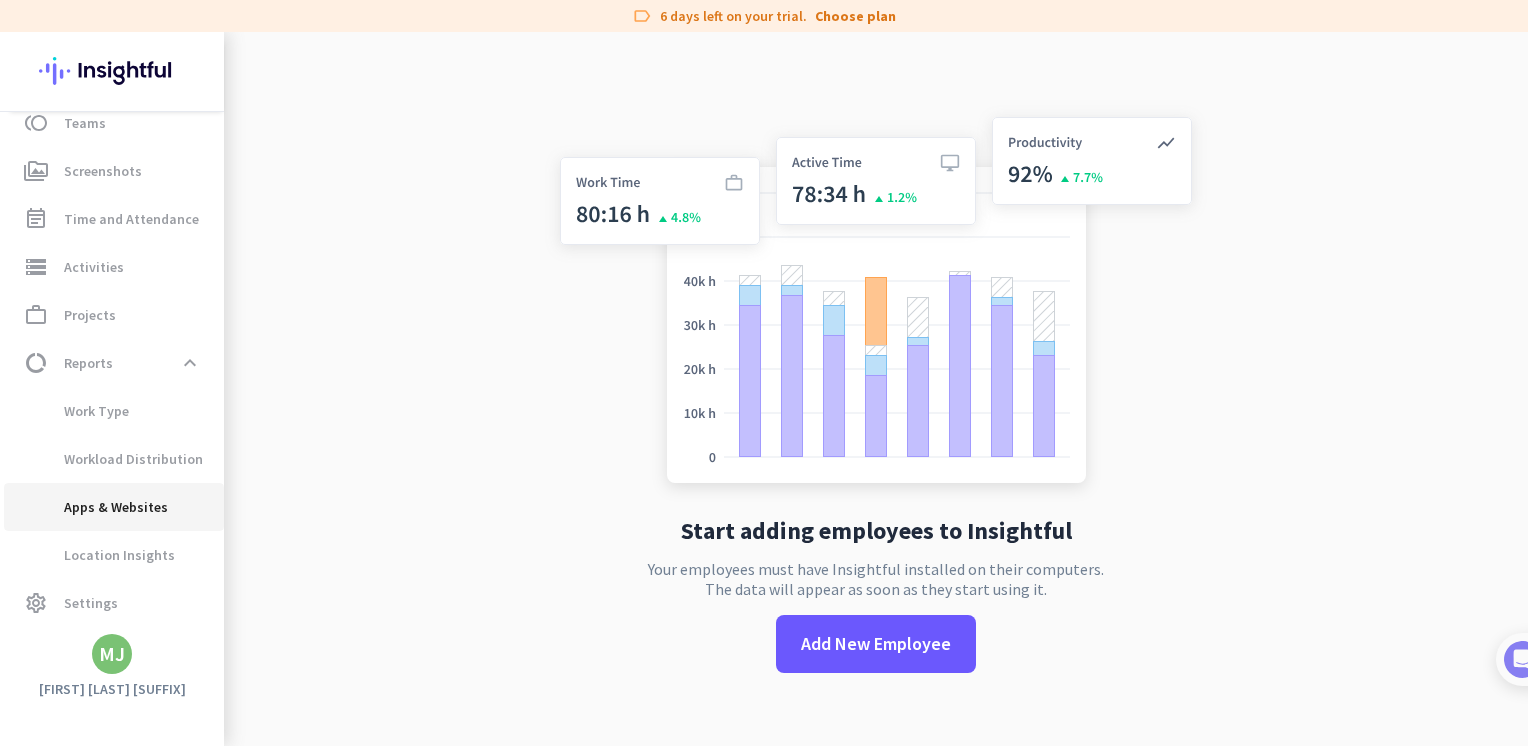 click on "Apps & Websites" 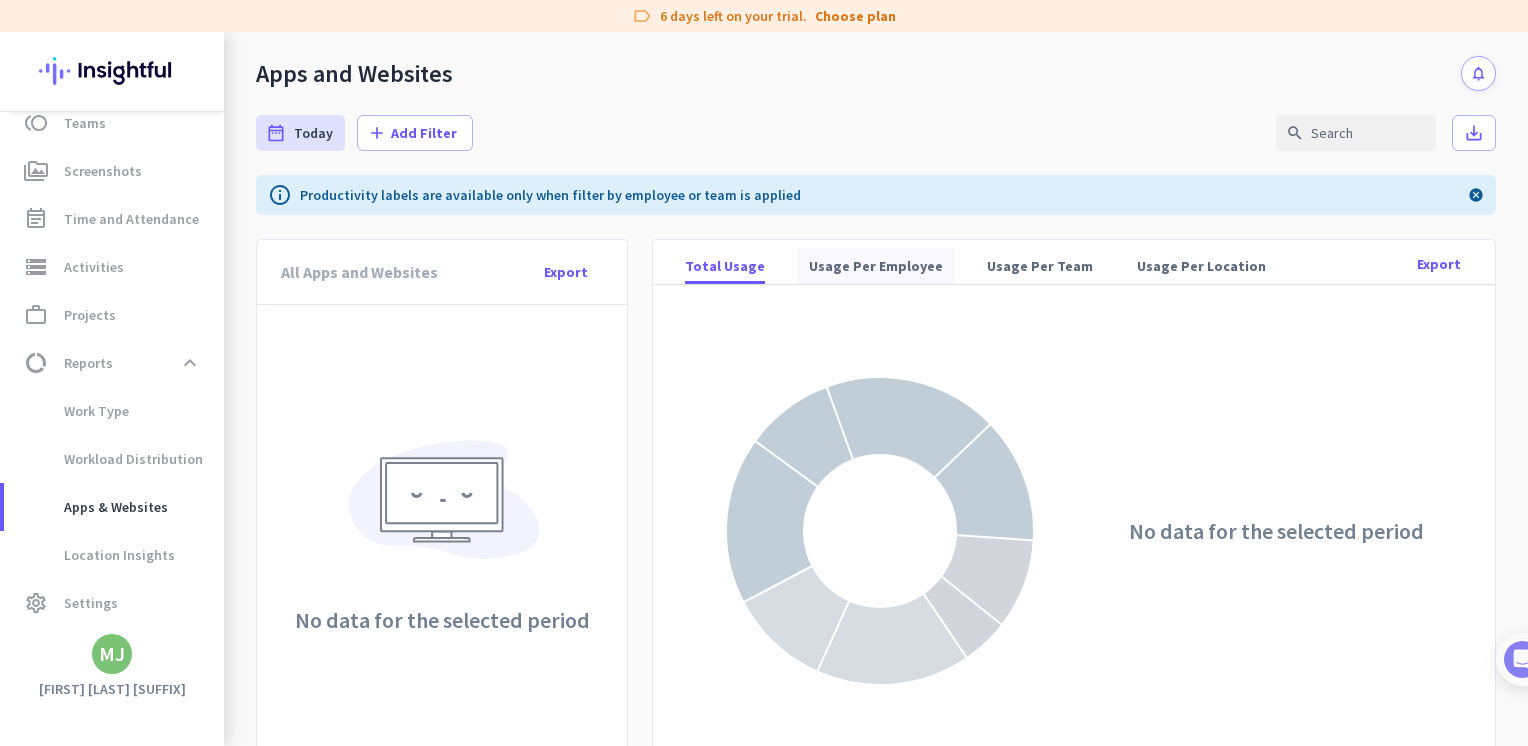 click on "Usage Per Employee" at bounding box center (876, 266) 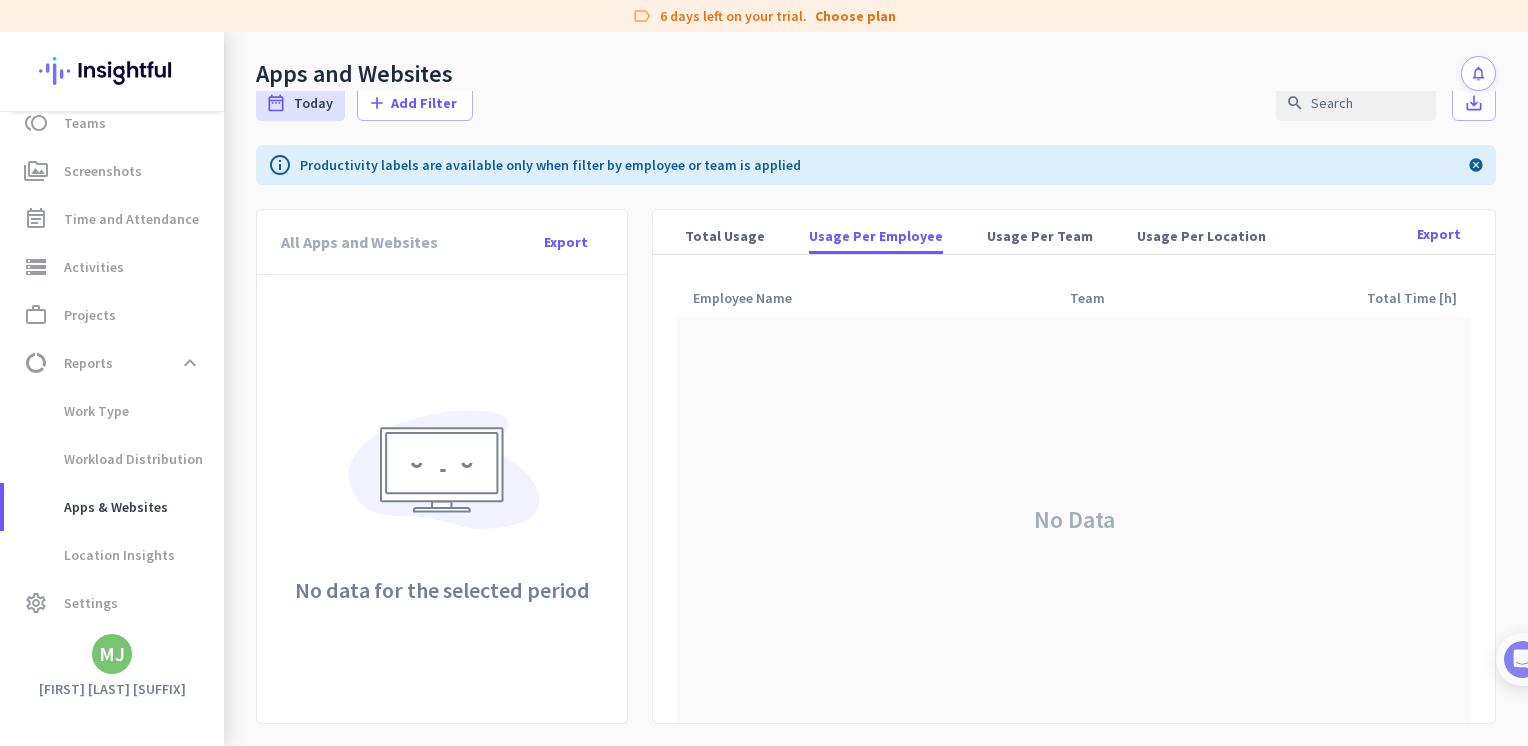 scroll, scrollTop: 0, scrollLeft: 0, axis: both 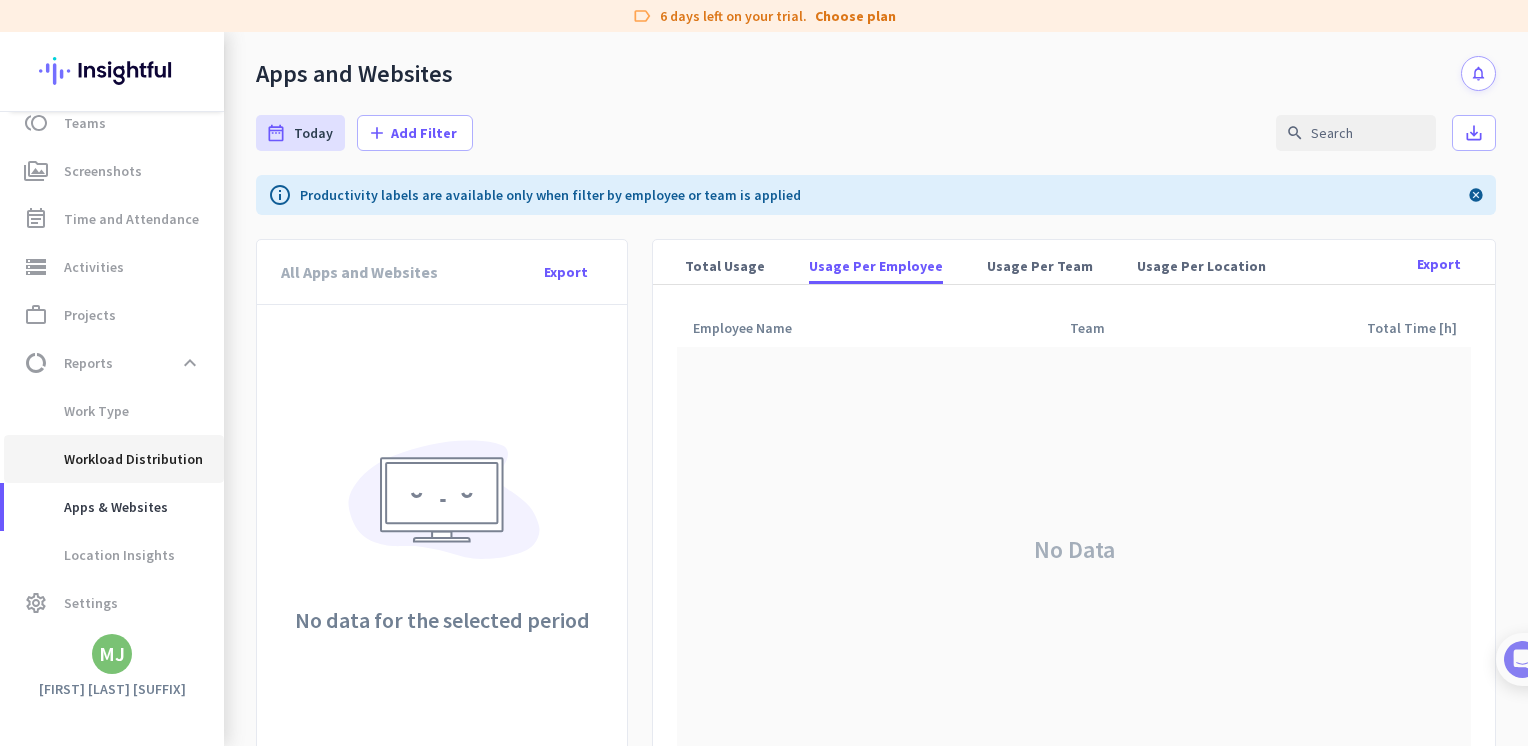 click on "Workload Distribution" 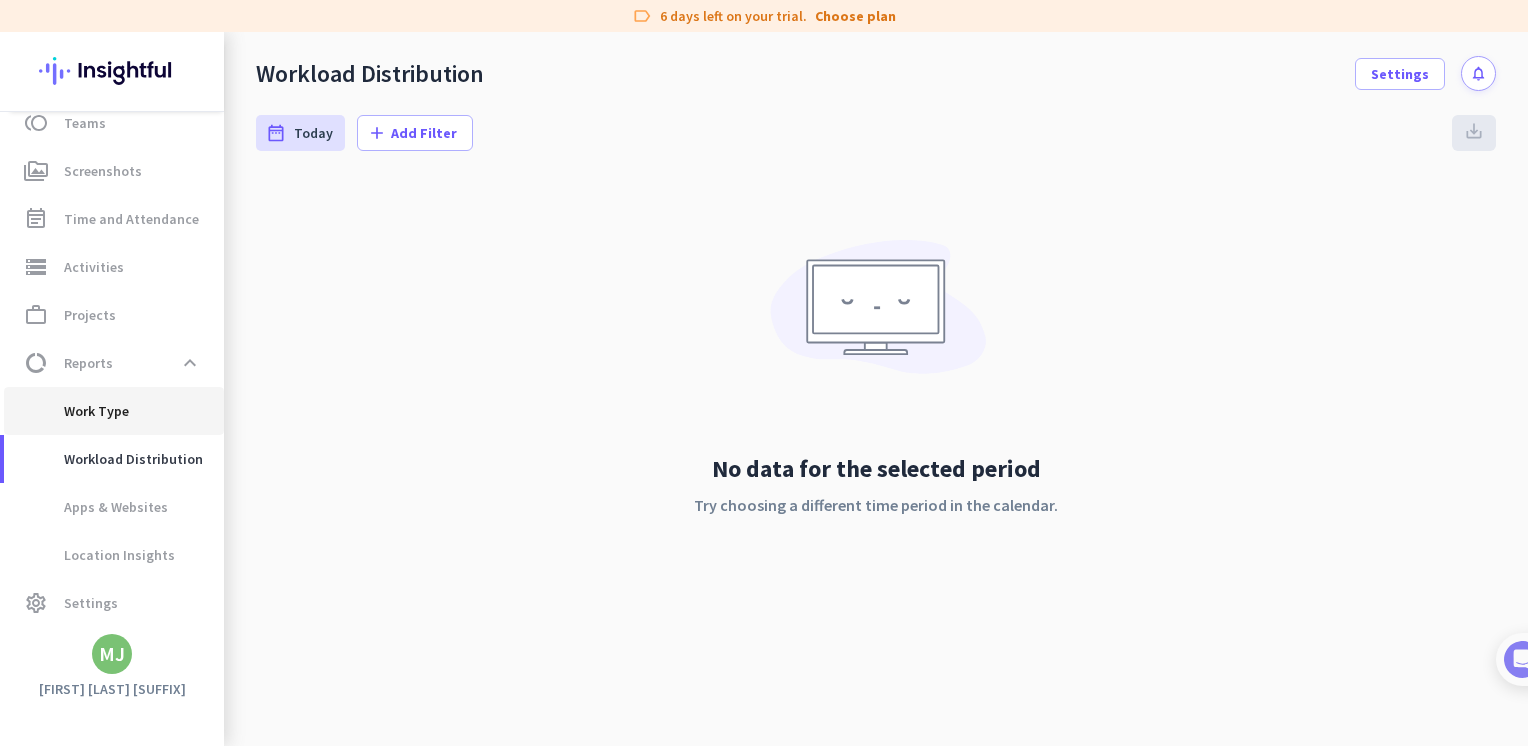 click on "Work Type" 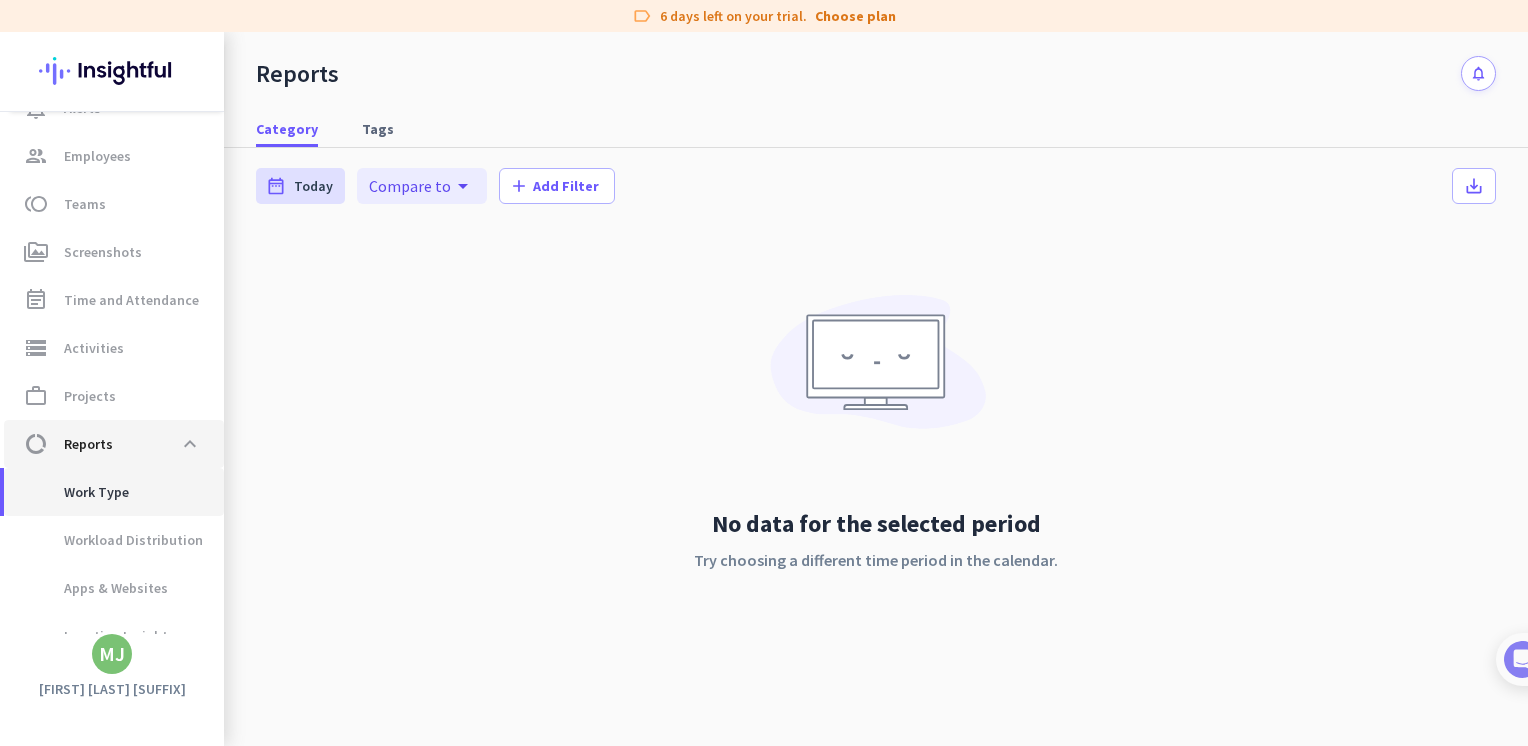 scroll, scrollTop: 0, scrollLeft: 0, axis: both 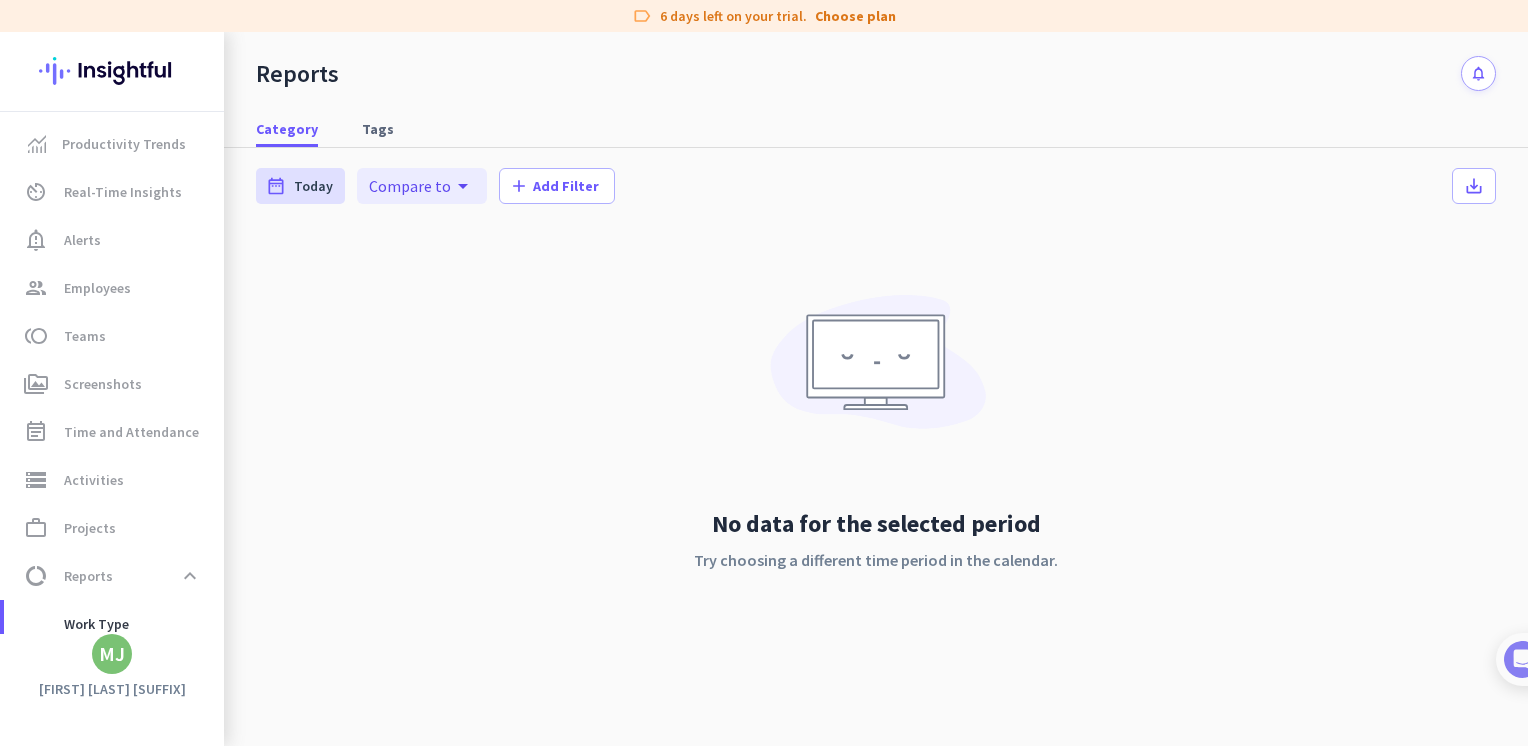click 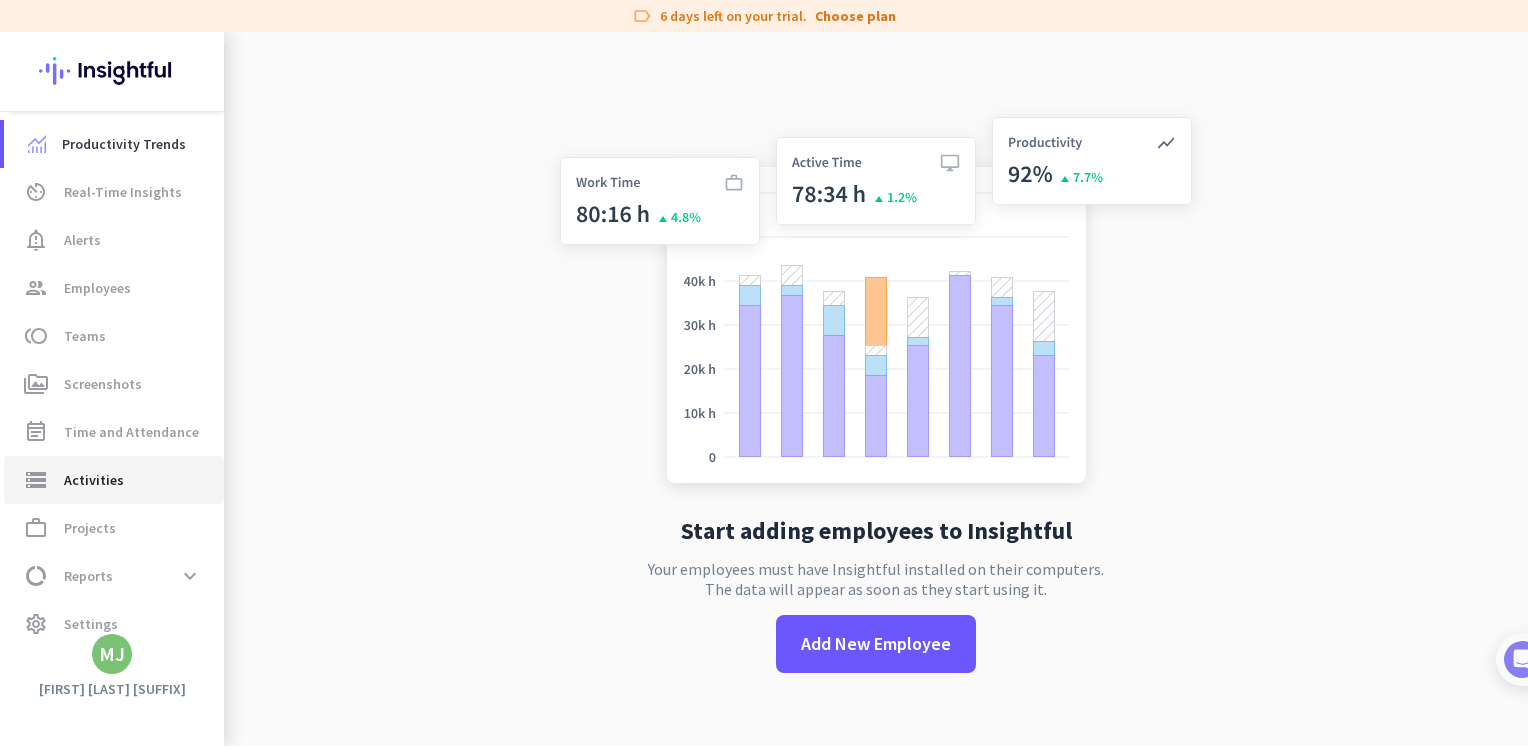 scroll, scrollTop: 21, scrollLeft: 0, axis: vertical 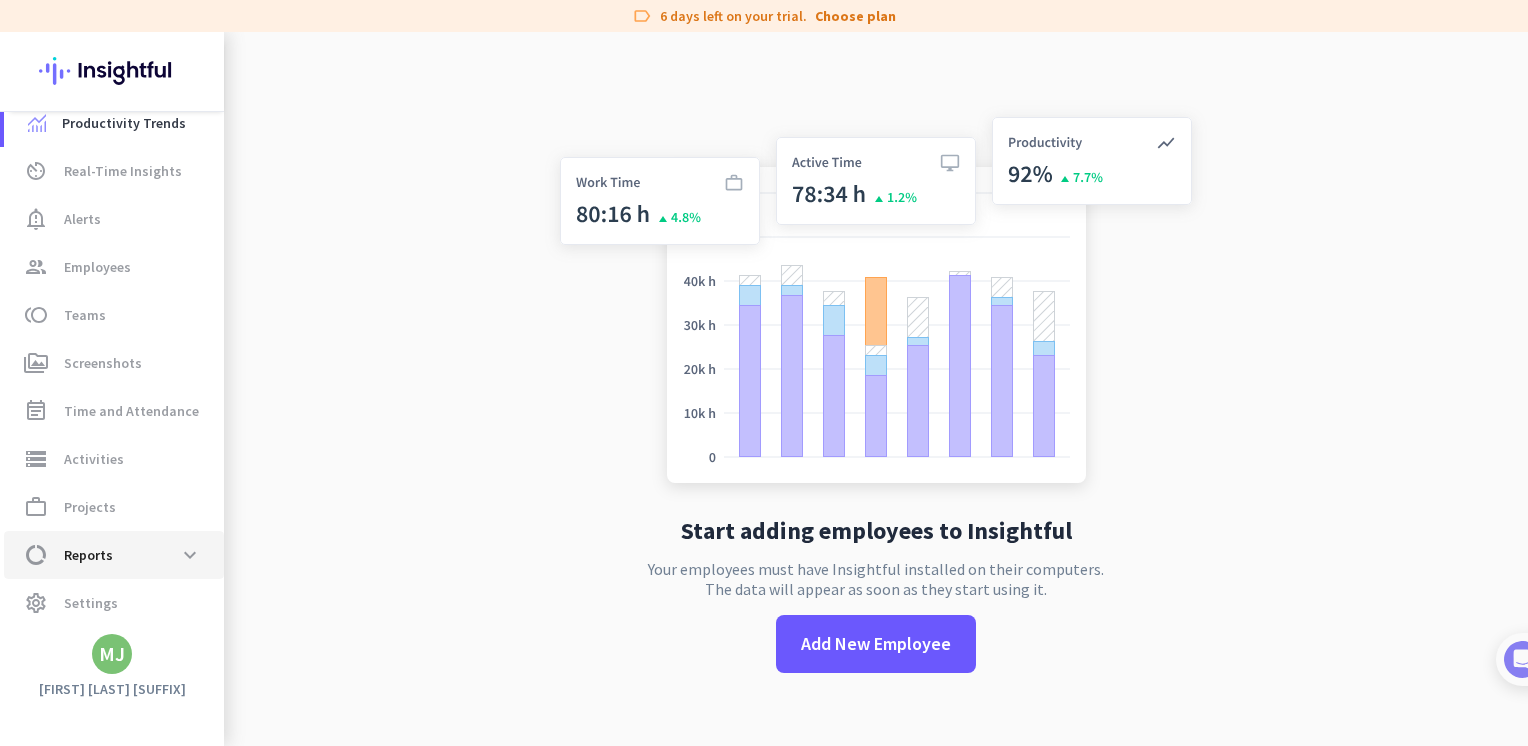 click on "data_usage  Reports  expand_more" 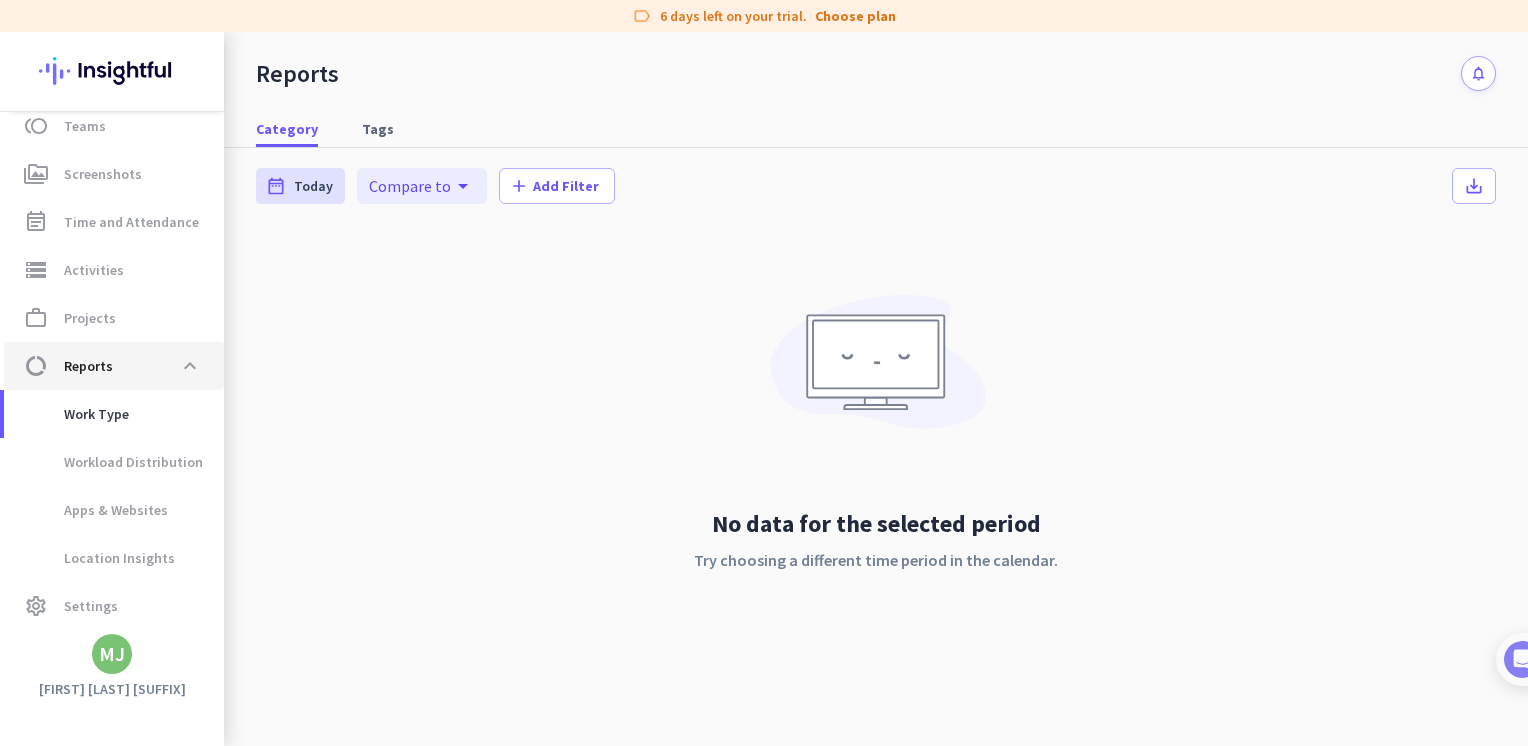 scroll, scrollTop: 213, scrollLeft: 0, axis: vertical 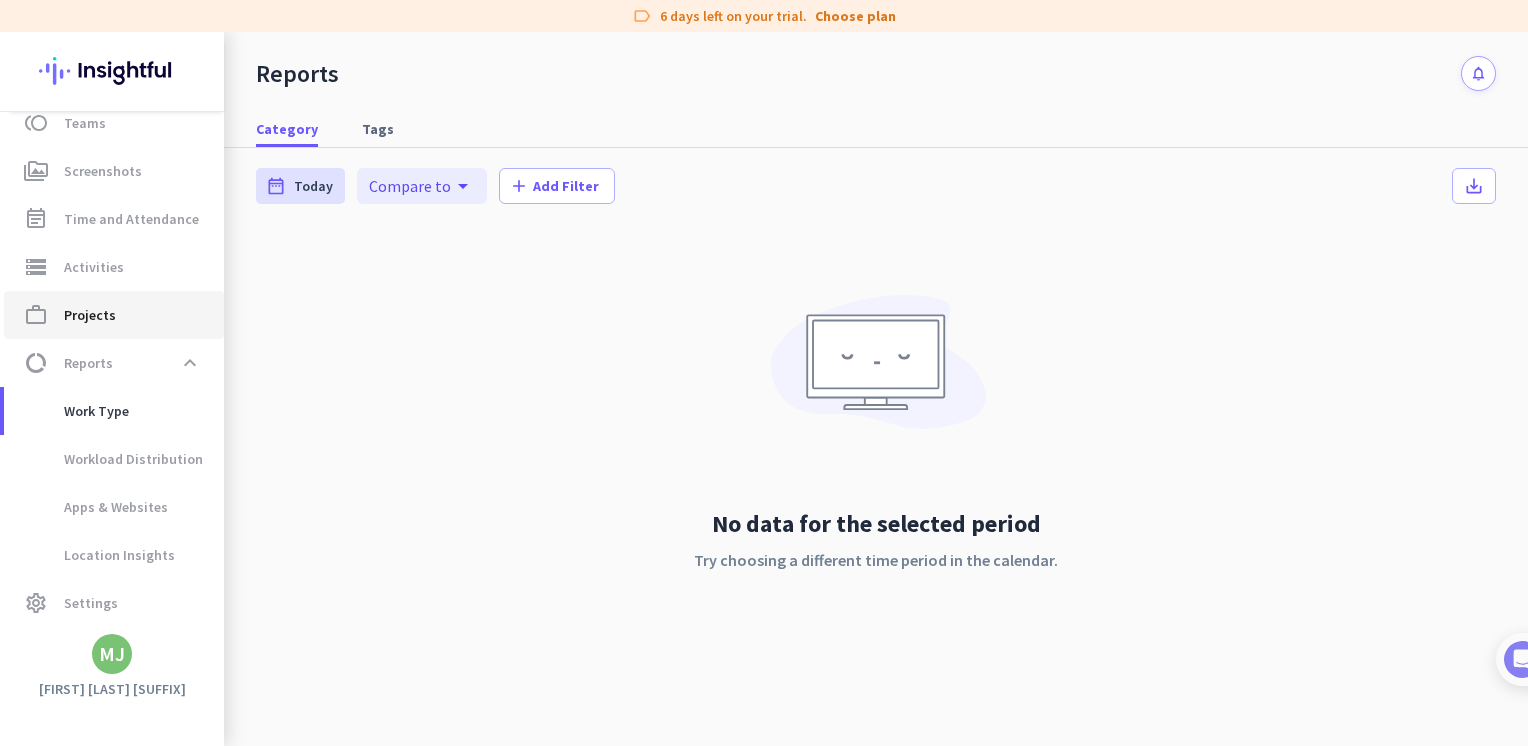 click on "Projects" 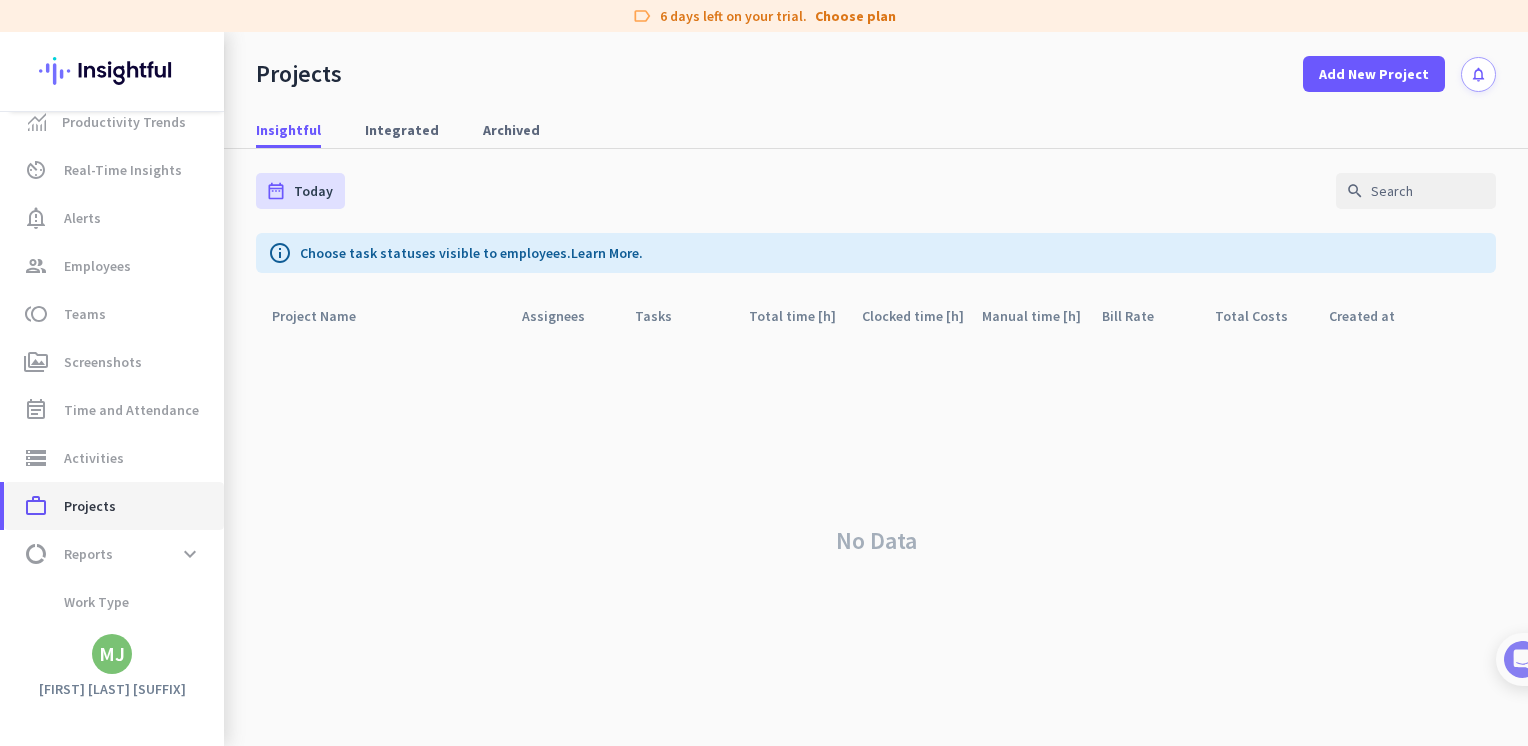 scroll, scrollTop: 21, scrollLeft: 0, axis: vertical 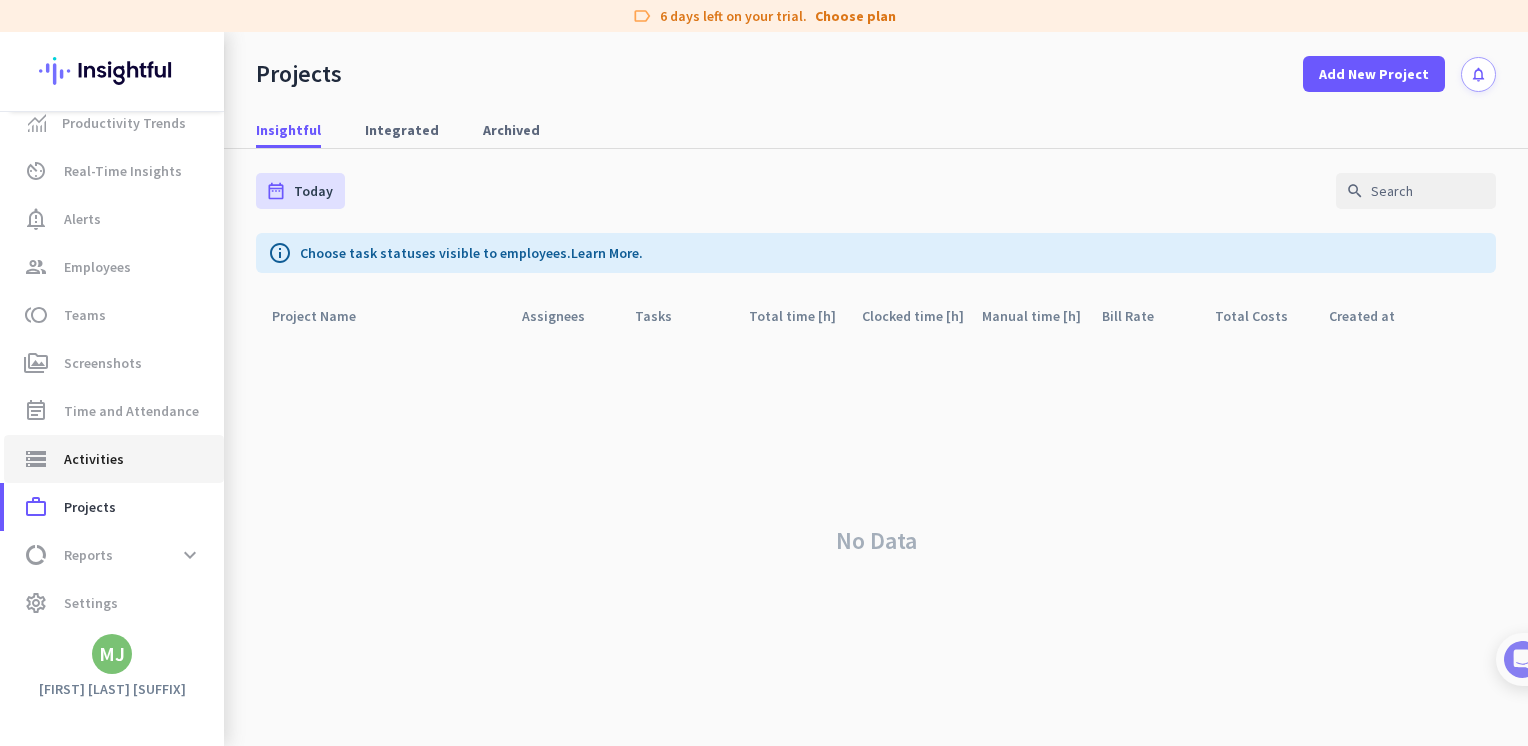 click on "Activities" 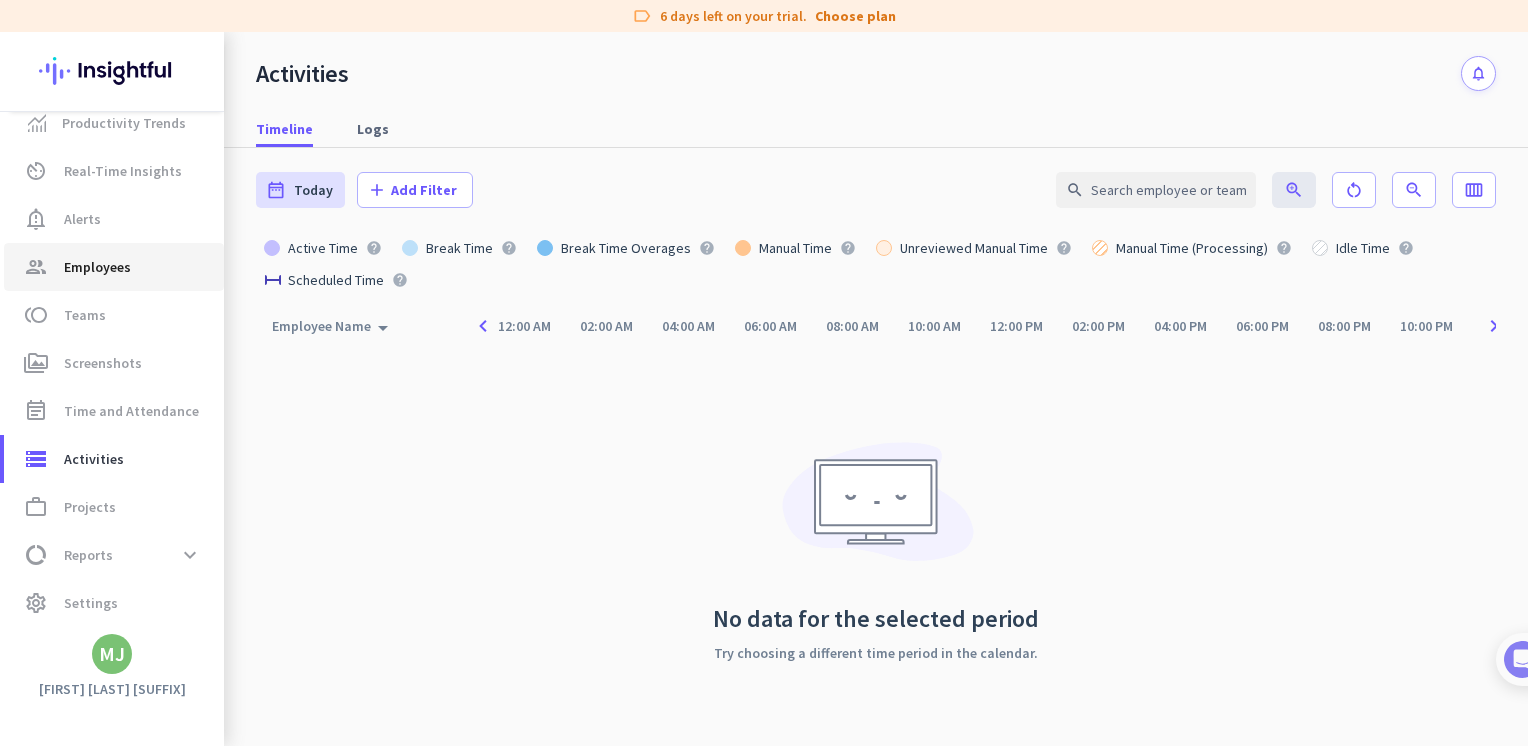 click on "Employees" 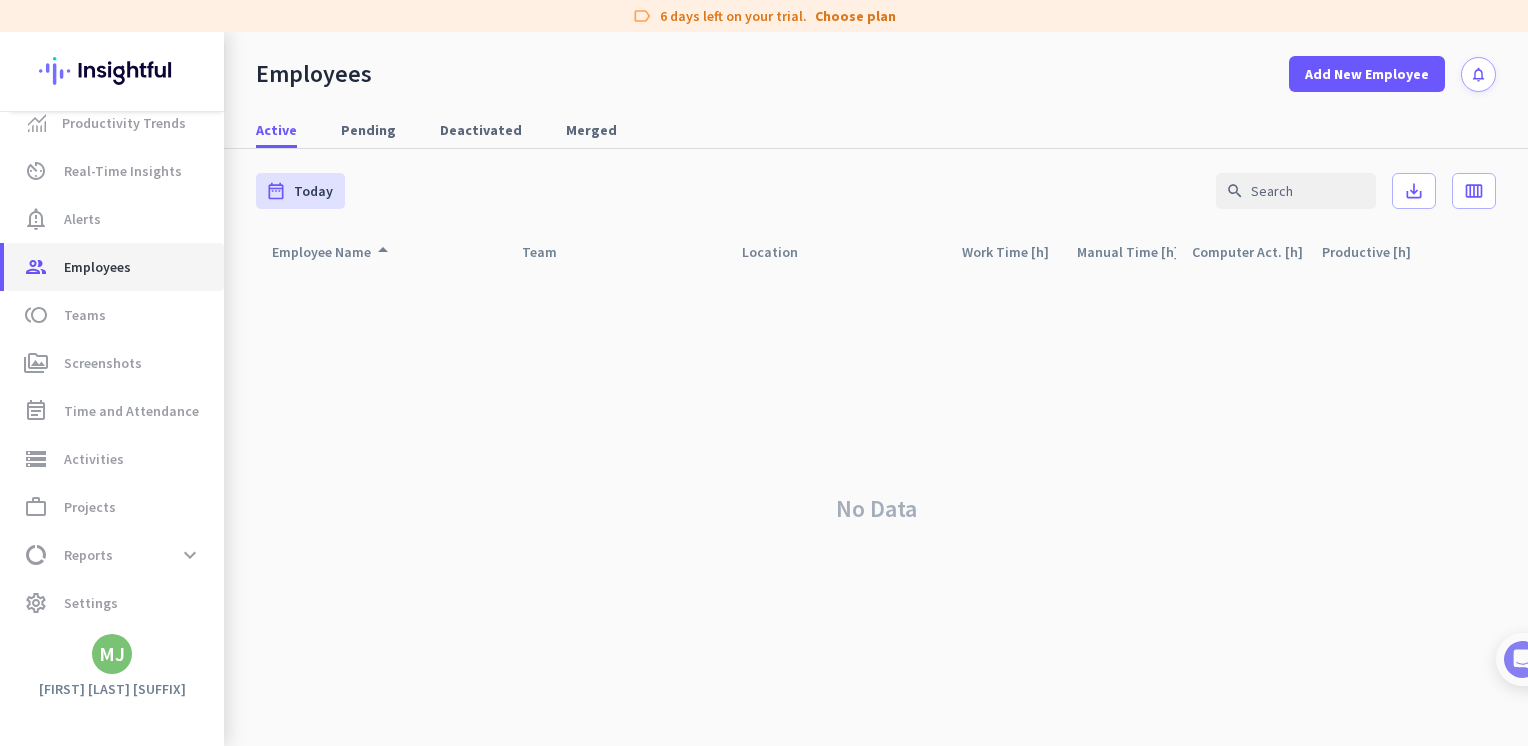 scroll, scrollTop: 0, scrollLeft: 0, axis: both 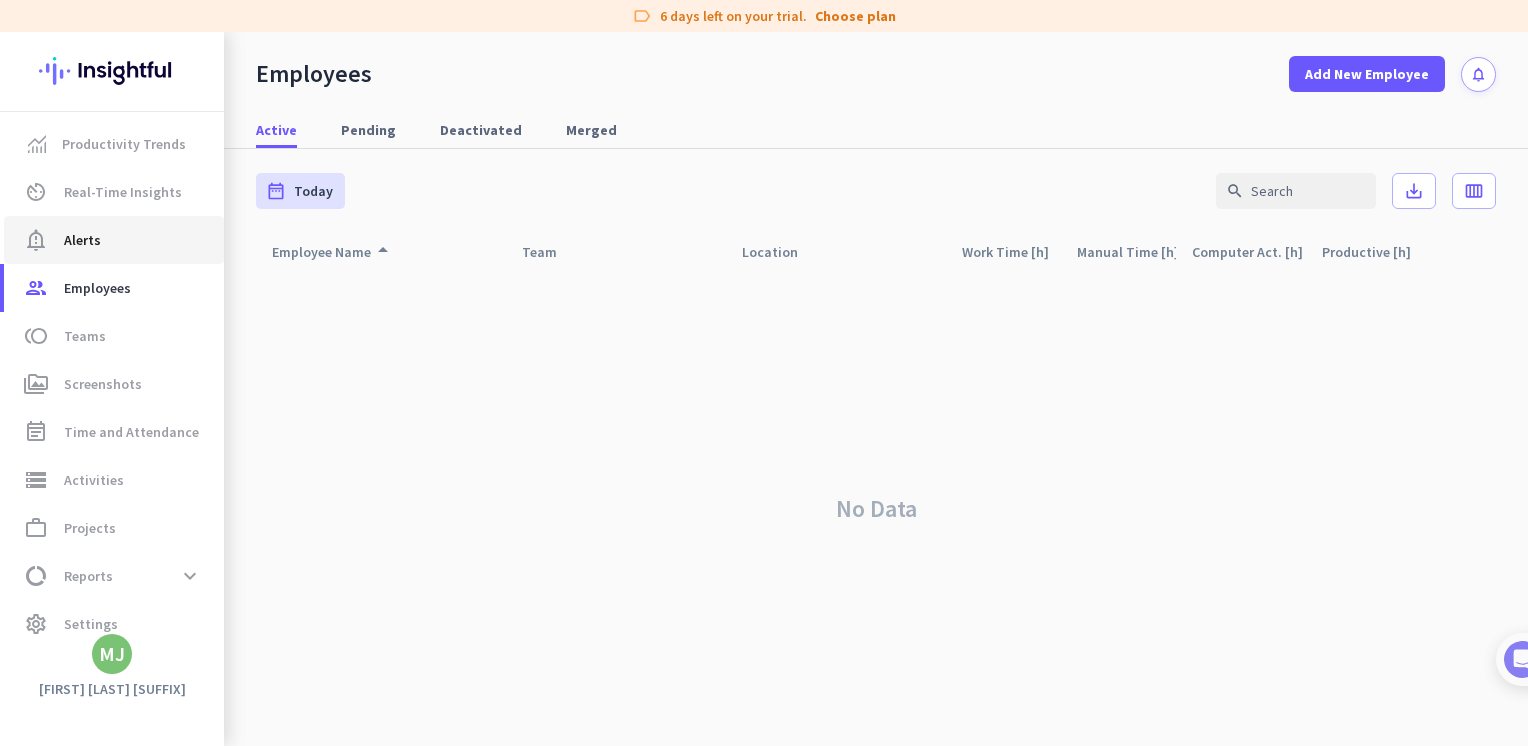 click on "notification_important  Alerts" 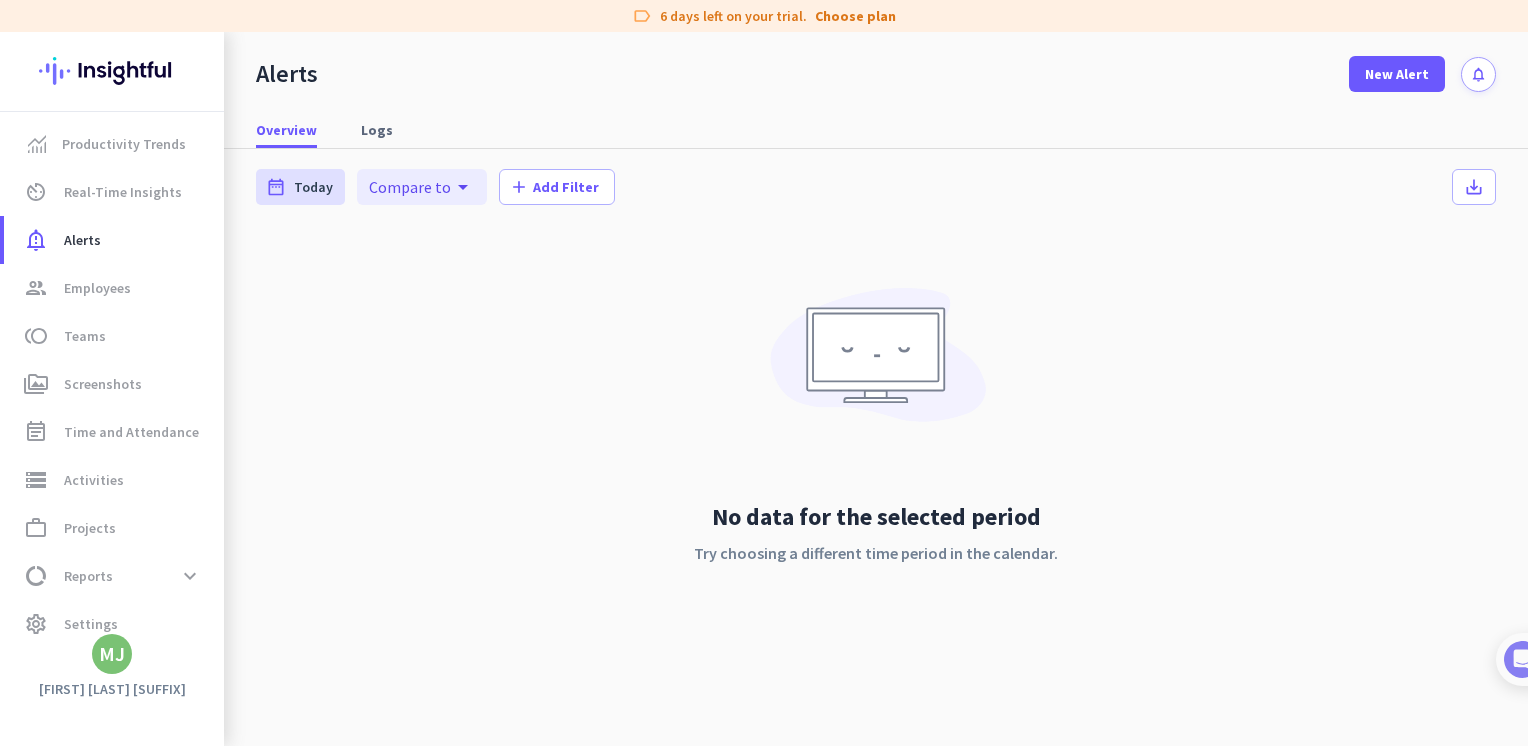 click on "[FIRST] [LAST] [SUFFIX]" 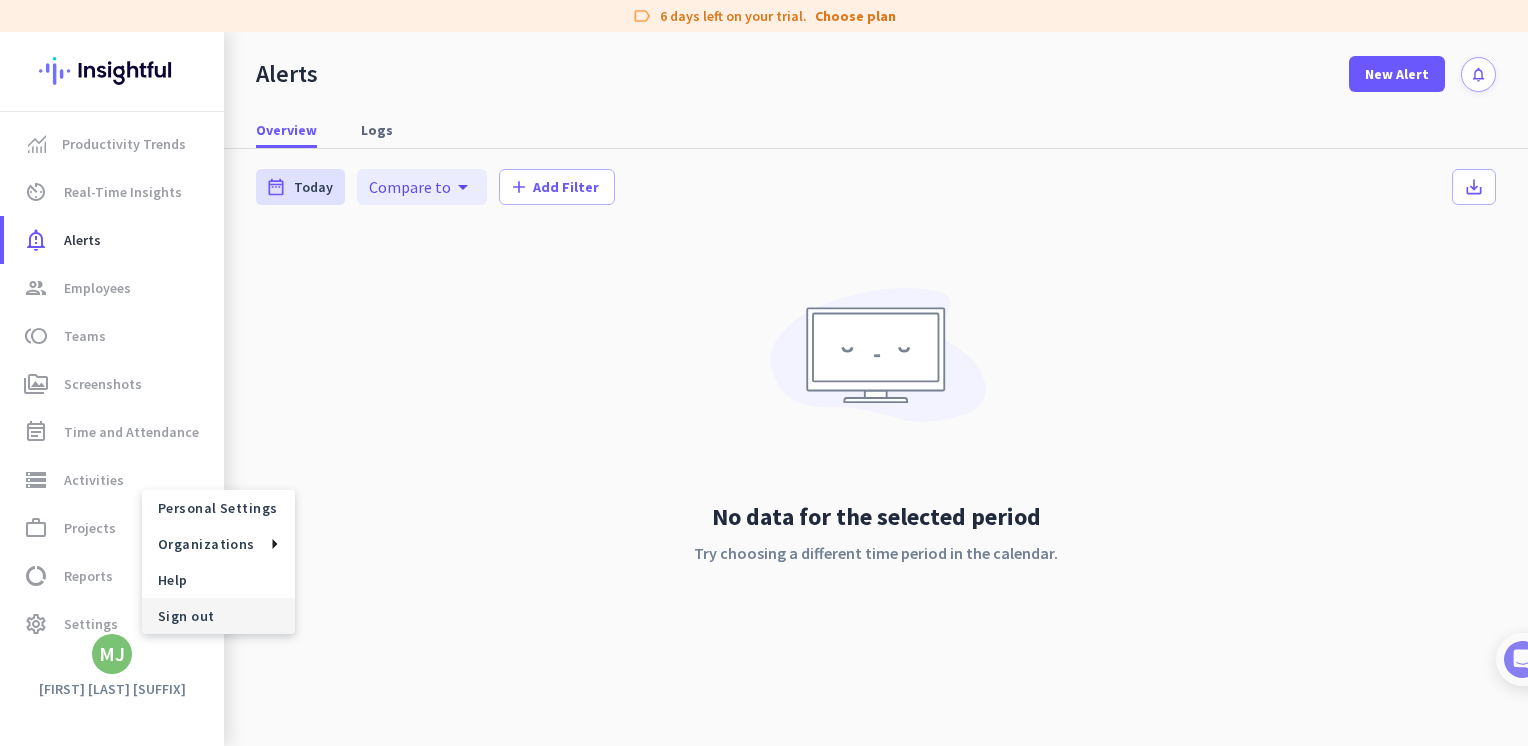 click on "Sign out" at bounding box center [218, 616] 